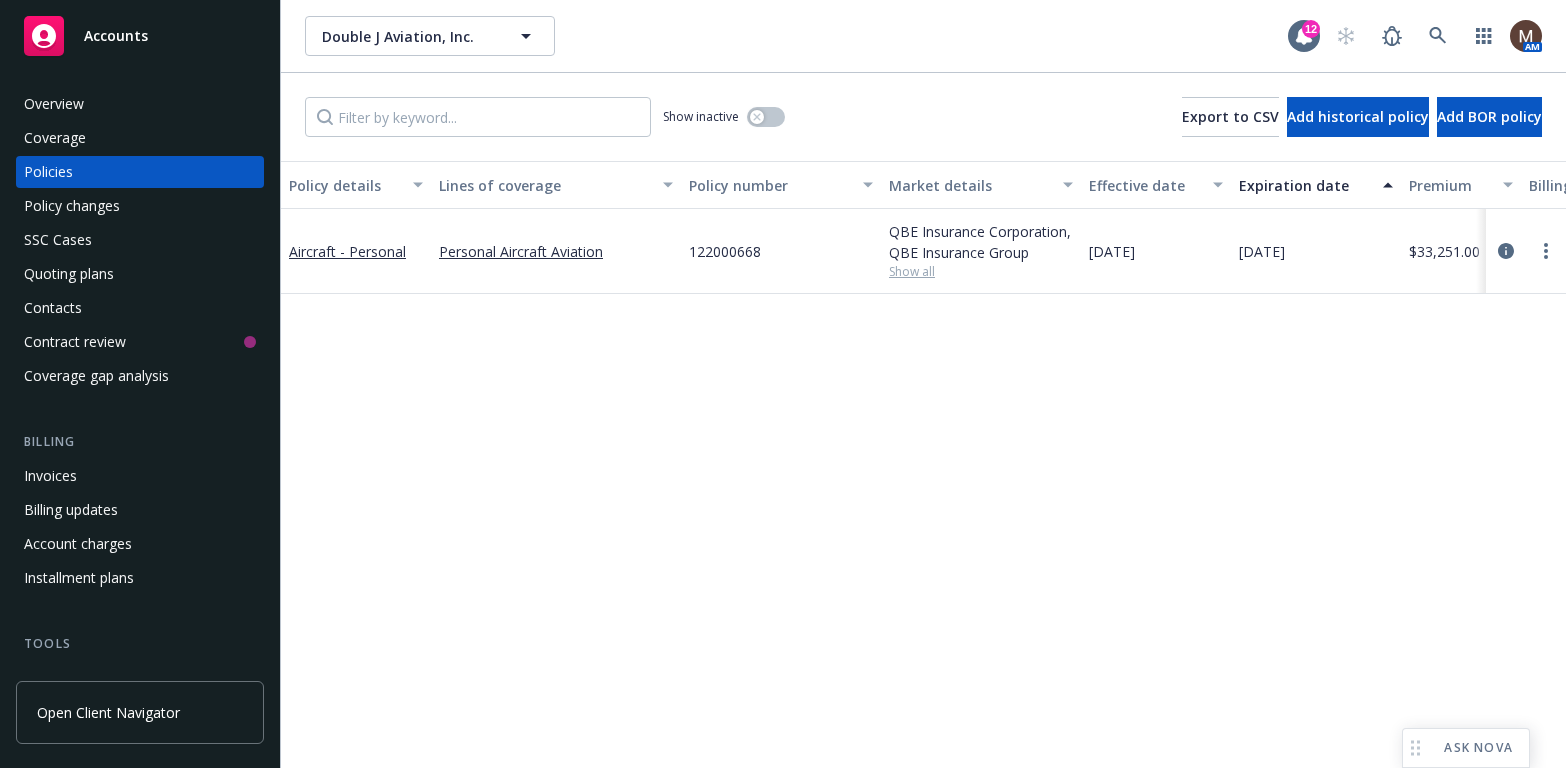 scroll, scrollTop: 0, scrollLeft: 0, axis: both 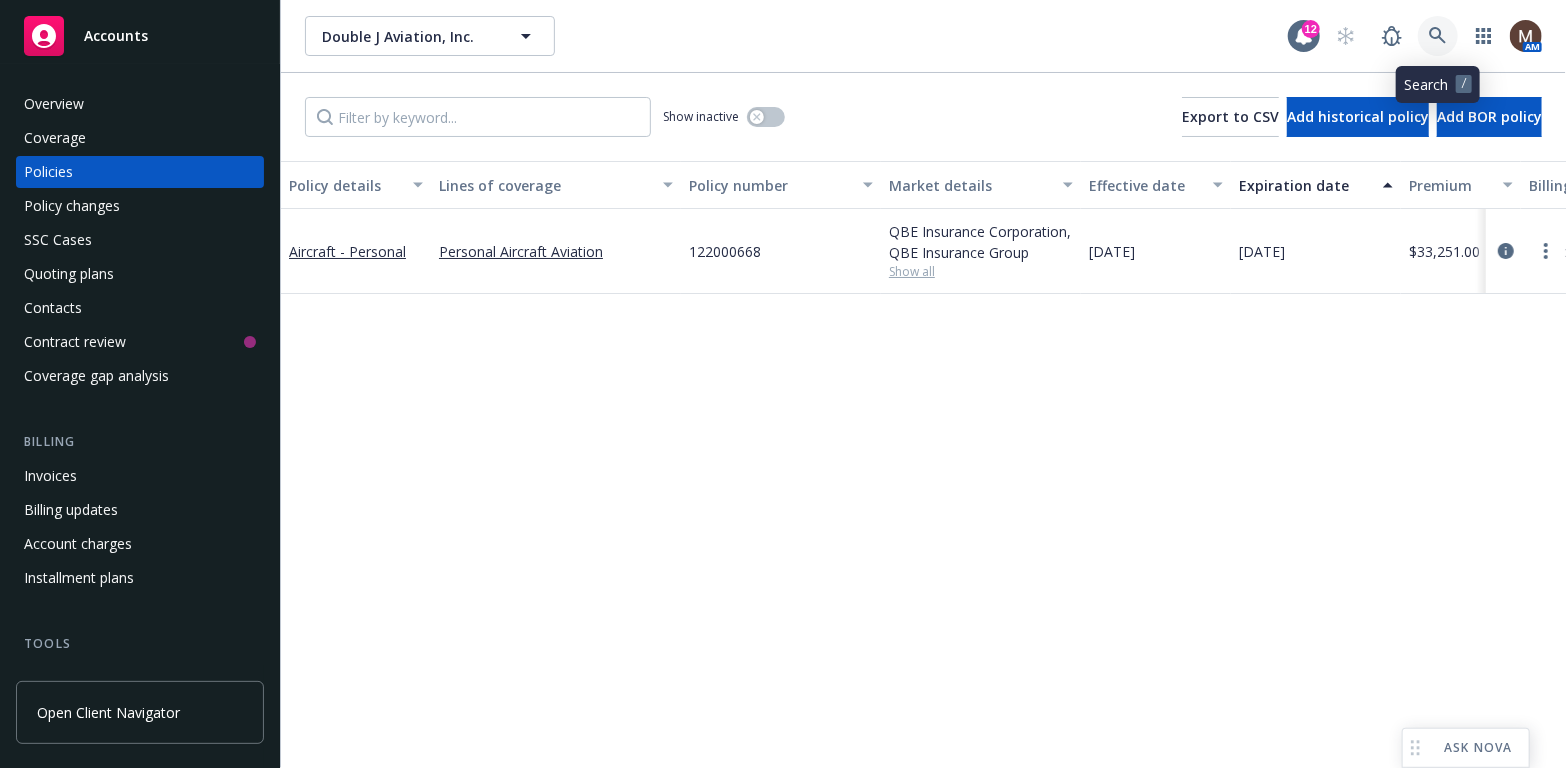 click at bounding box center [1438, 36] 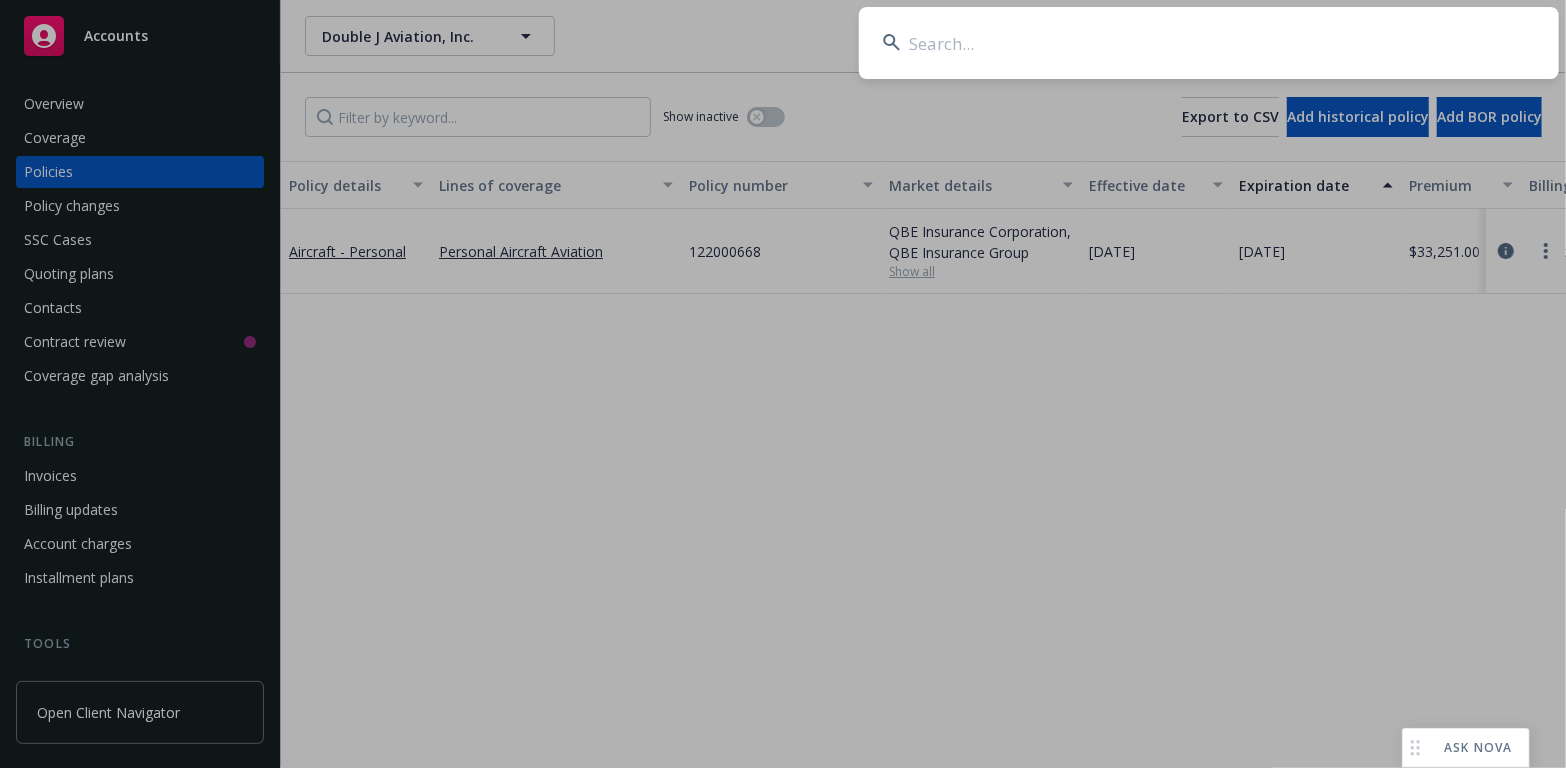 click at bounding box center (1209, 43) 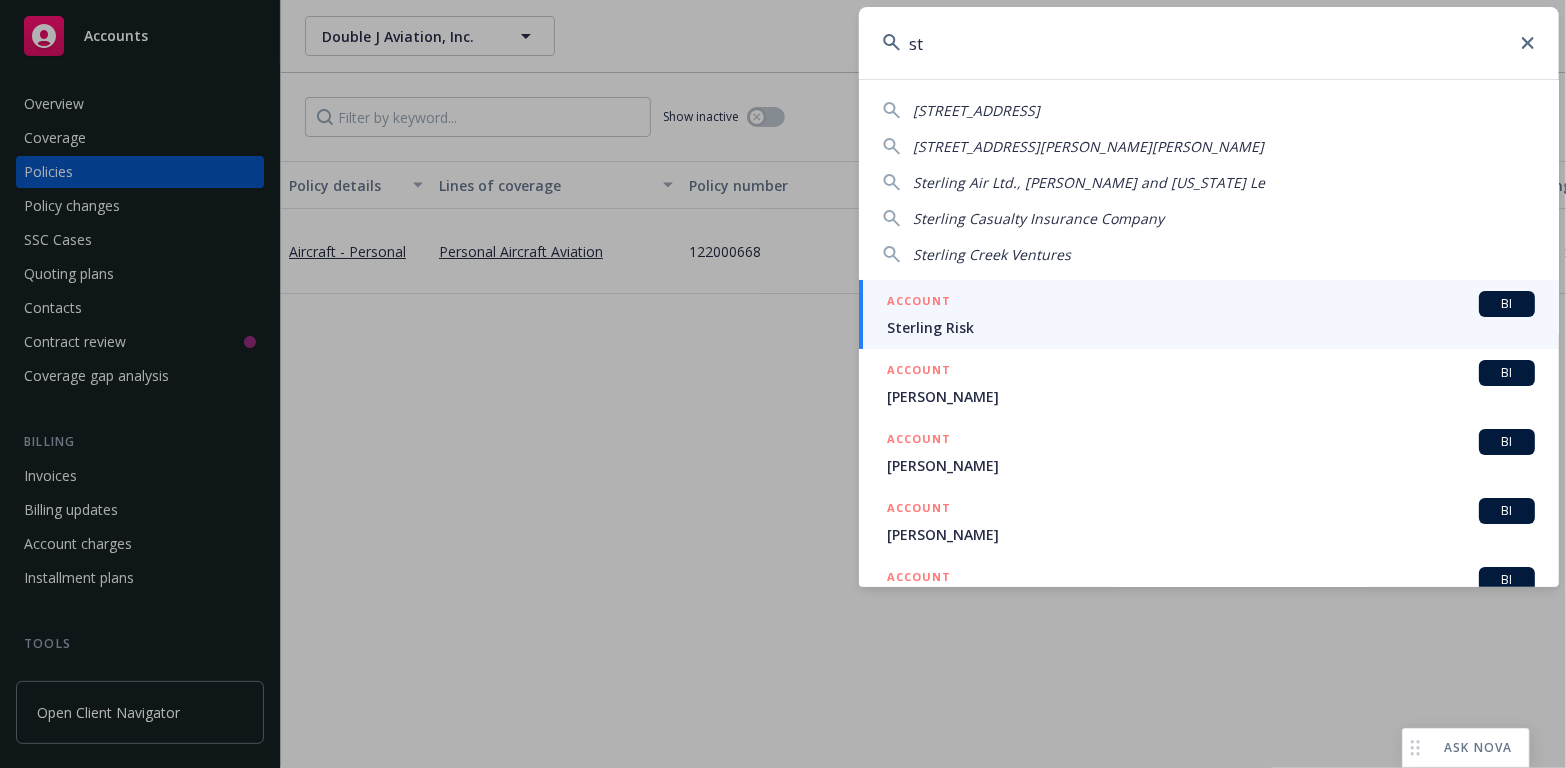 type on "s" 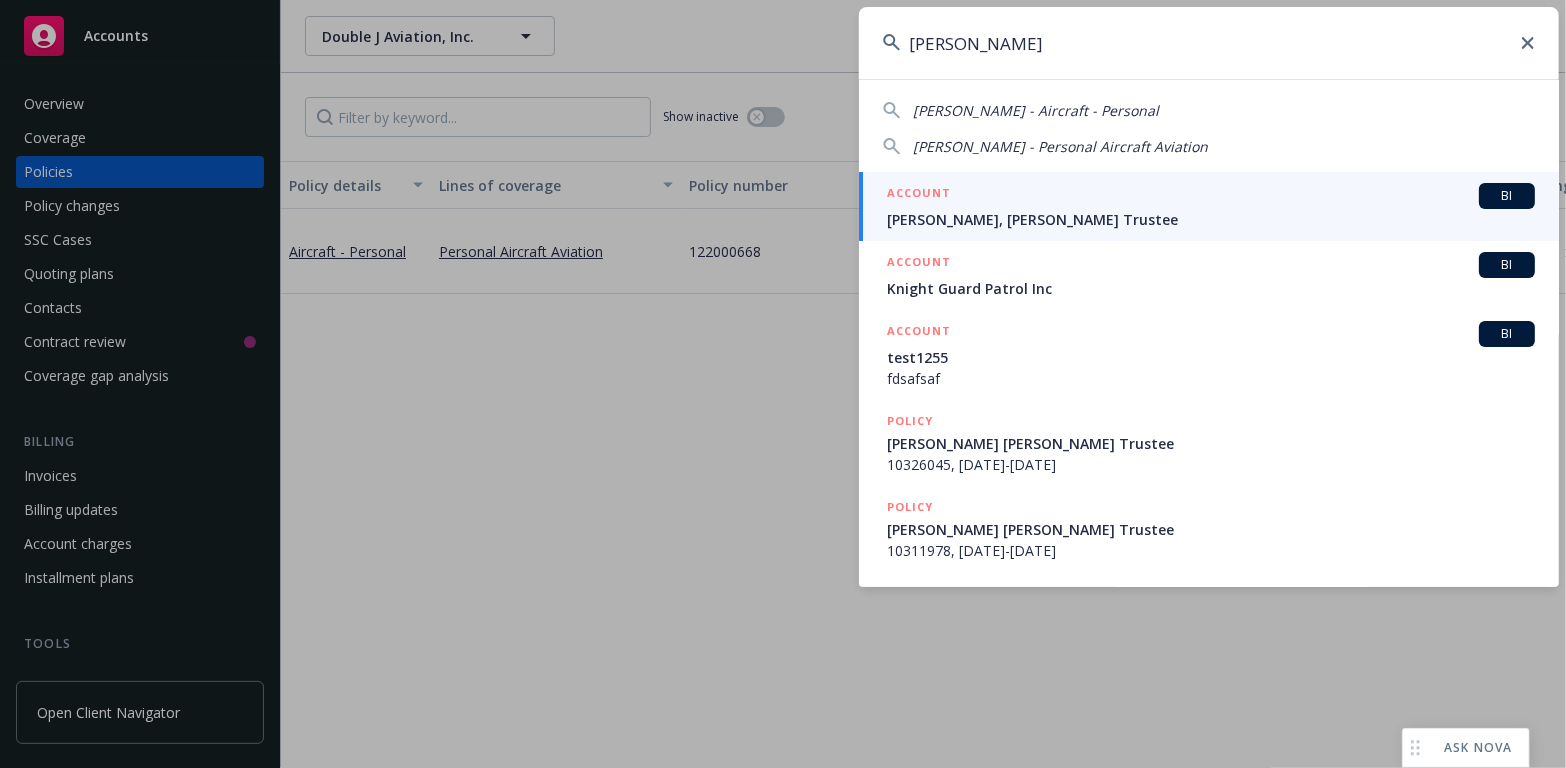 type on "[PERSON_NAME]" 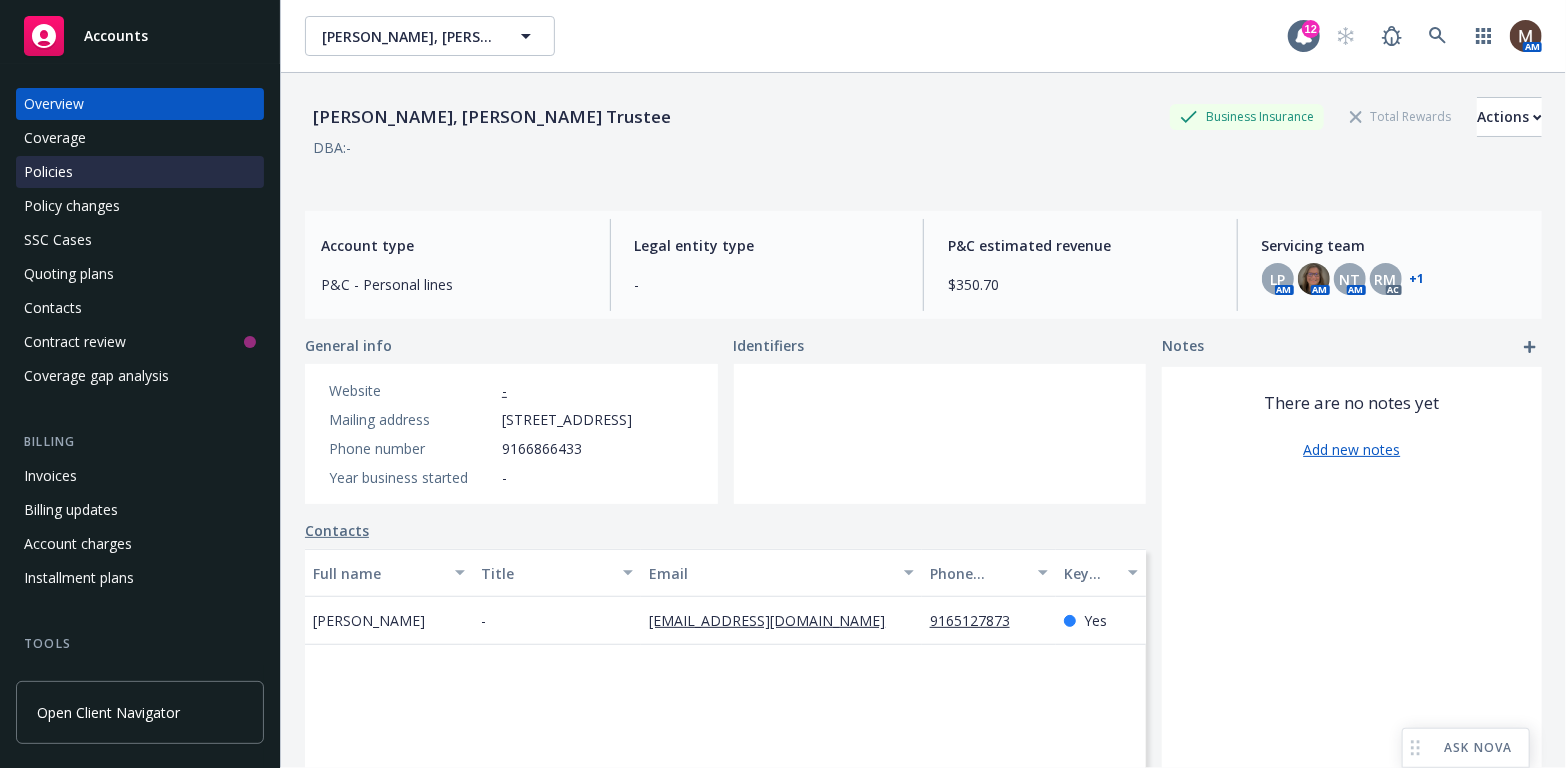 click on "Policies" at bounding box center (48, 172) 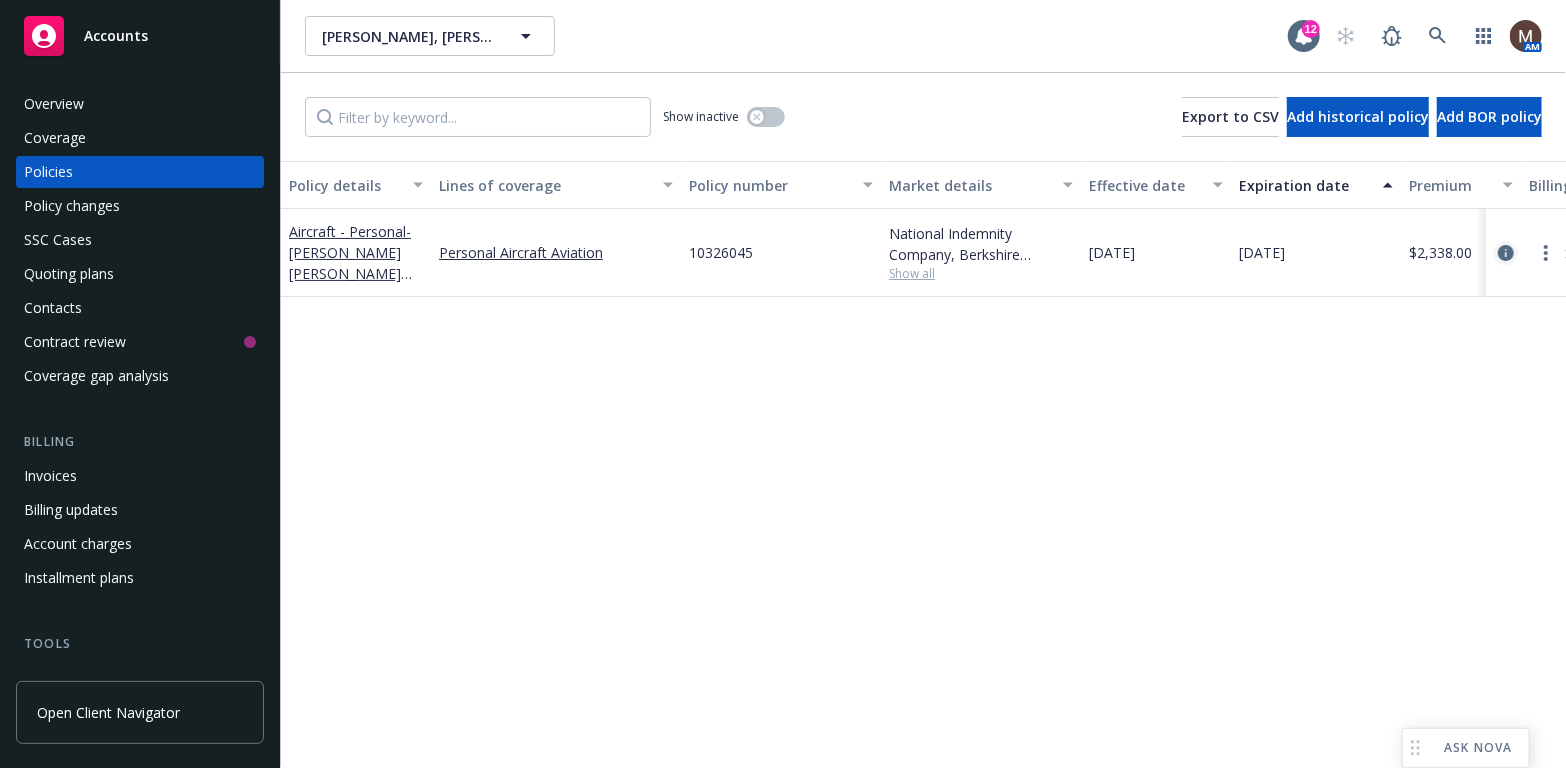 click 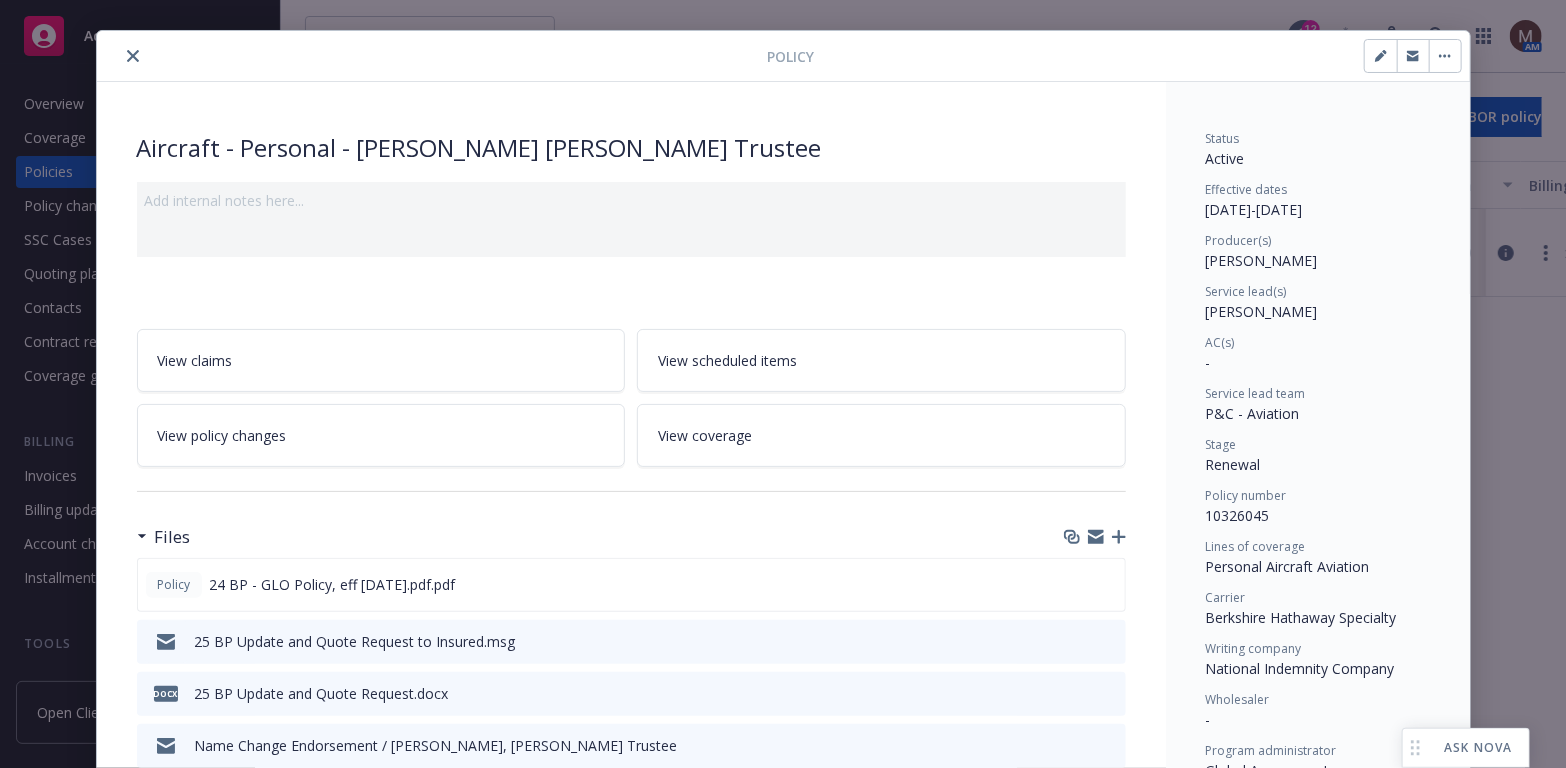 scroll, scrollTop: 0, scrollLeft: 0, axis: both 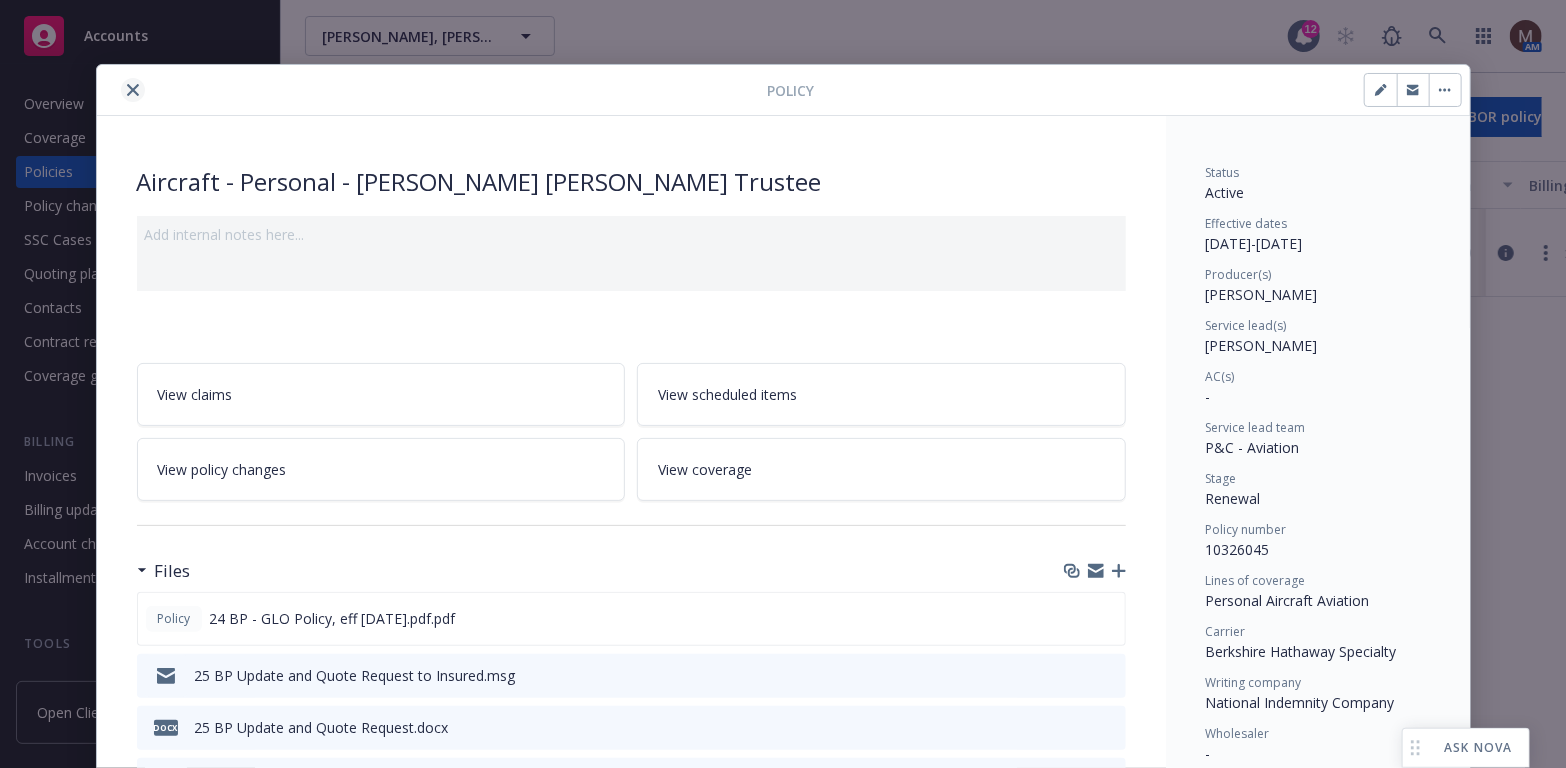 click at bounding box center (133, 90) 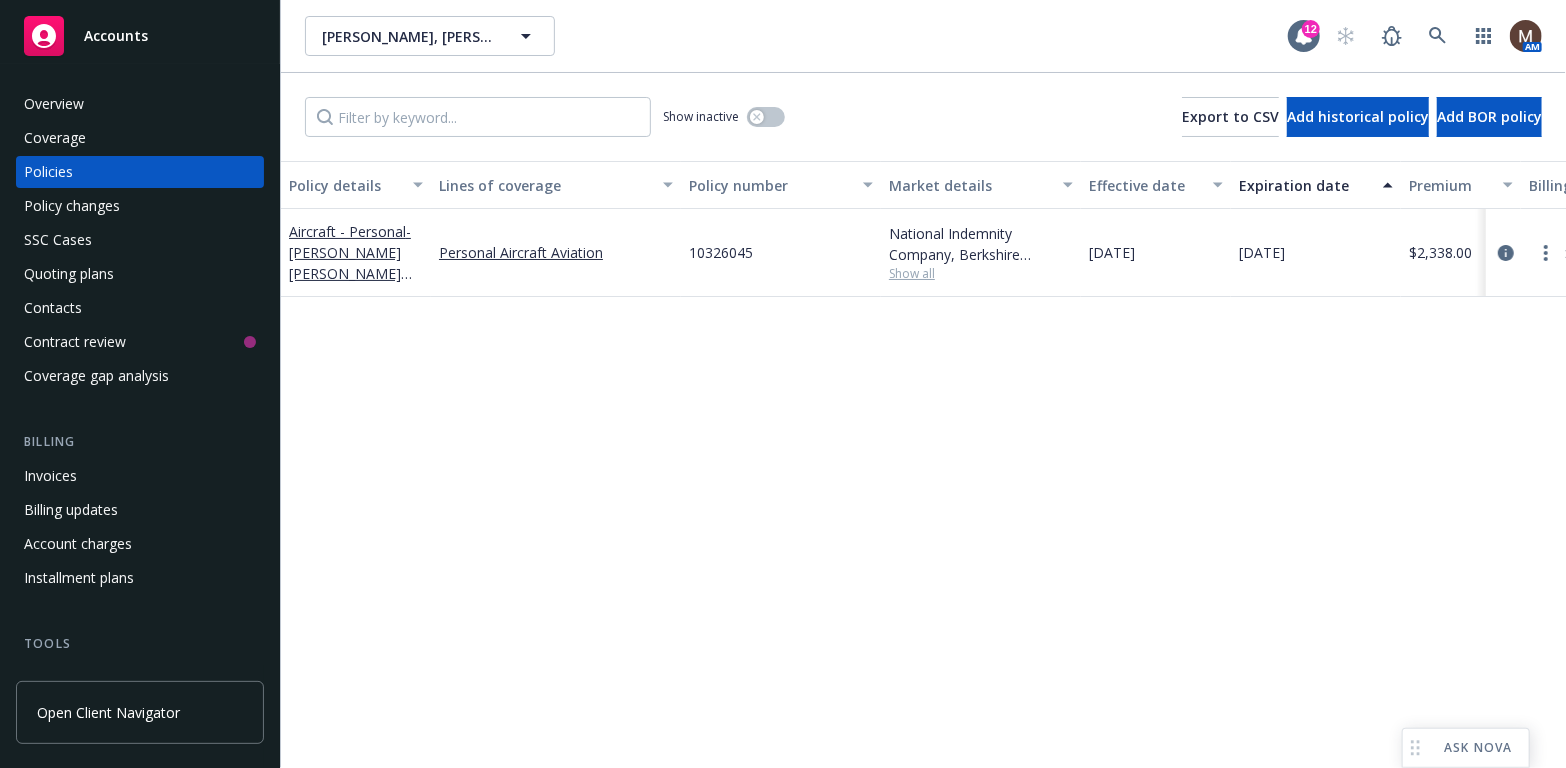 click on "Policies" at bounding box center [140, 172] 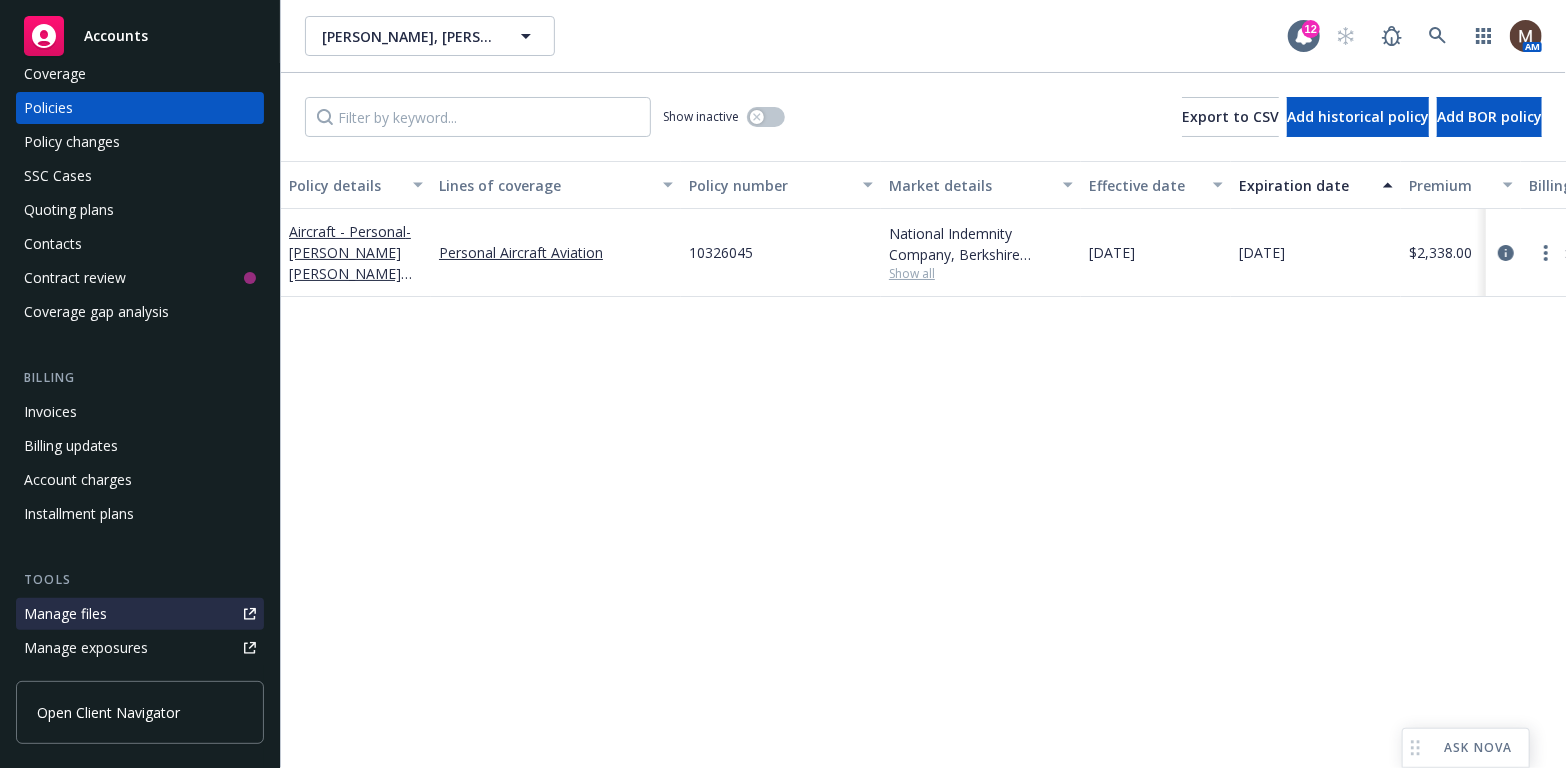 scroll, scrollTop: 100, scrollLeft: 0, axis: vertical 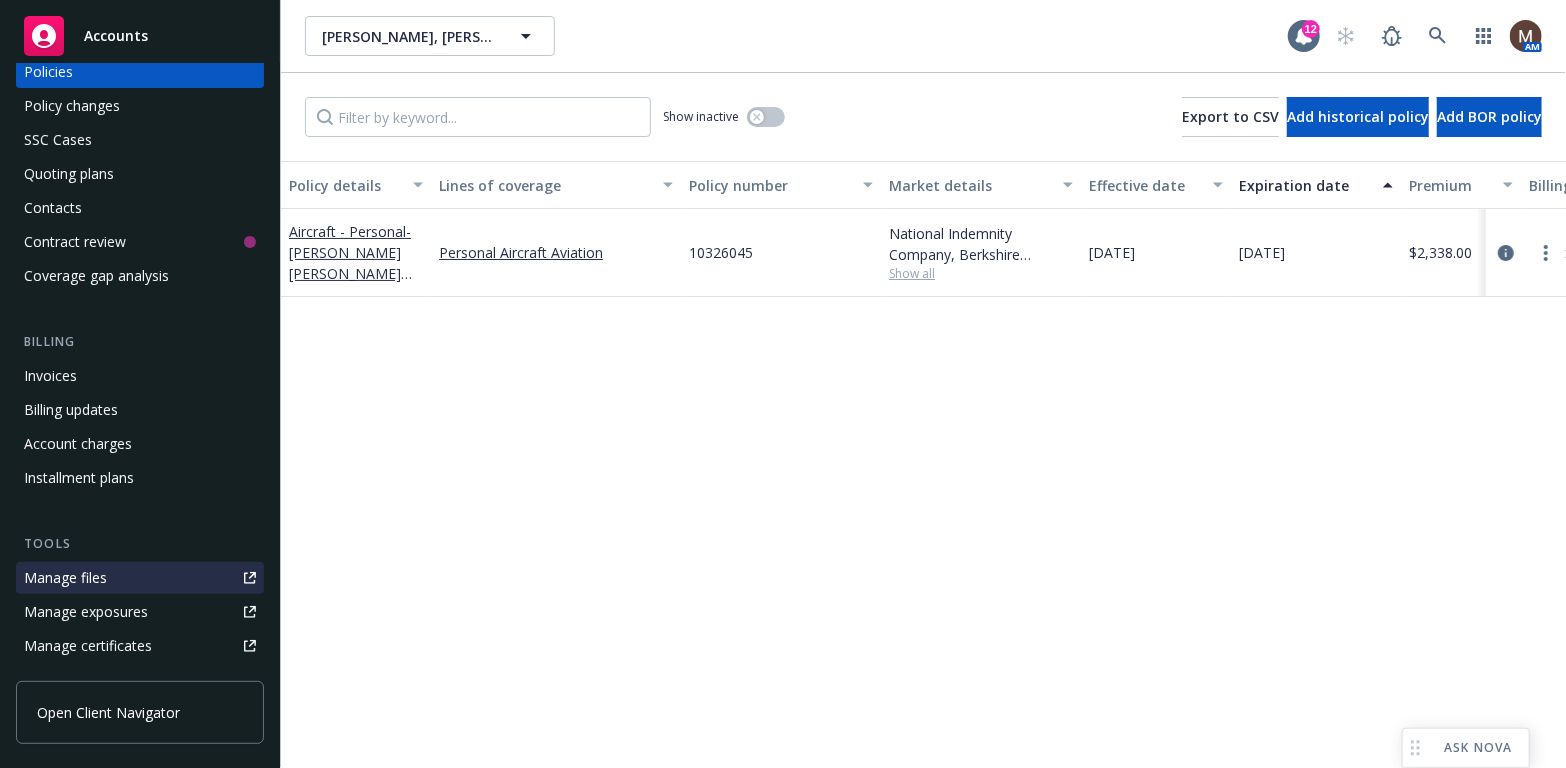 click on "Manage files" at bounding box center (65, 578) 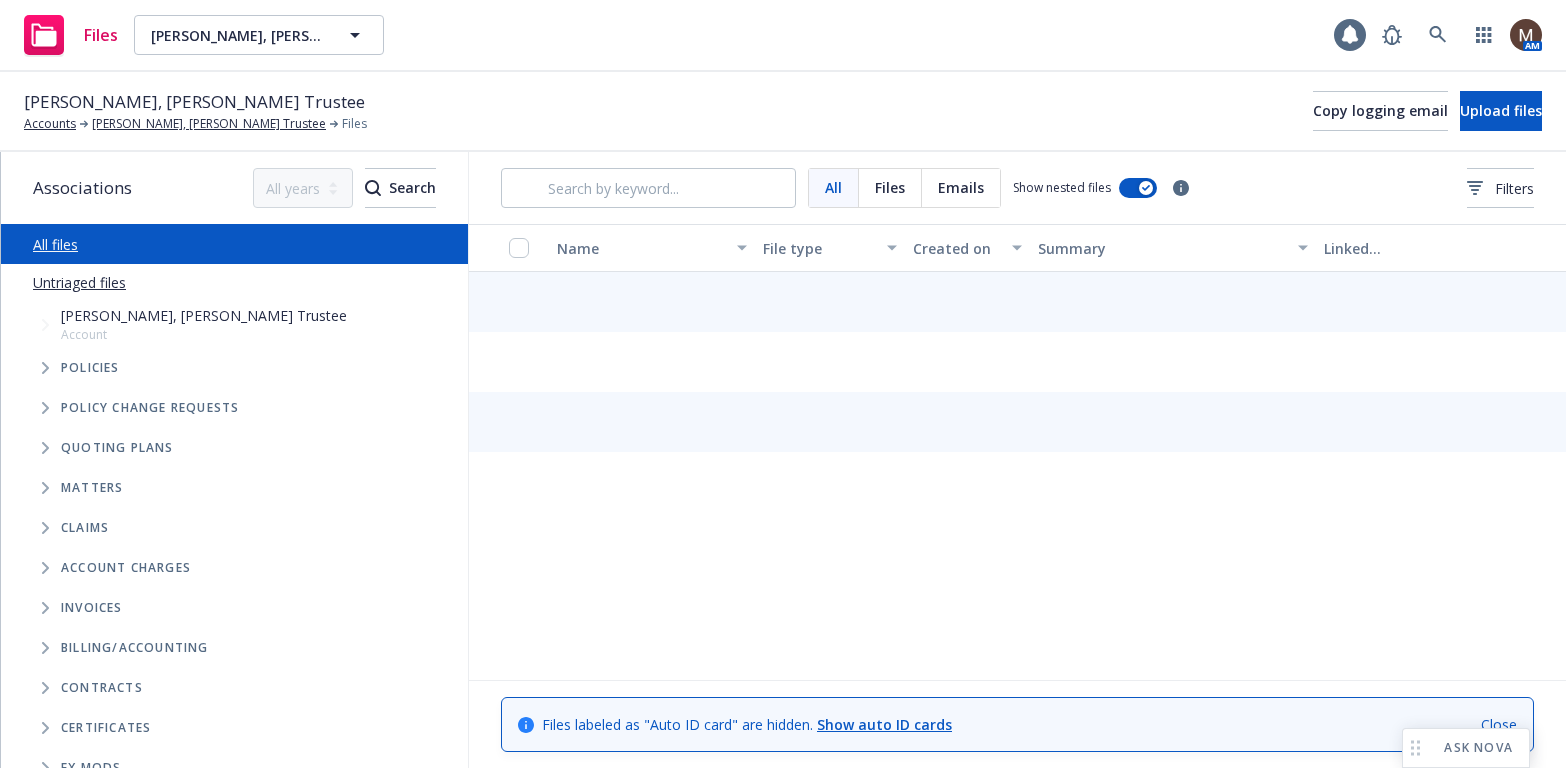 scroll, scrollTop: 0, scrollLeft: 0, axis: both 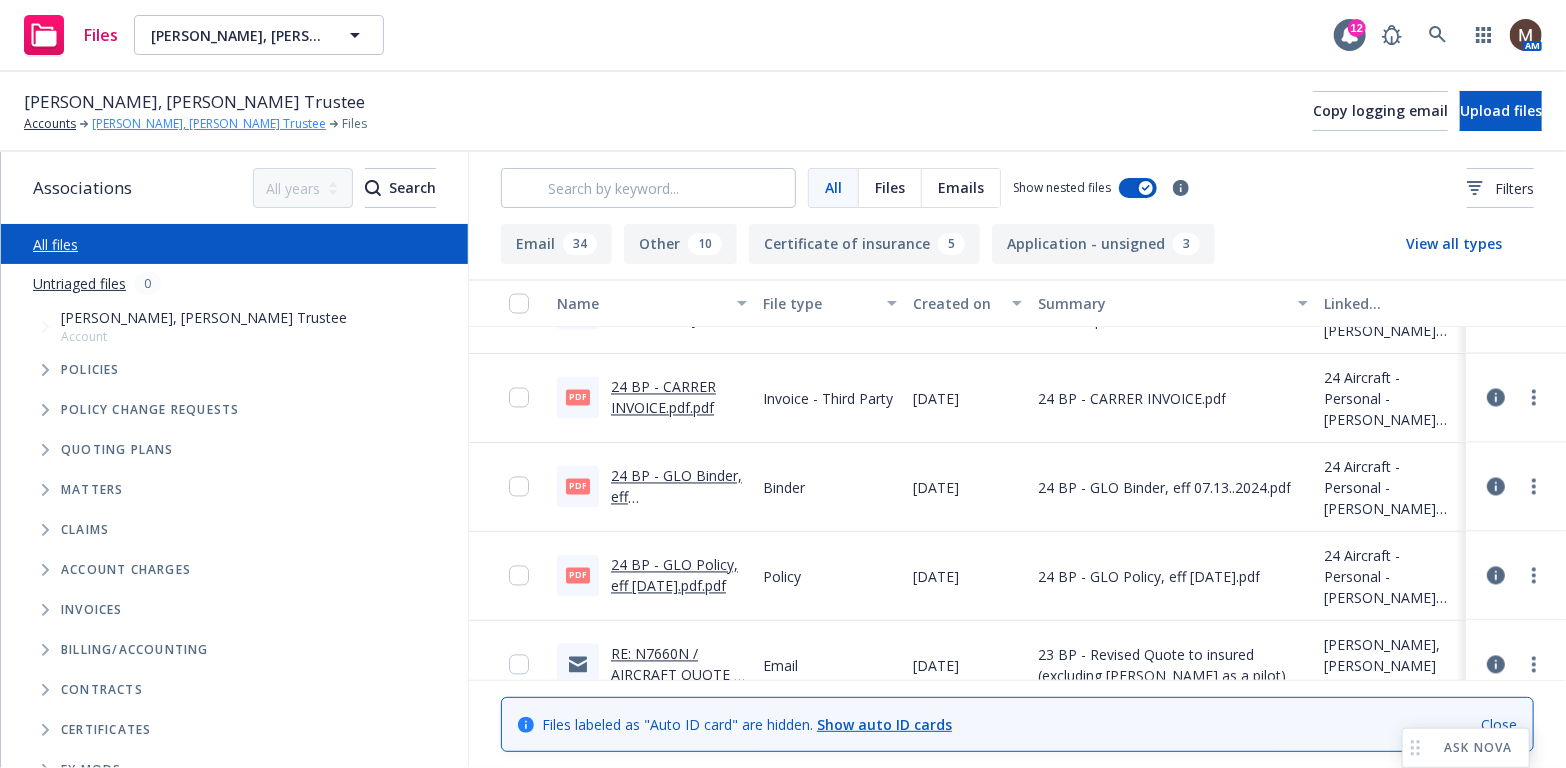 click on "[PERSON_NAME], [PERSON_NAME] Trustee" at bounding box center (209, 124) 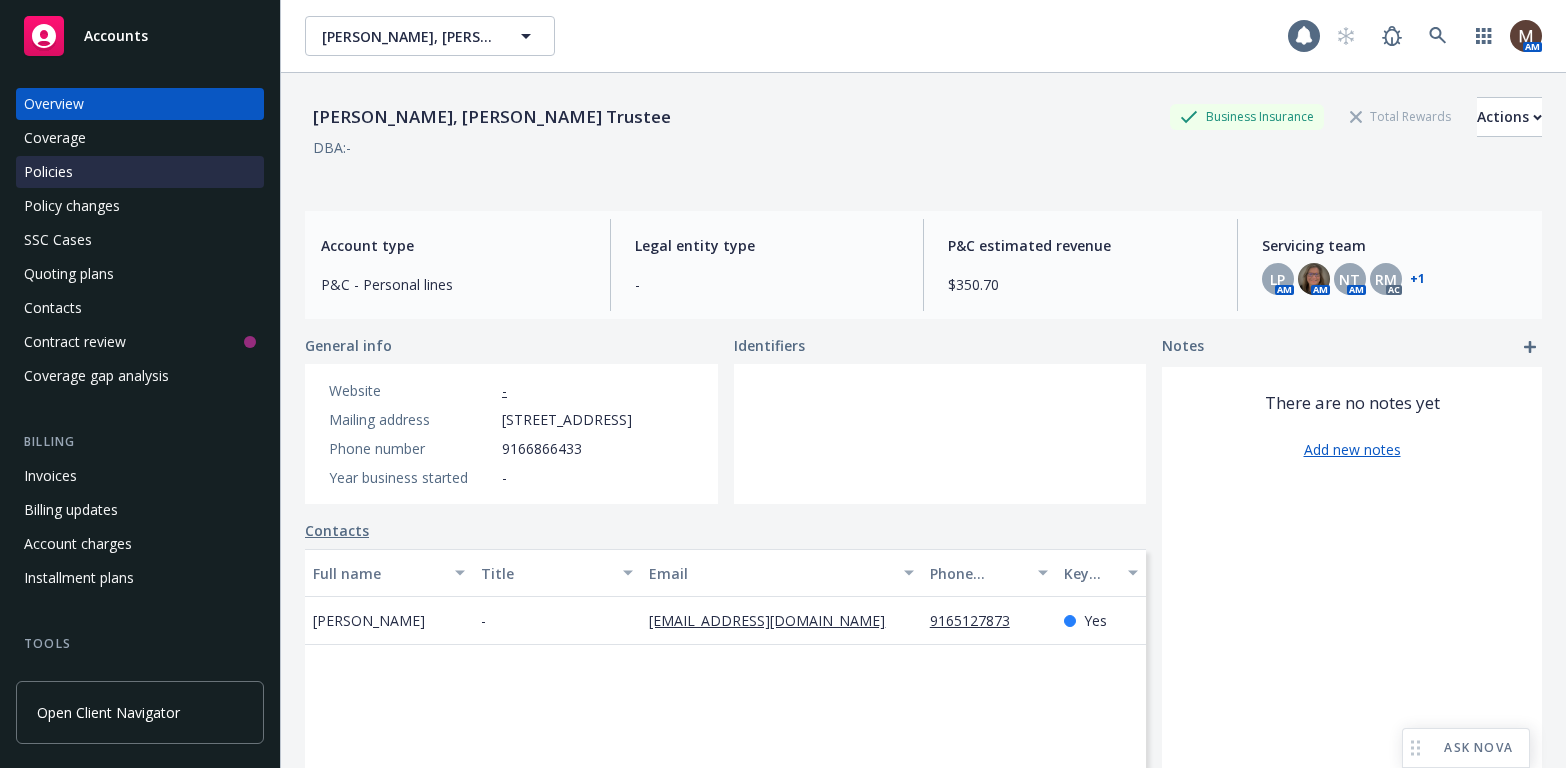 scroll, scrollTop: 0, scrollLeft: 0, axis: both 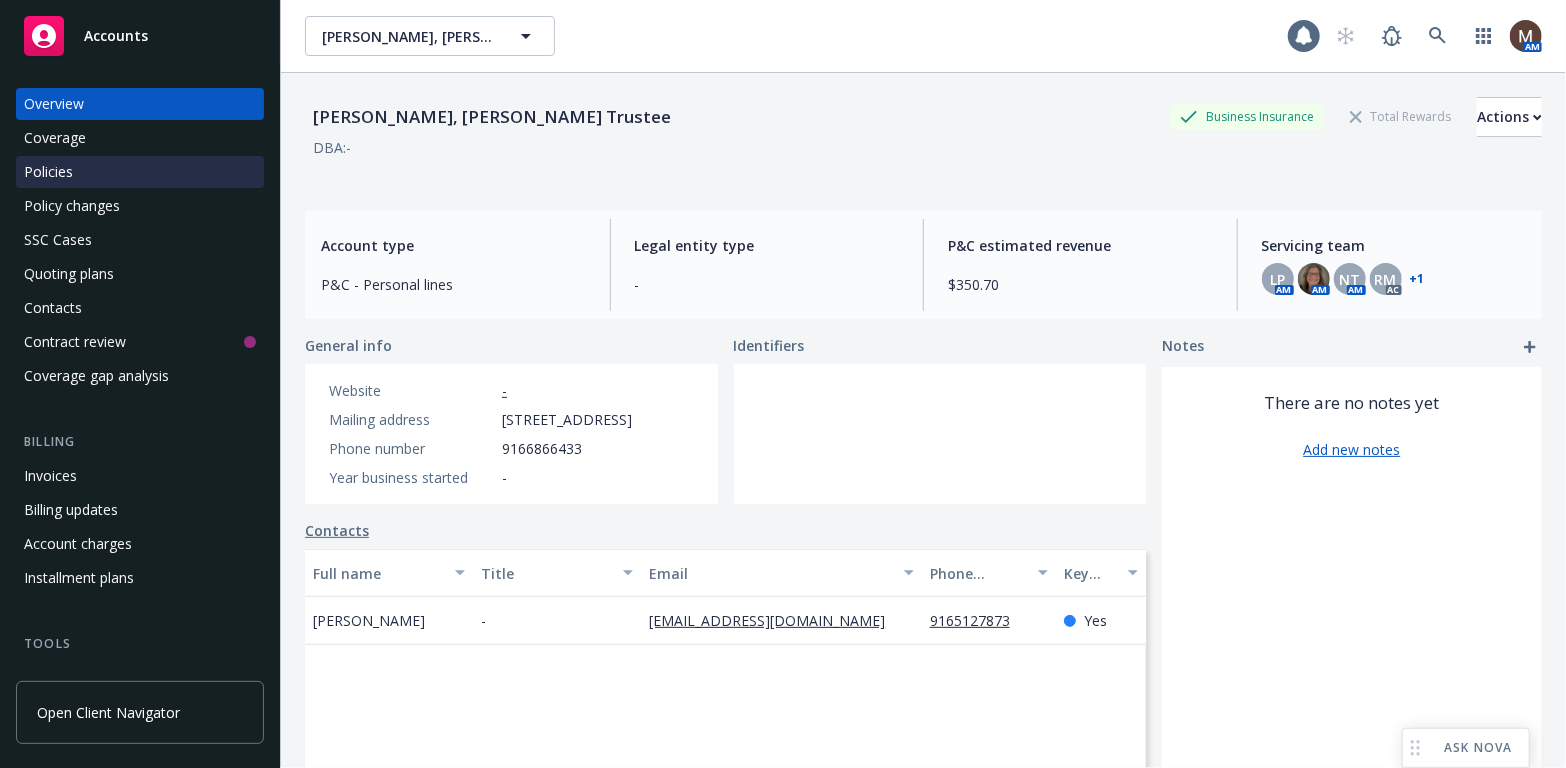 click on "Policies" at bounding box center (140, 172) 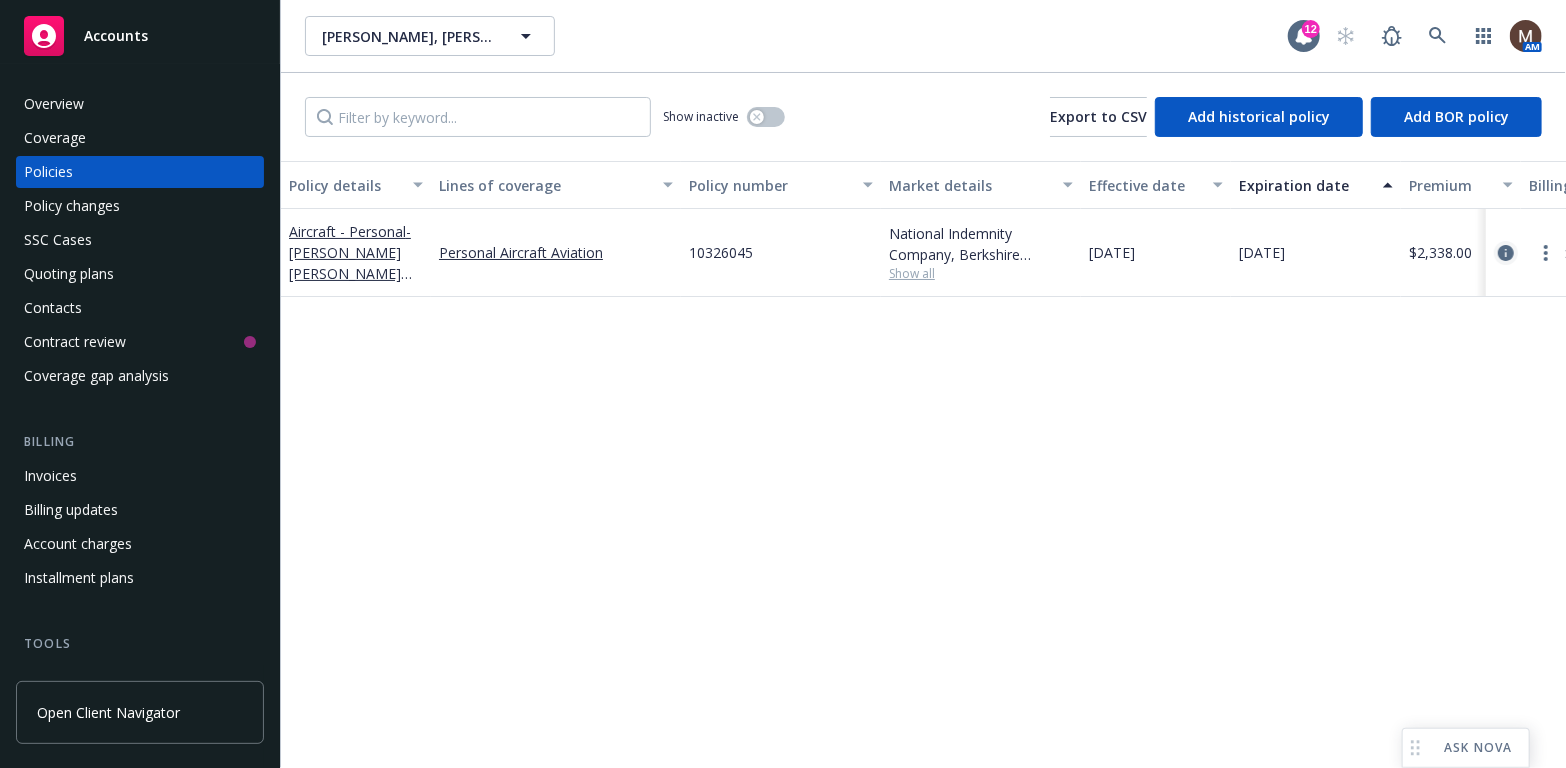 click 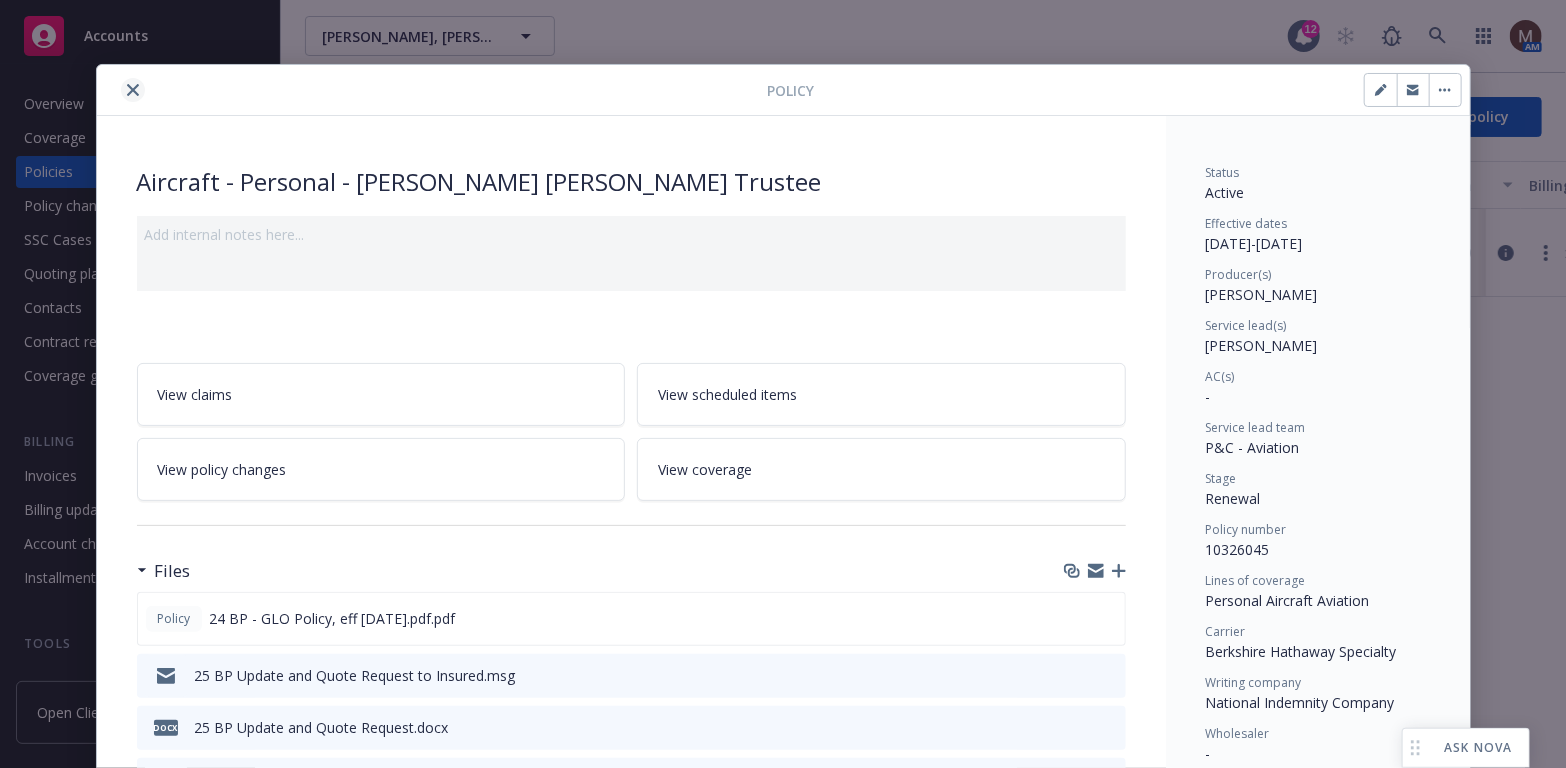 click 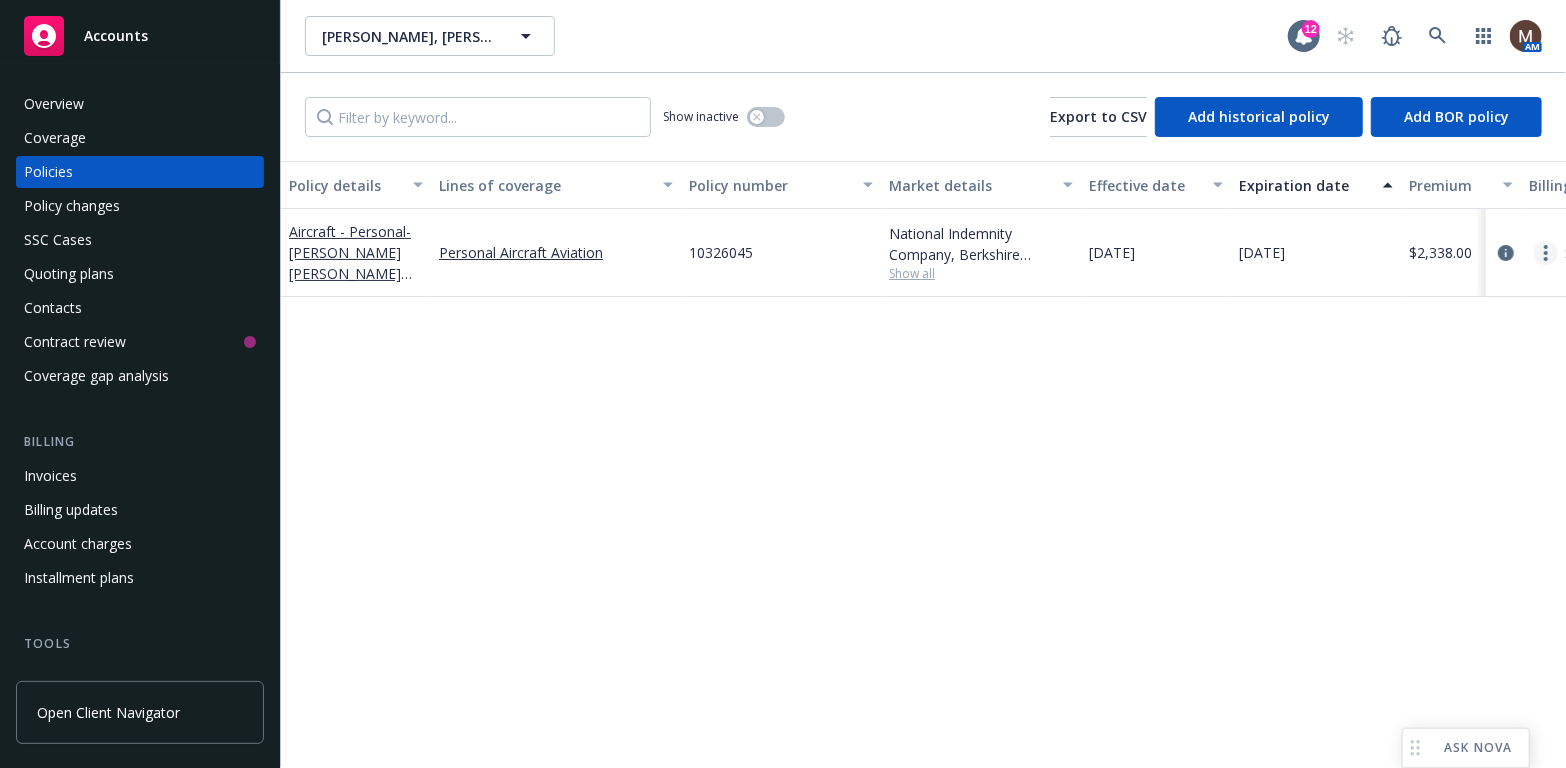 click at bounding box center [1546, 253] 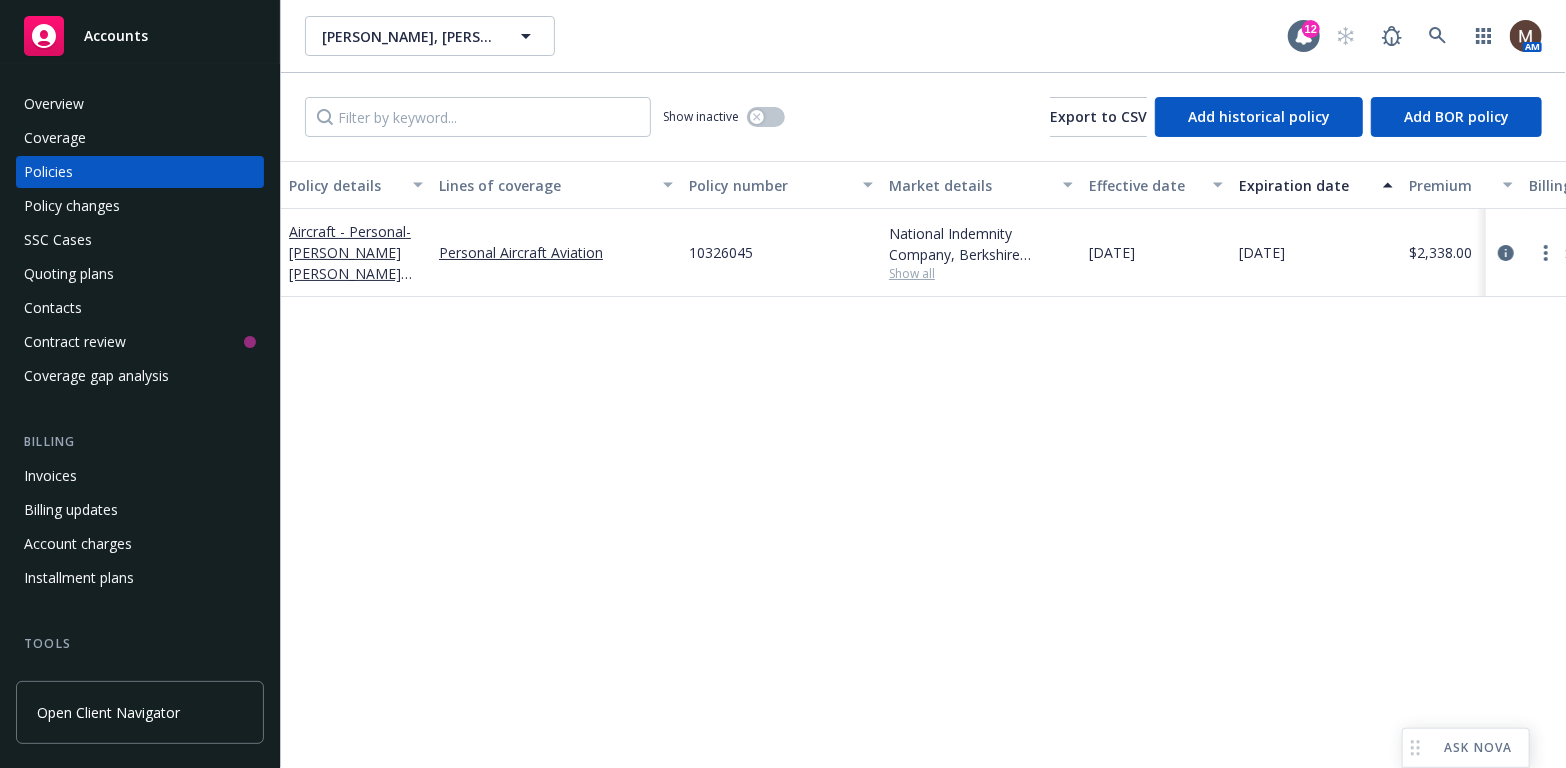 click on "Renew with incumbent" at bounding box center (1442, 333) 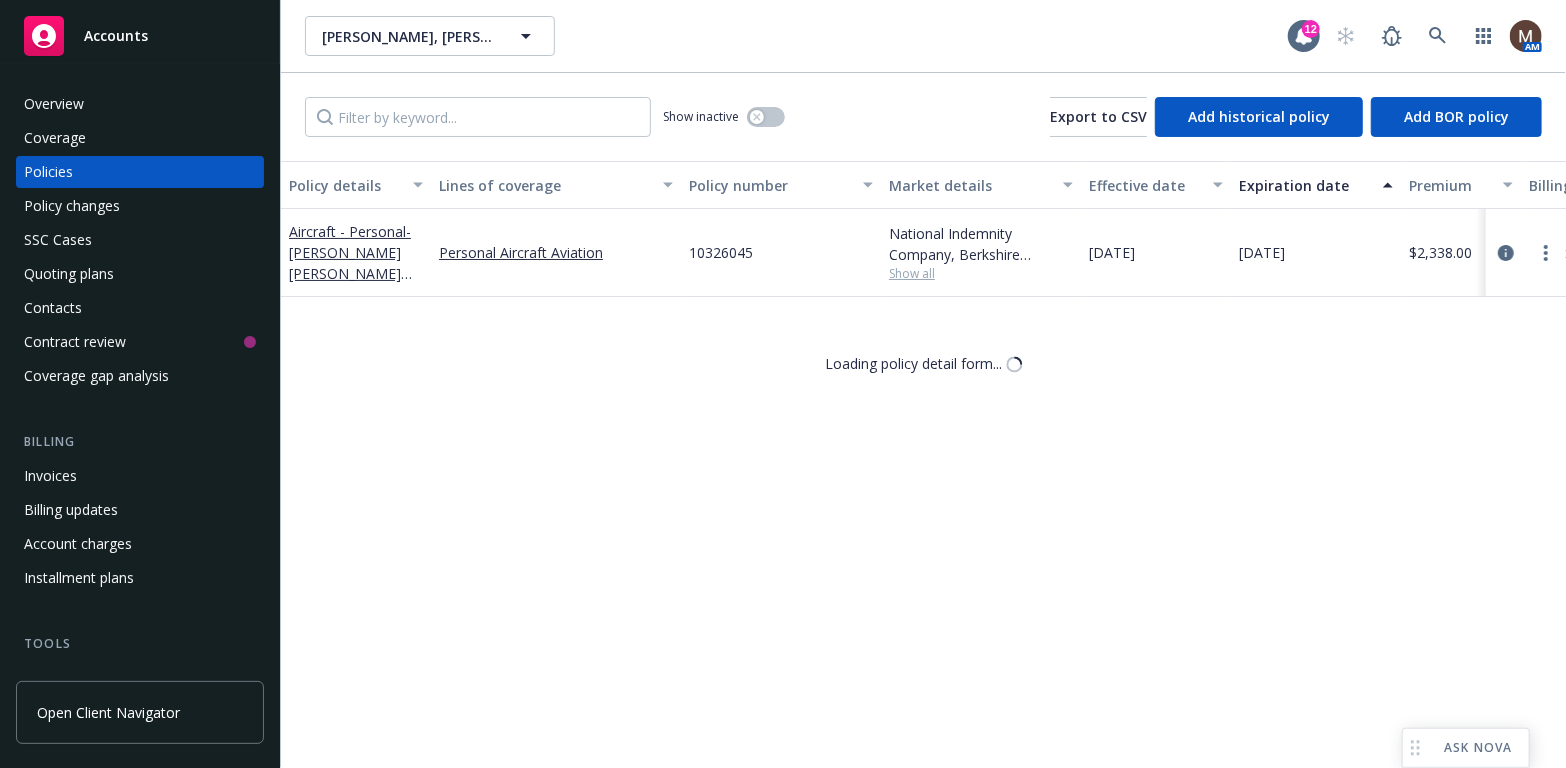 select on "12" 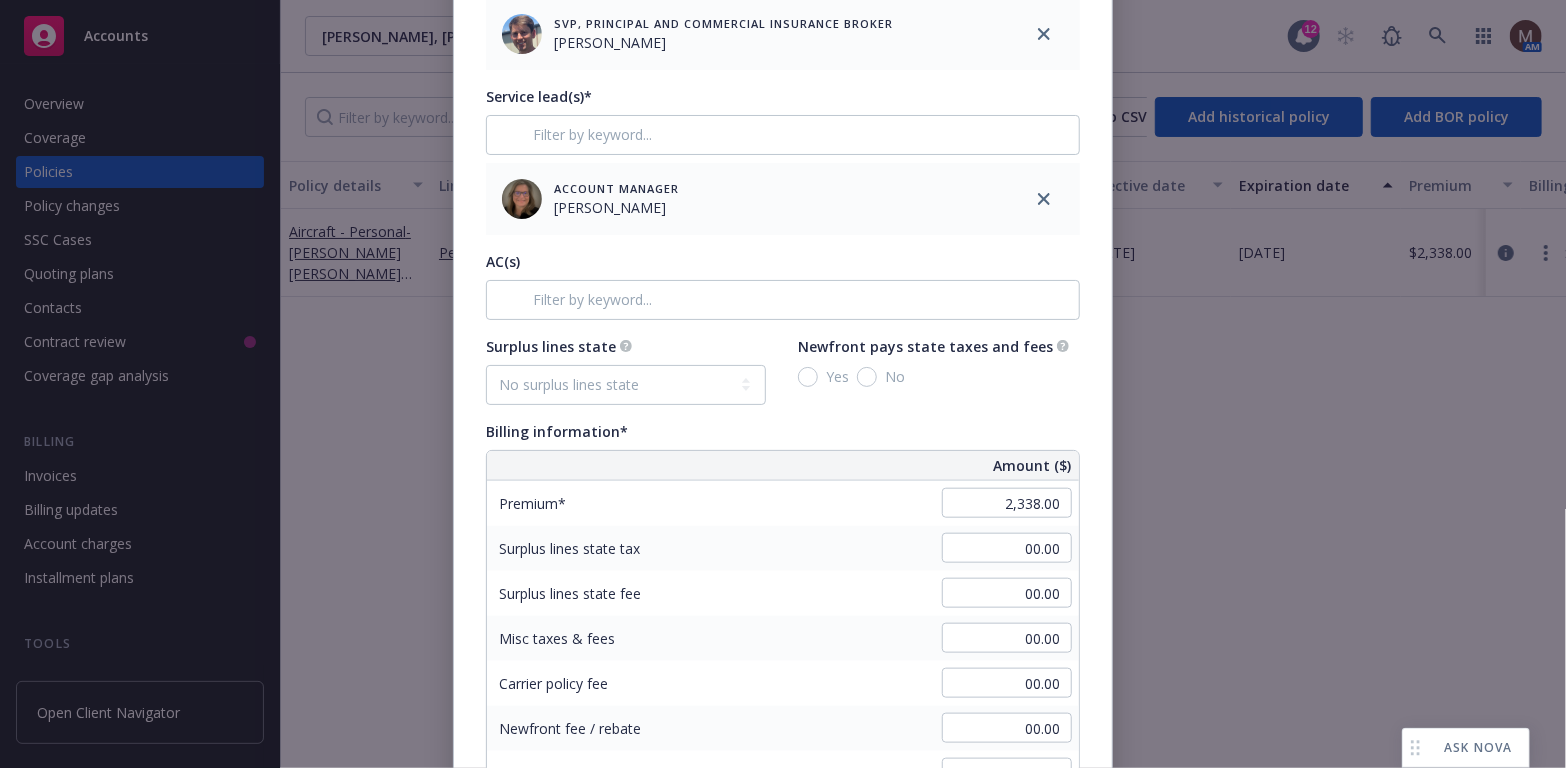 scroll, scrollTop: 900, scrollLeft: 0, axis: vertical 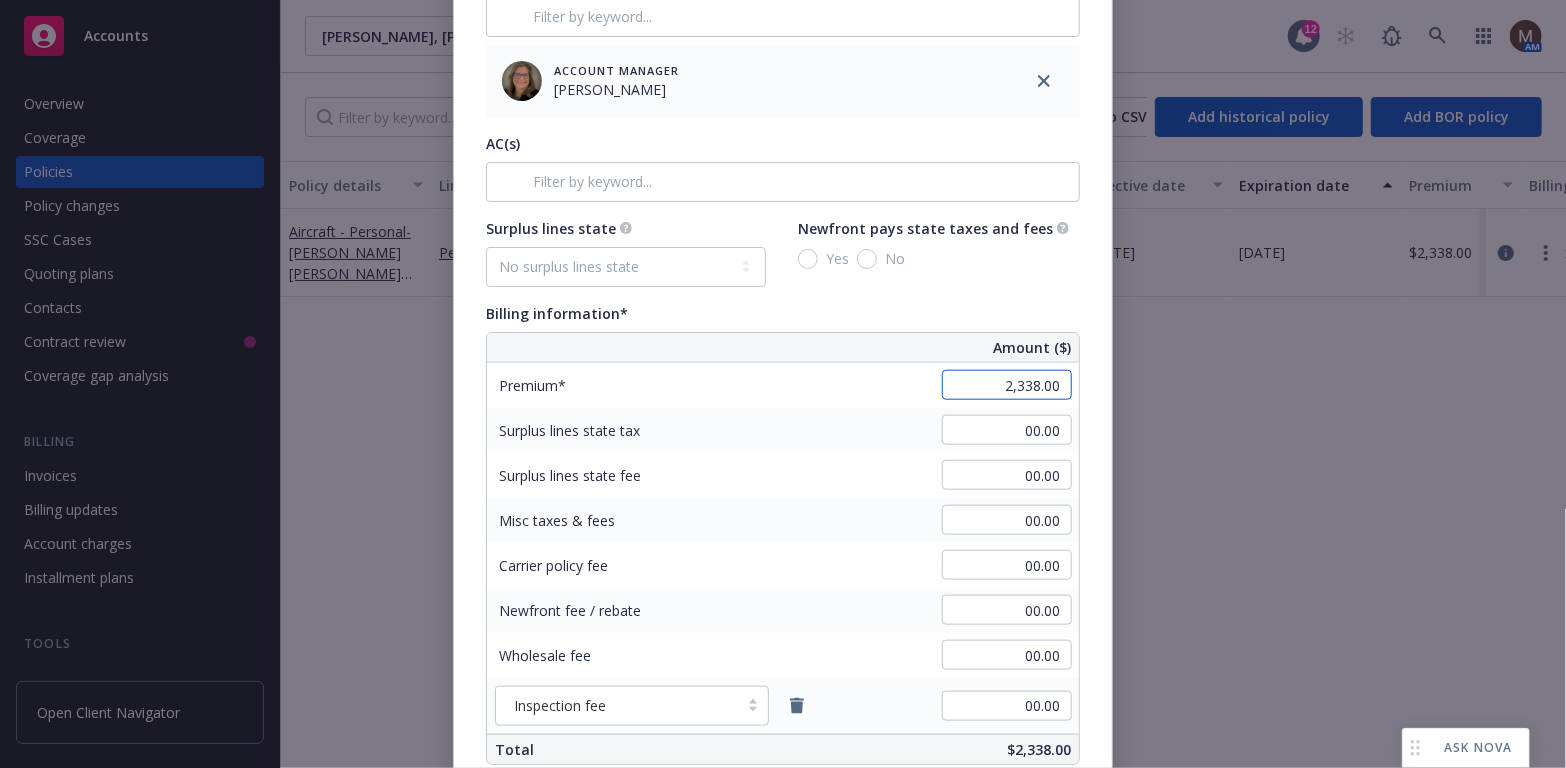 click on "2,338.00" at bounding box center [1007, 385] 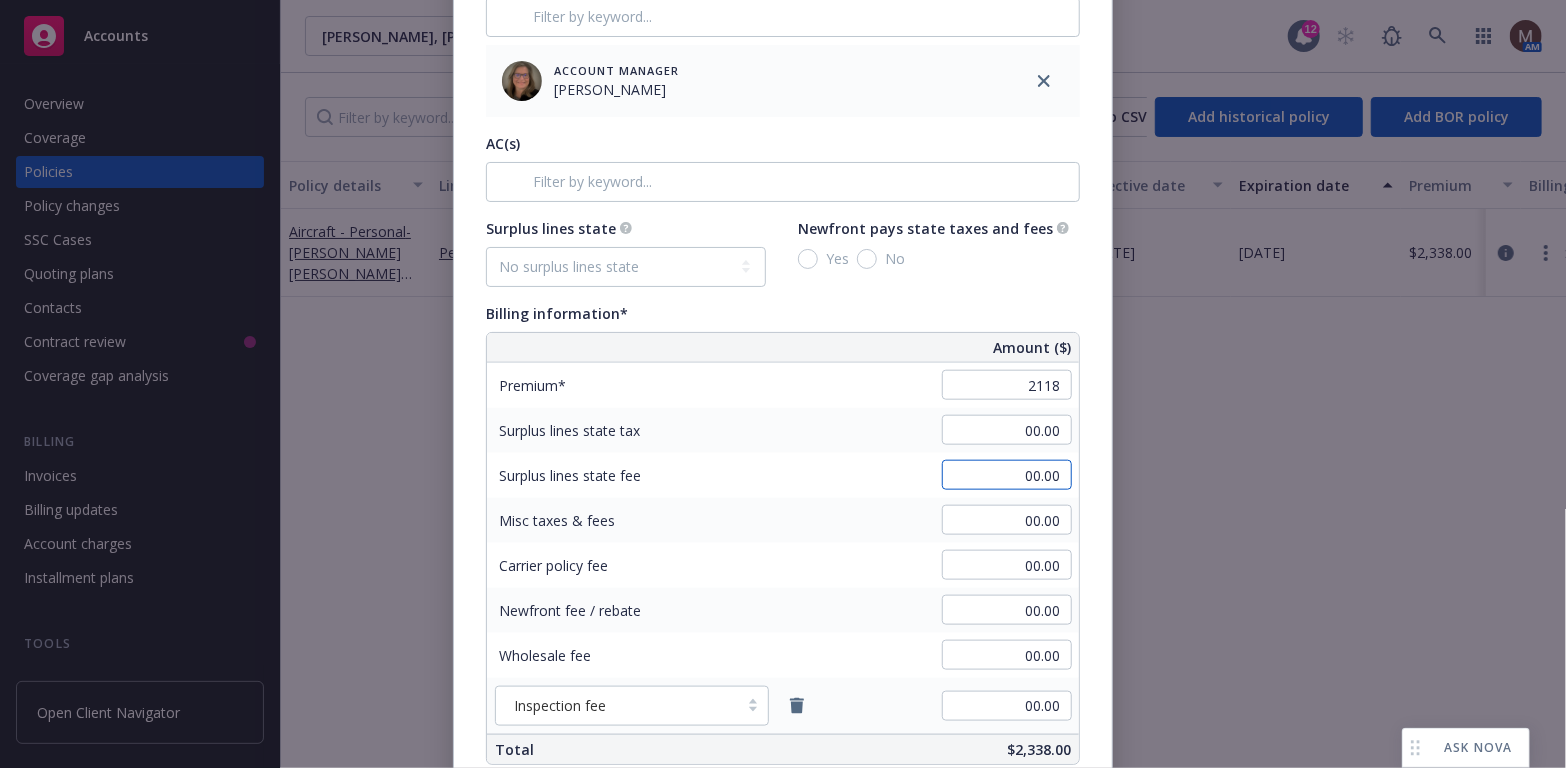 type on "2,118.00" 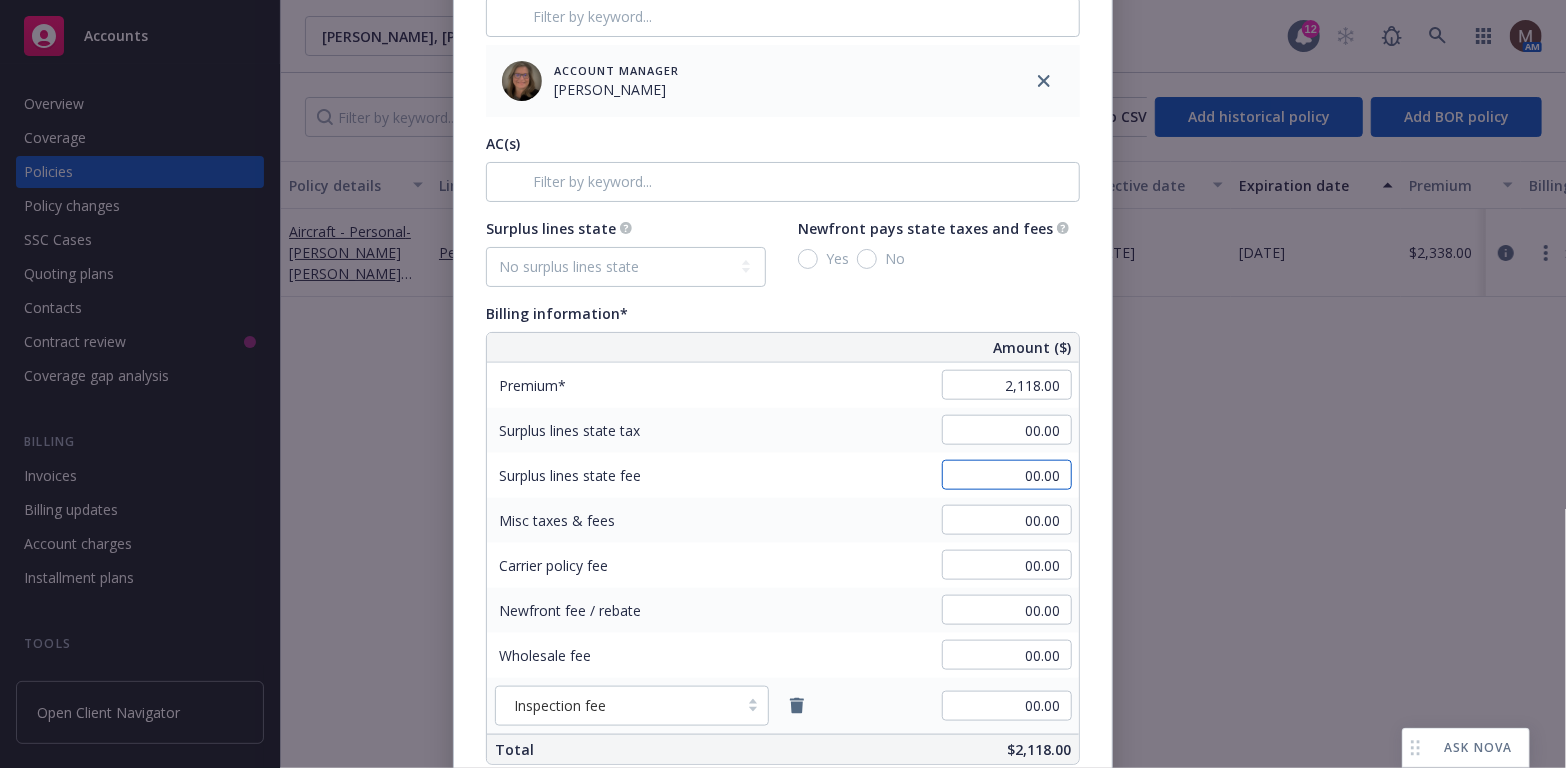 click on "00.00" at bounding box center (1007, 475) 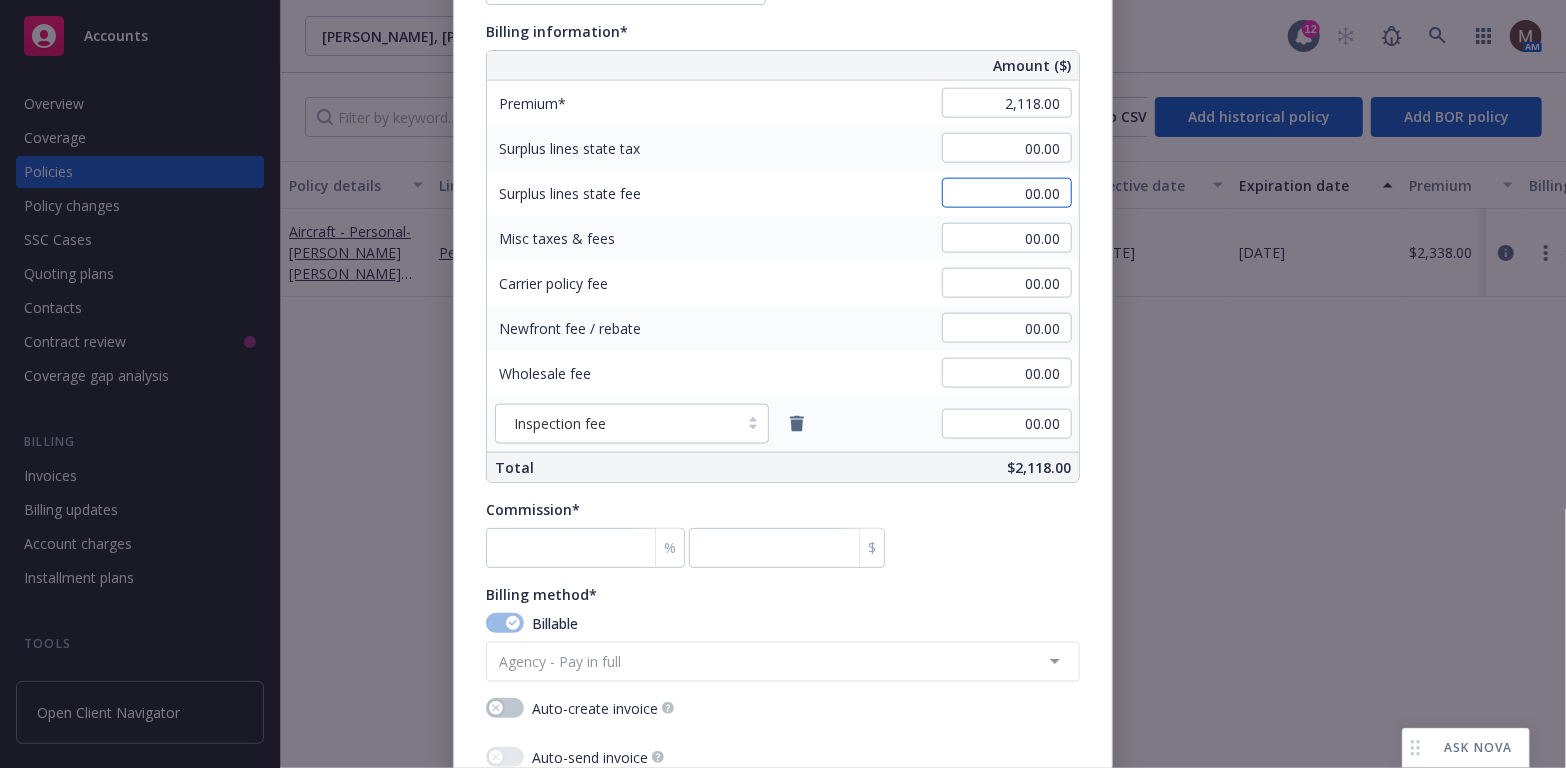 scroll, scrollTop: 1200, scrollLeft: 0, axis: vertical 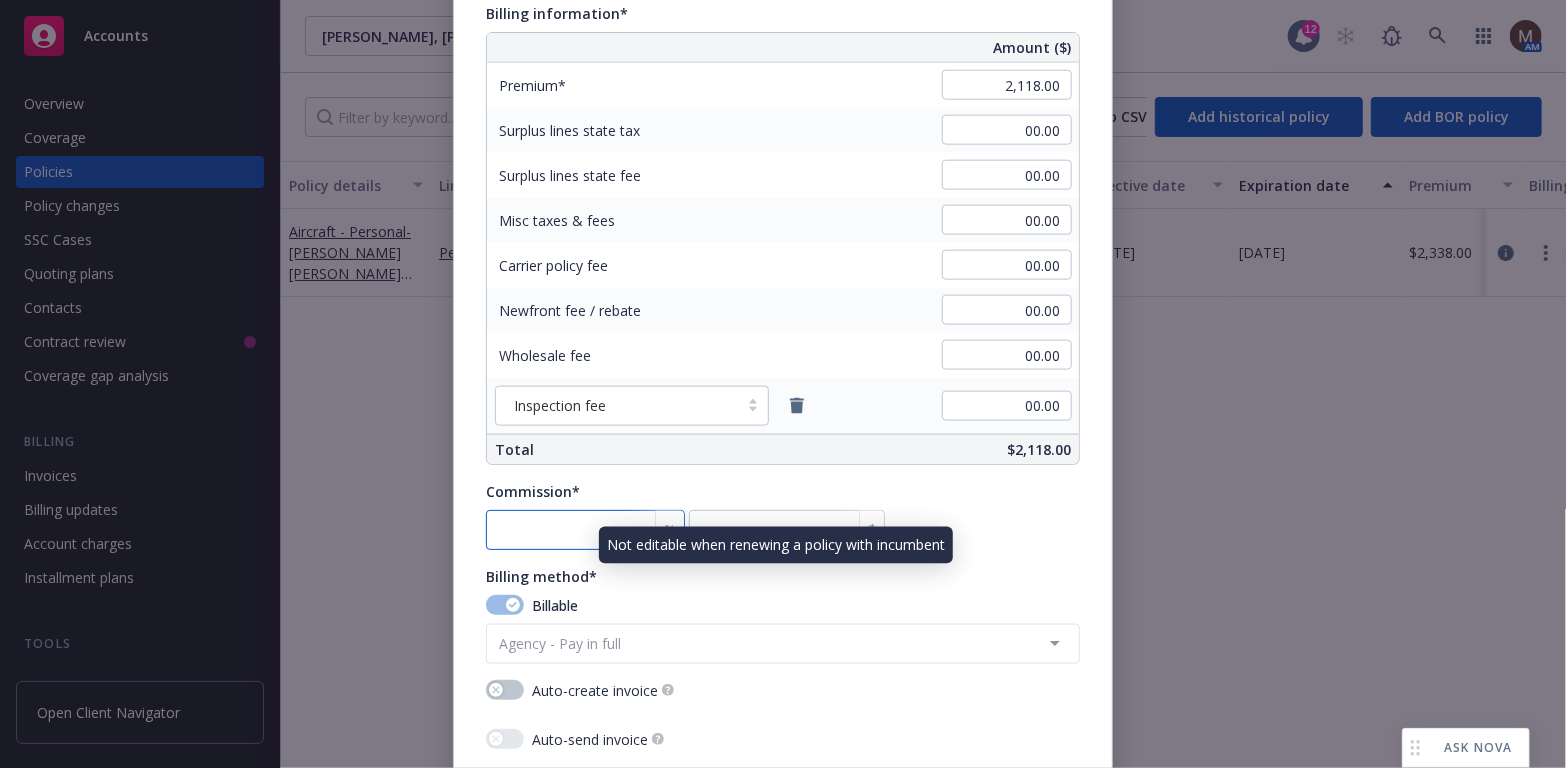 click at bounding box center [585, 530] 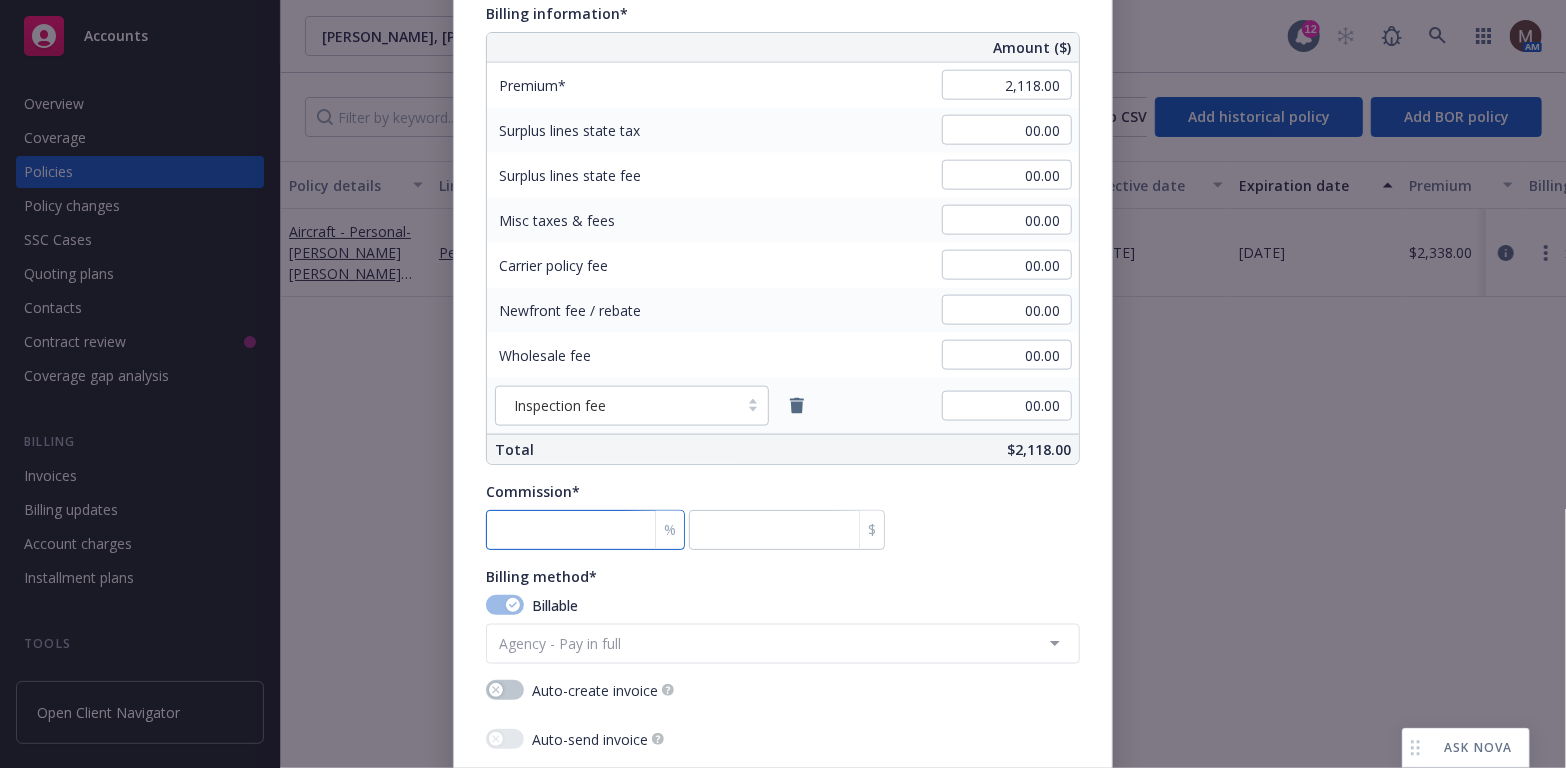 type on "1" 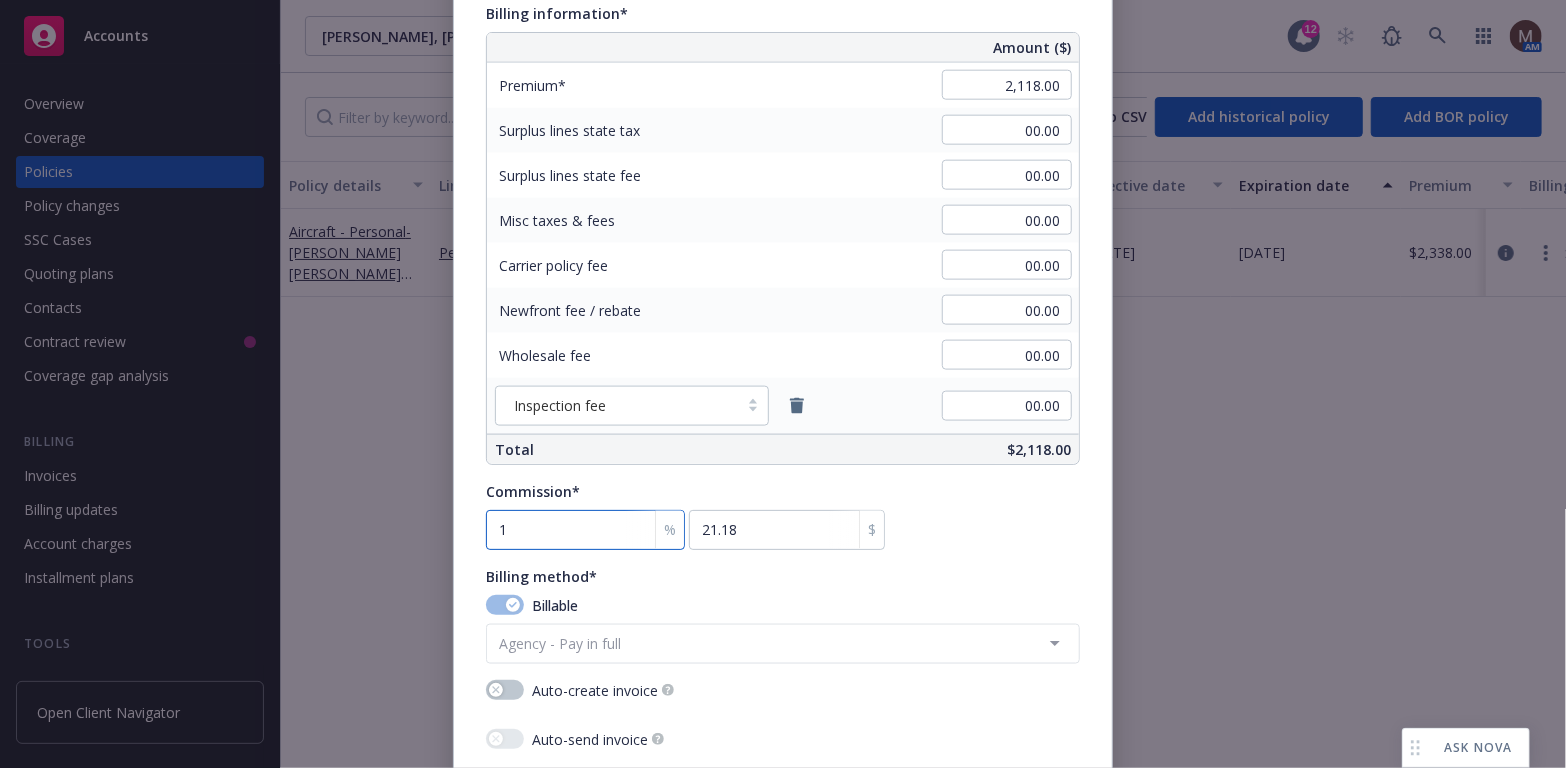 type on "15" 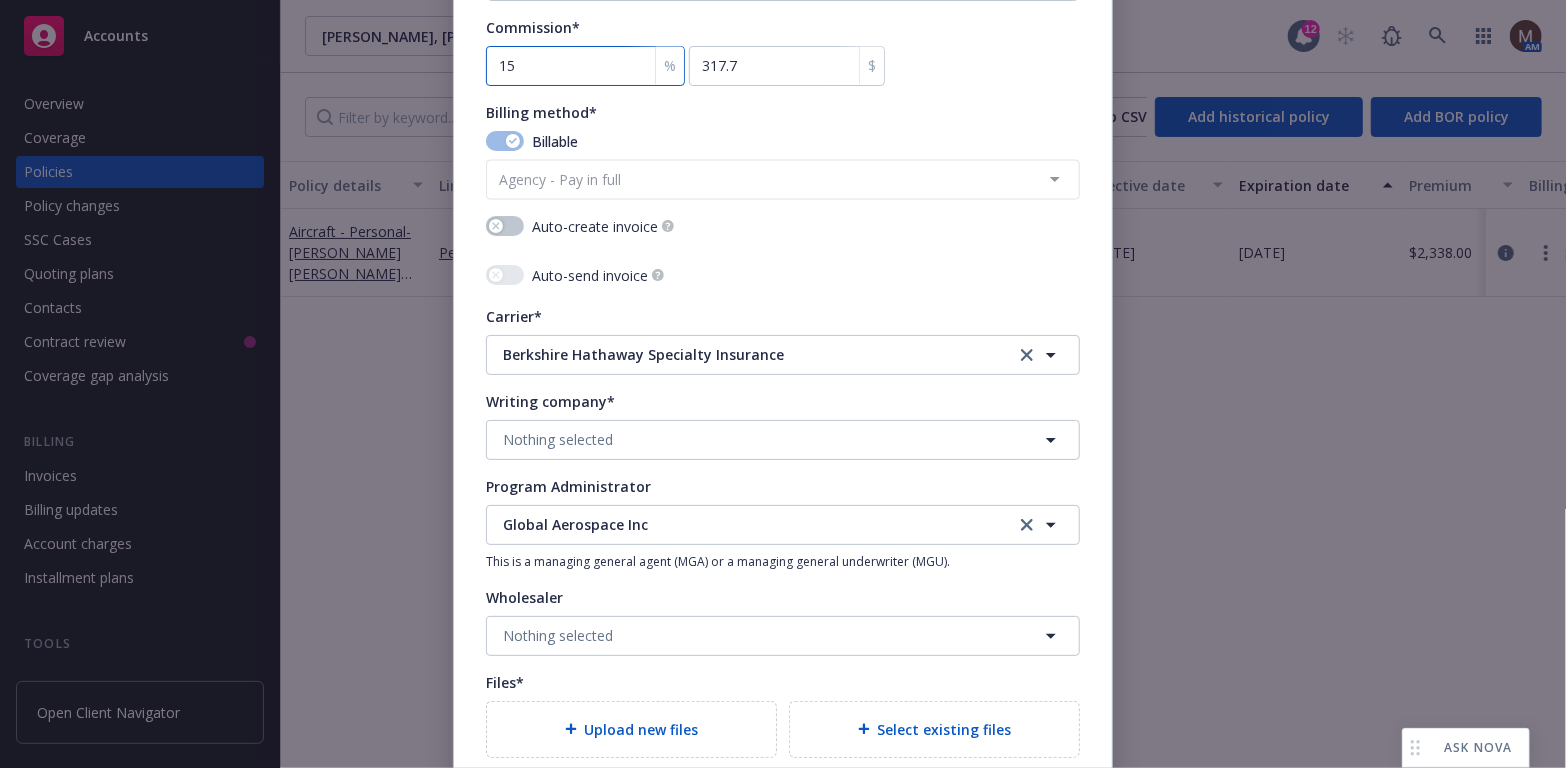 scroll, scrollTop: 1700, scrollLeft: 0, axis: vertical 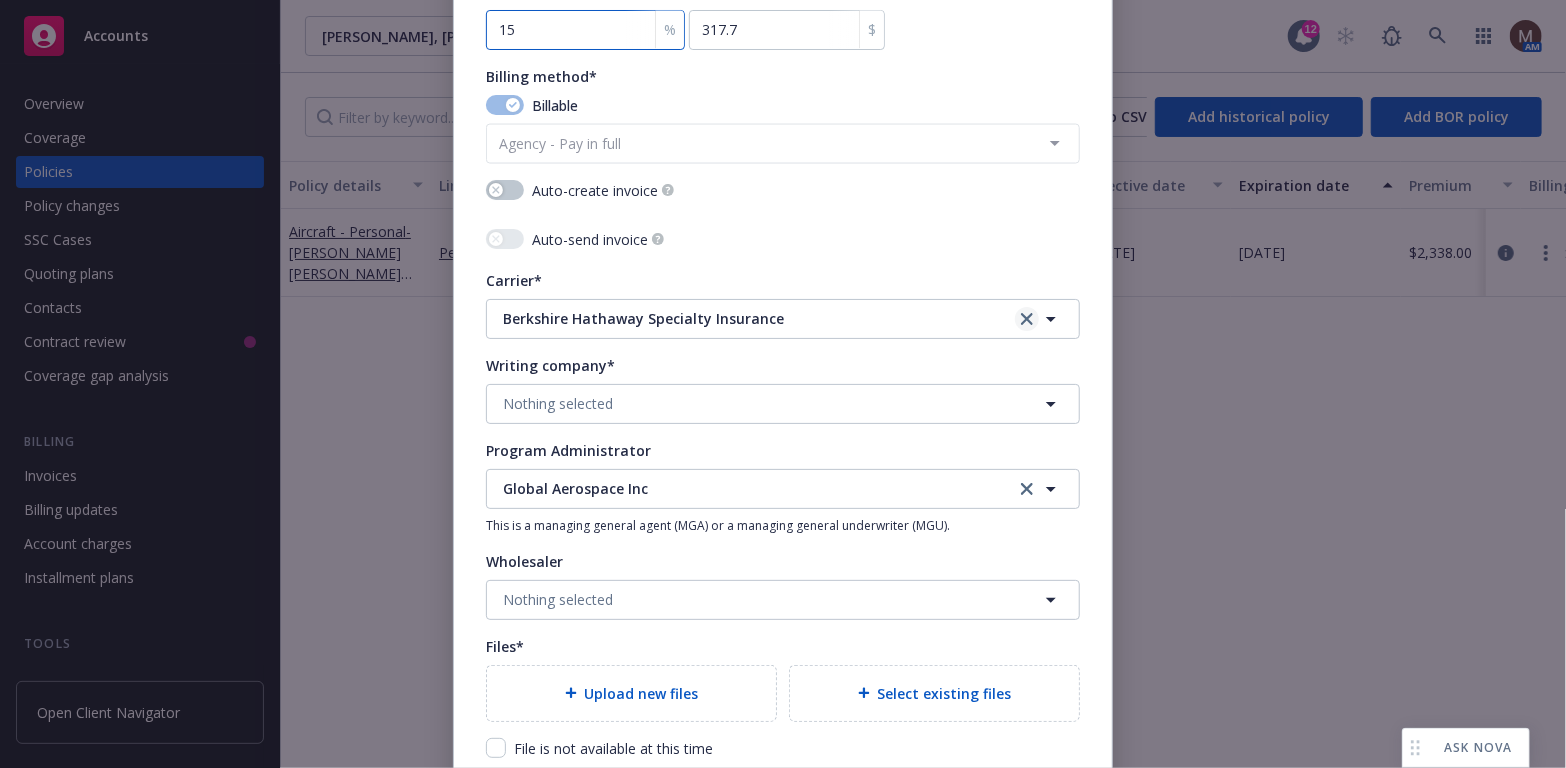 type on "15" 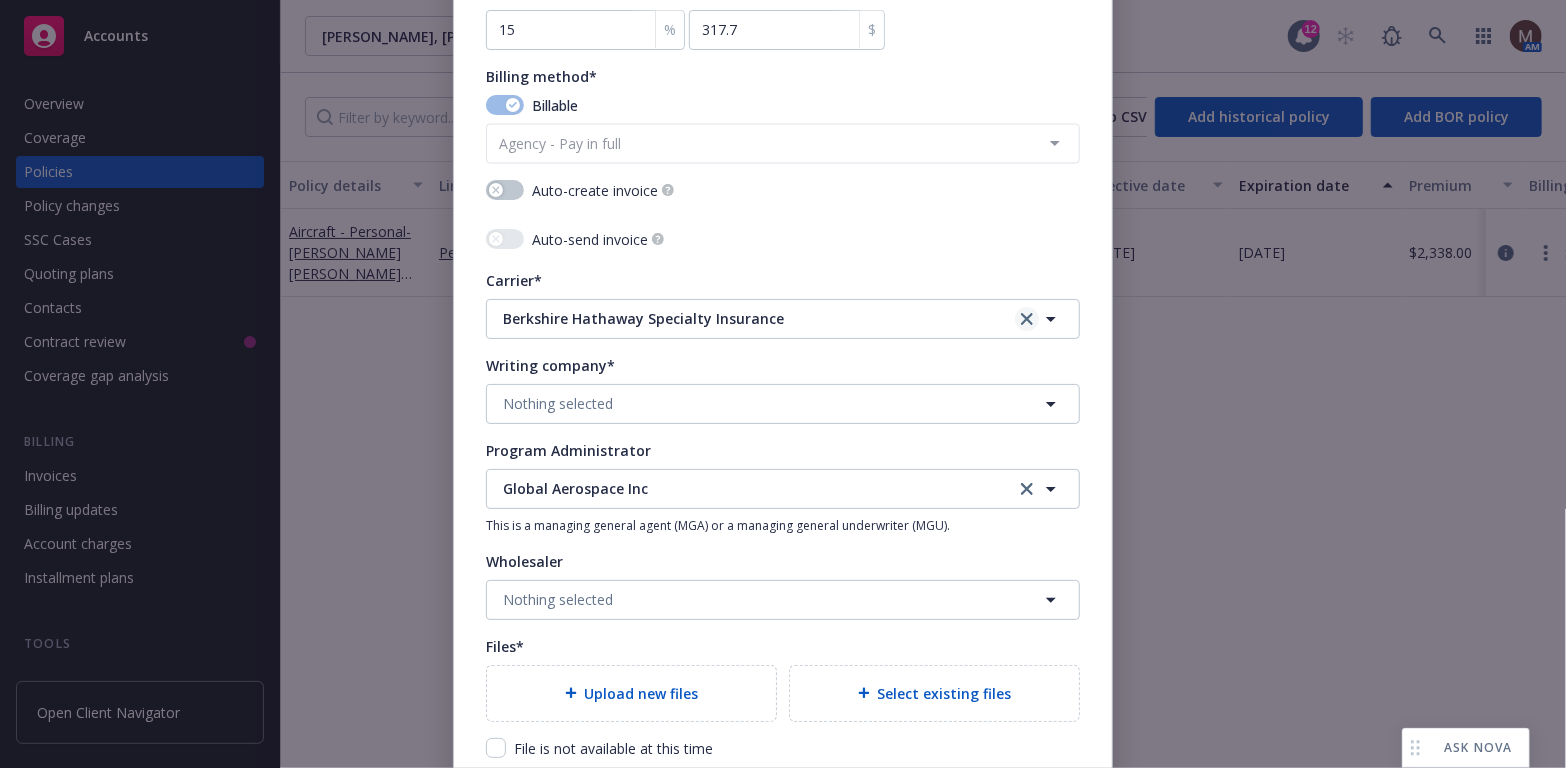 click 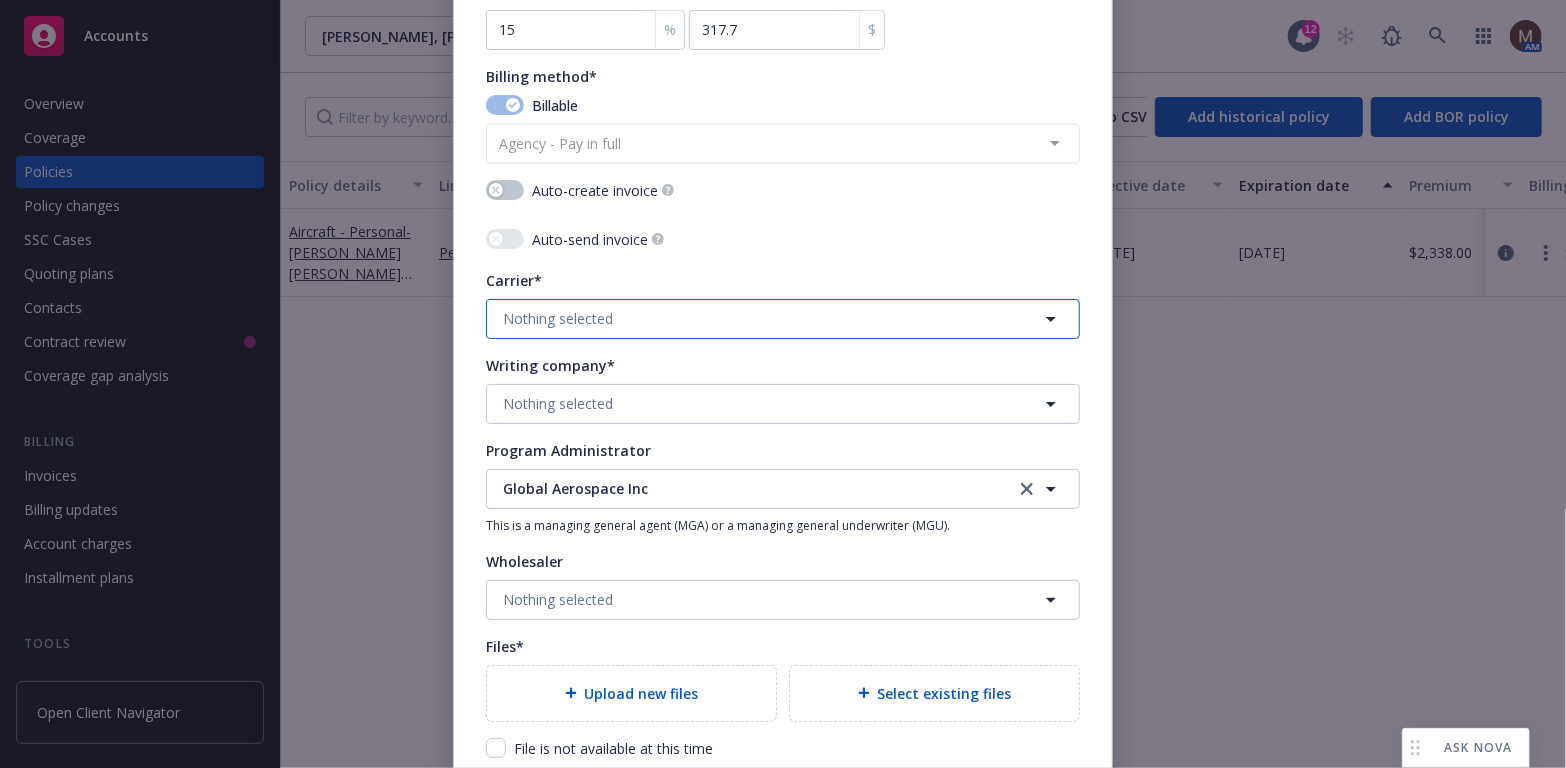 click on "Nothing selected" at bounding box center [558, 318] 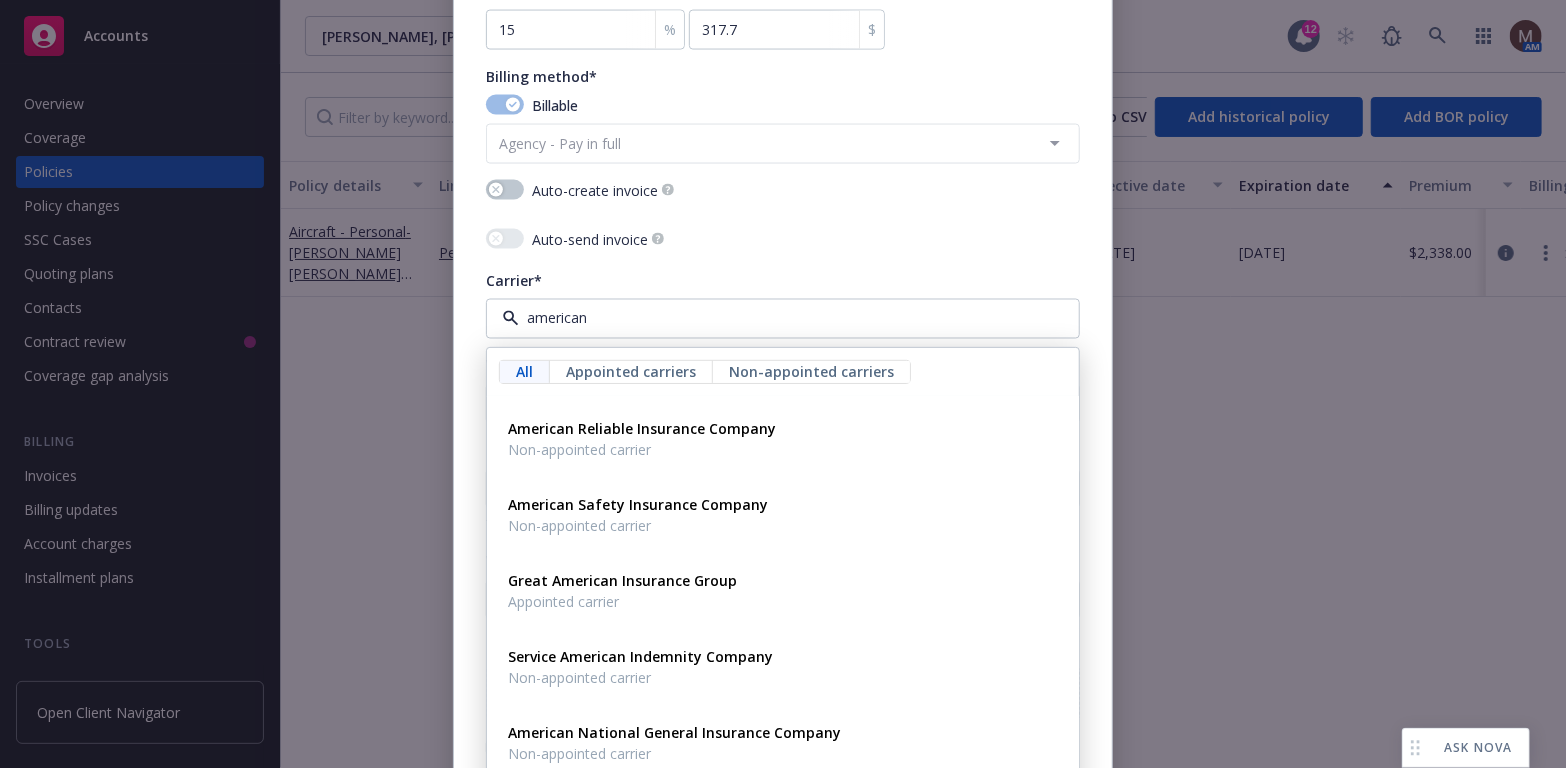 scroll, scrollTop: 336, scrollLeft: 0, axis: vertical 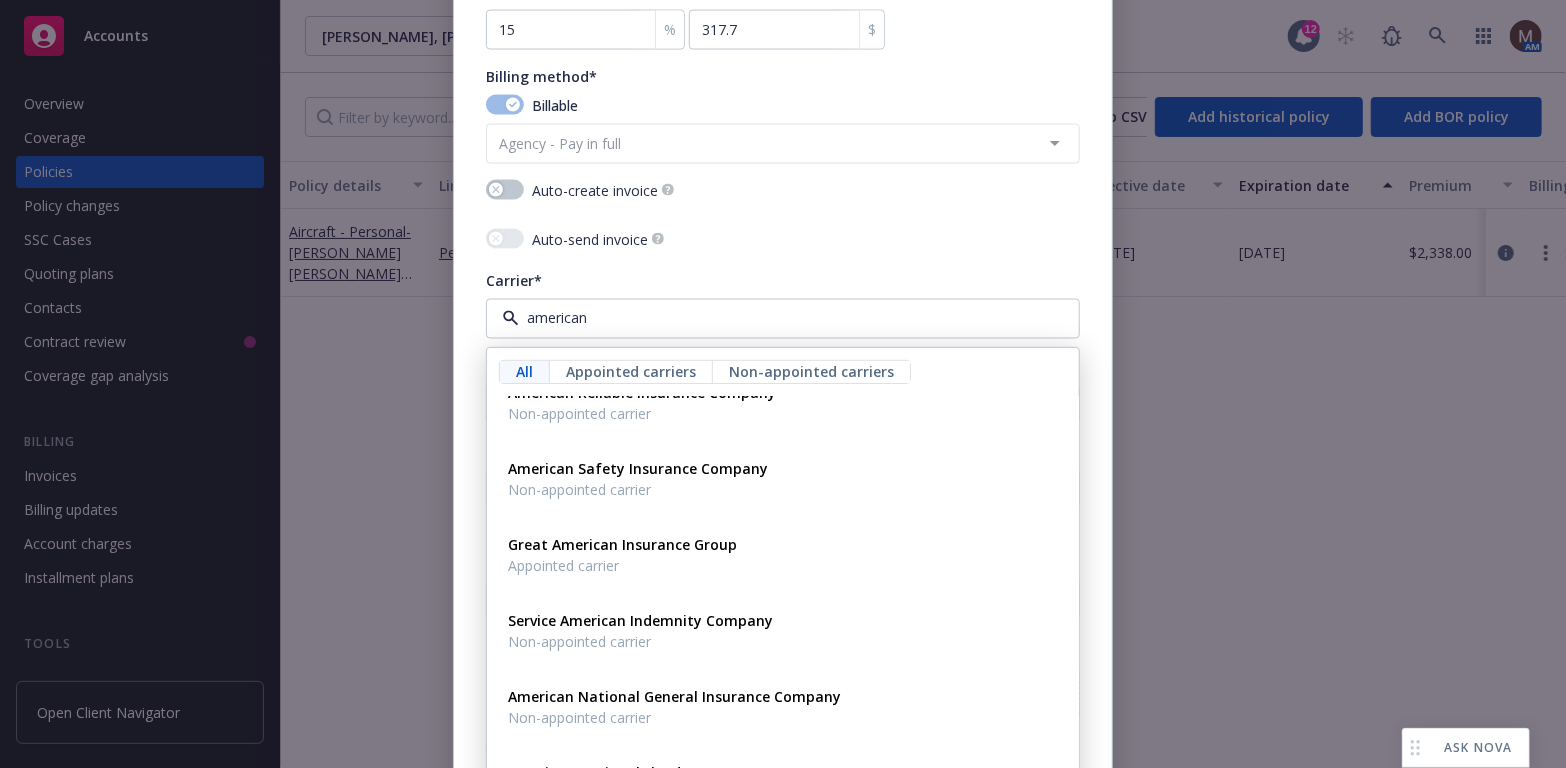 type on "american" 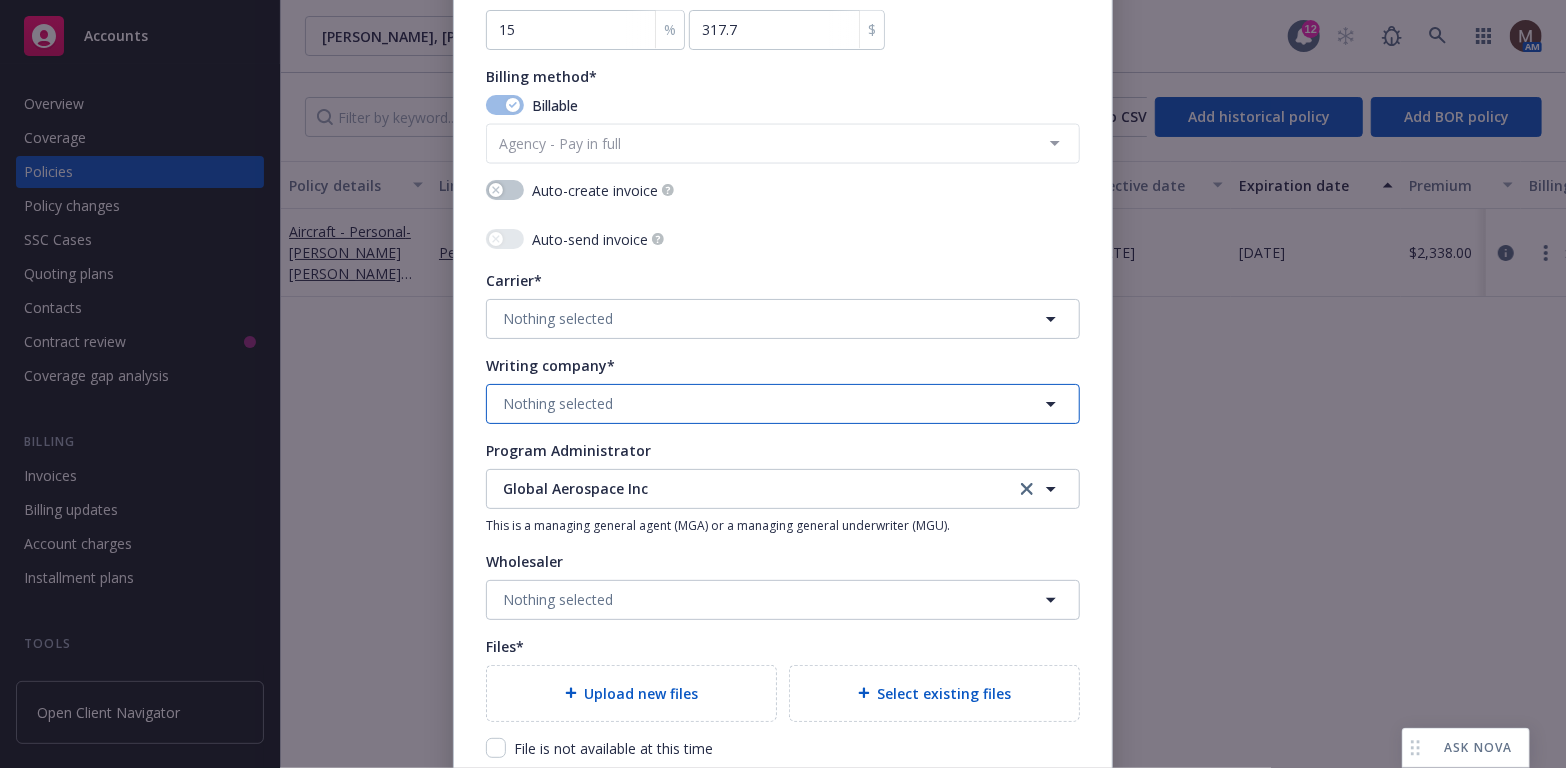 click on "Nothing selected" at bounding box center [558, 403] 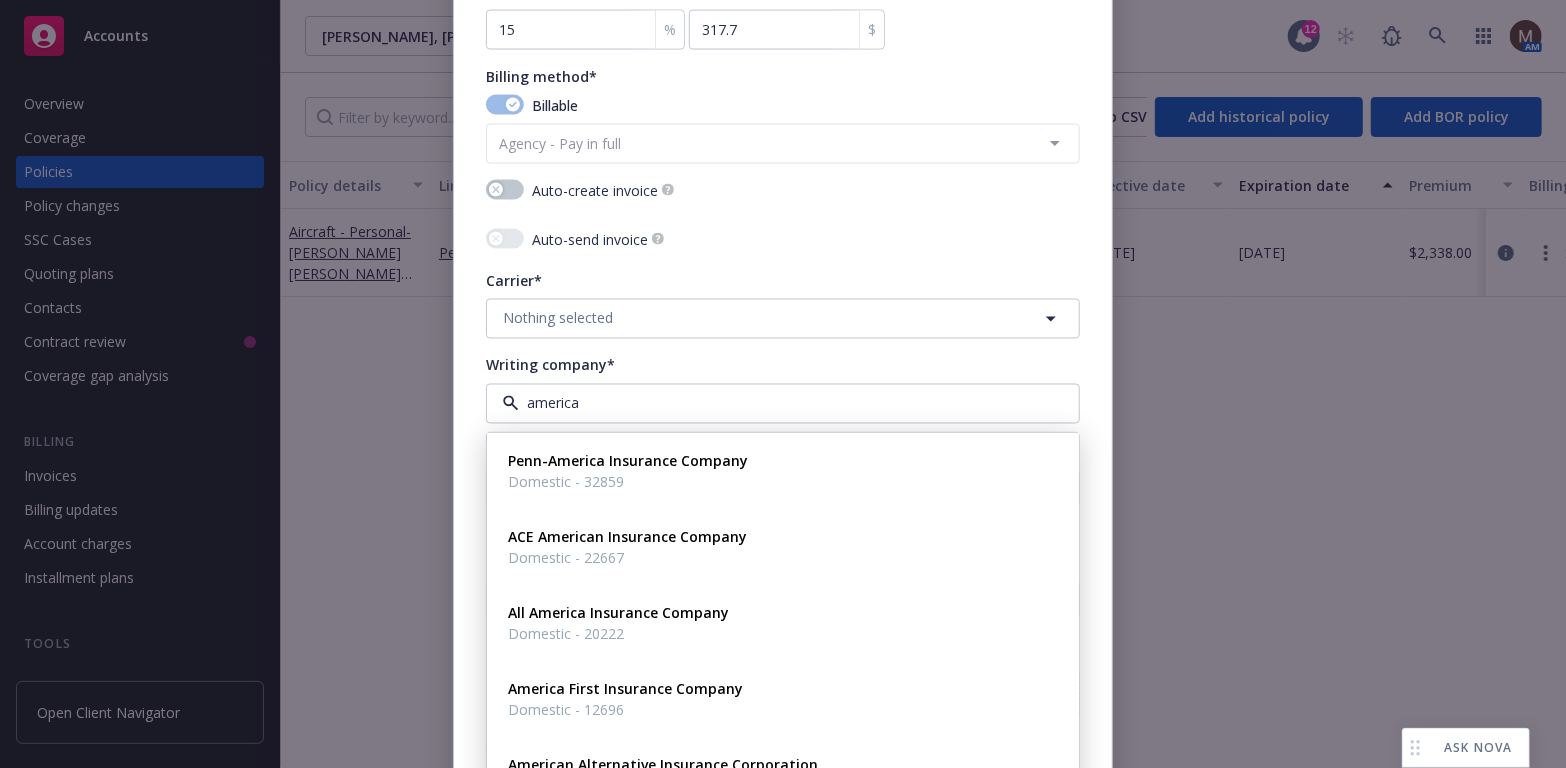 type on "american" 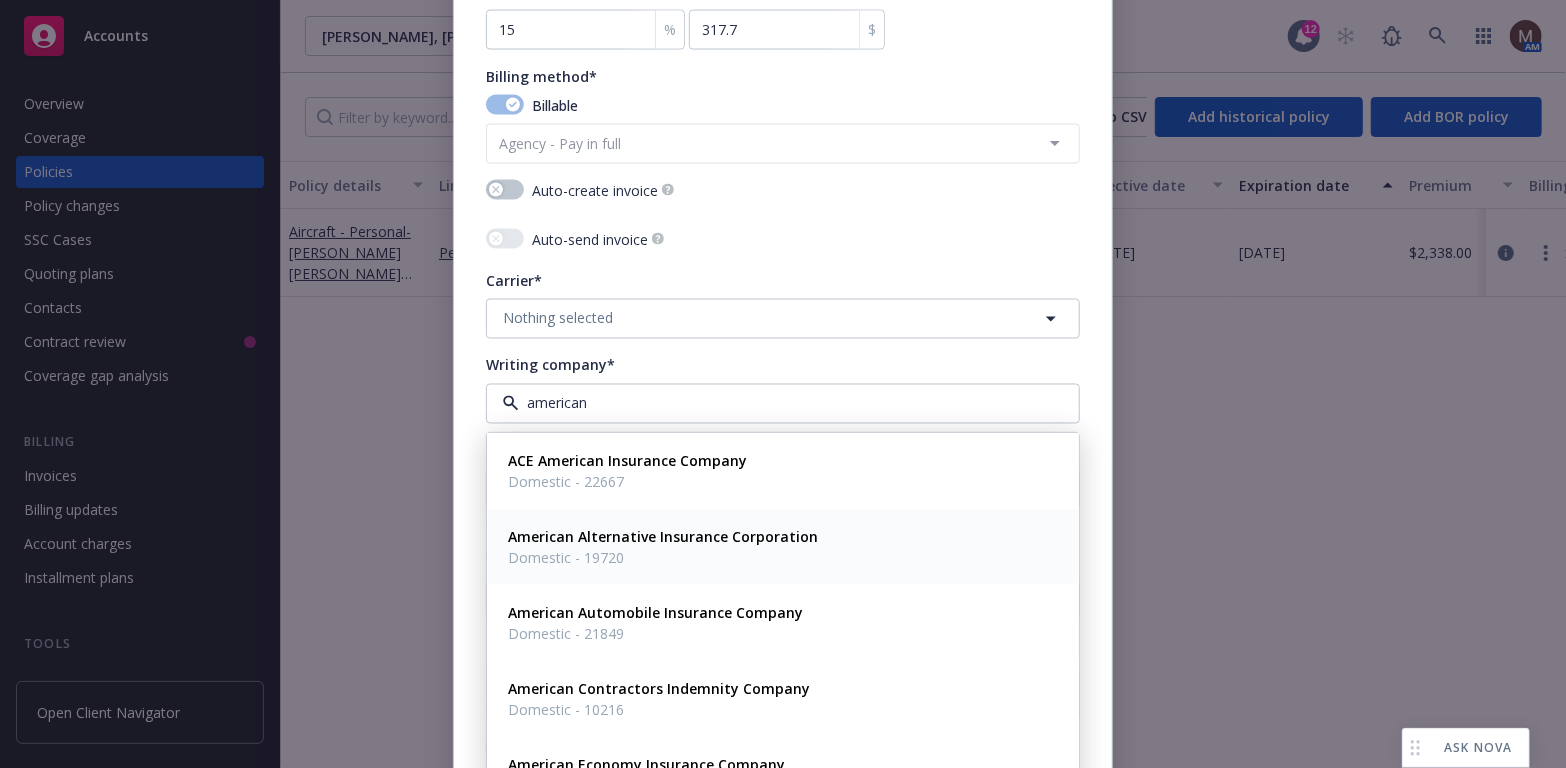 click on "American Alternative Insurance Corporation" at bounding box center [663, 536] 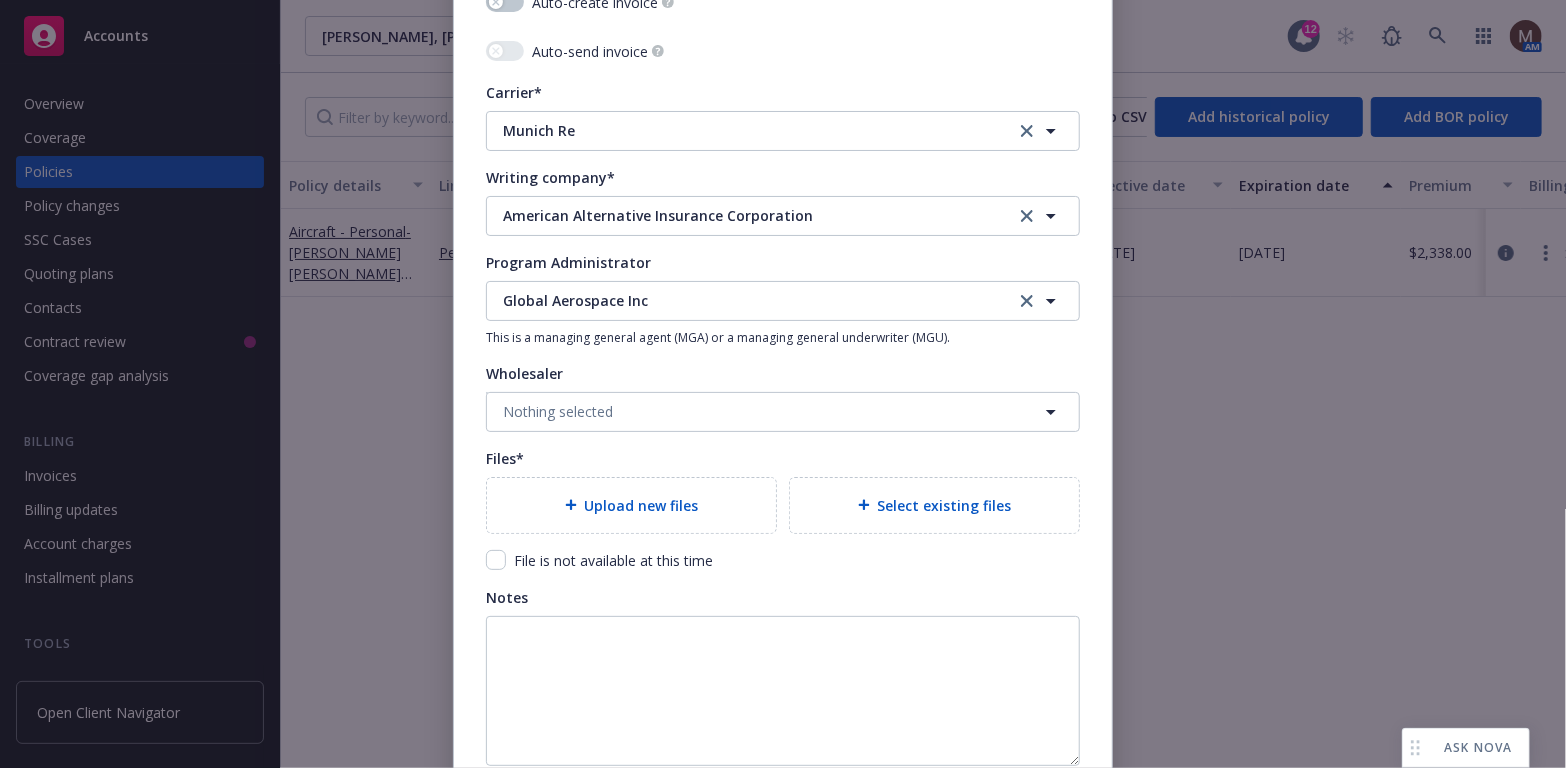 scroll, scrollTop: 1900, scrollLeft: 0, axis: vertical 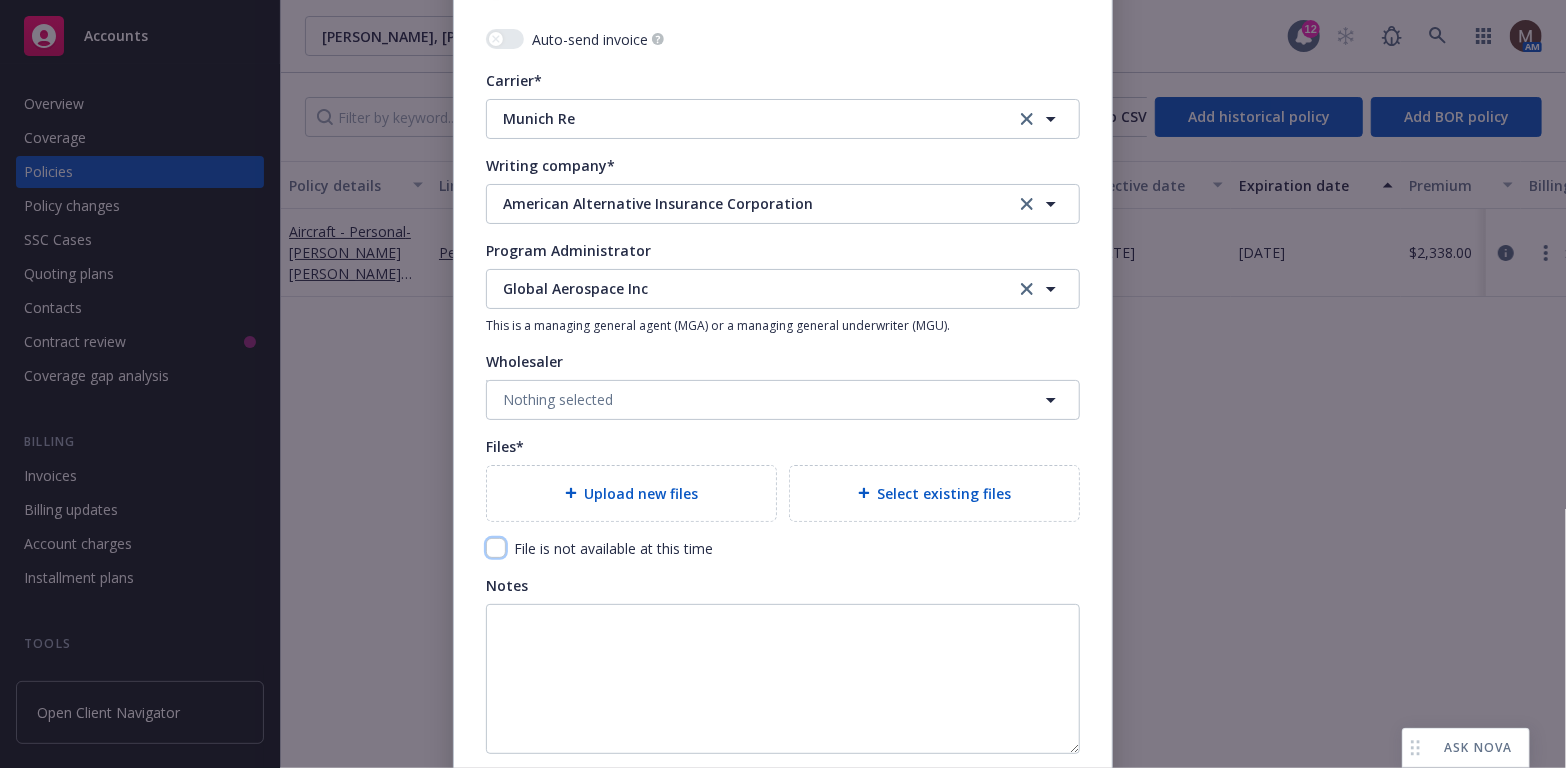 click at bounding box center (496, 548) 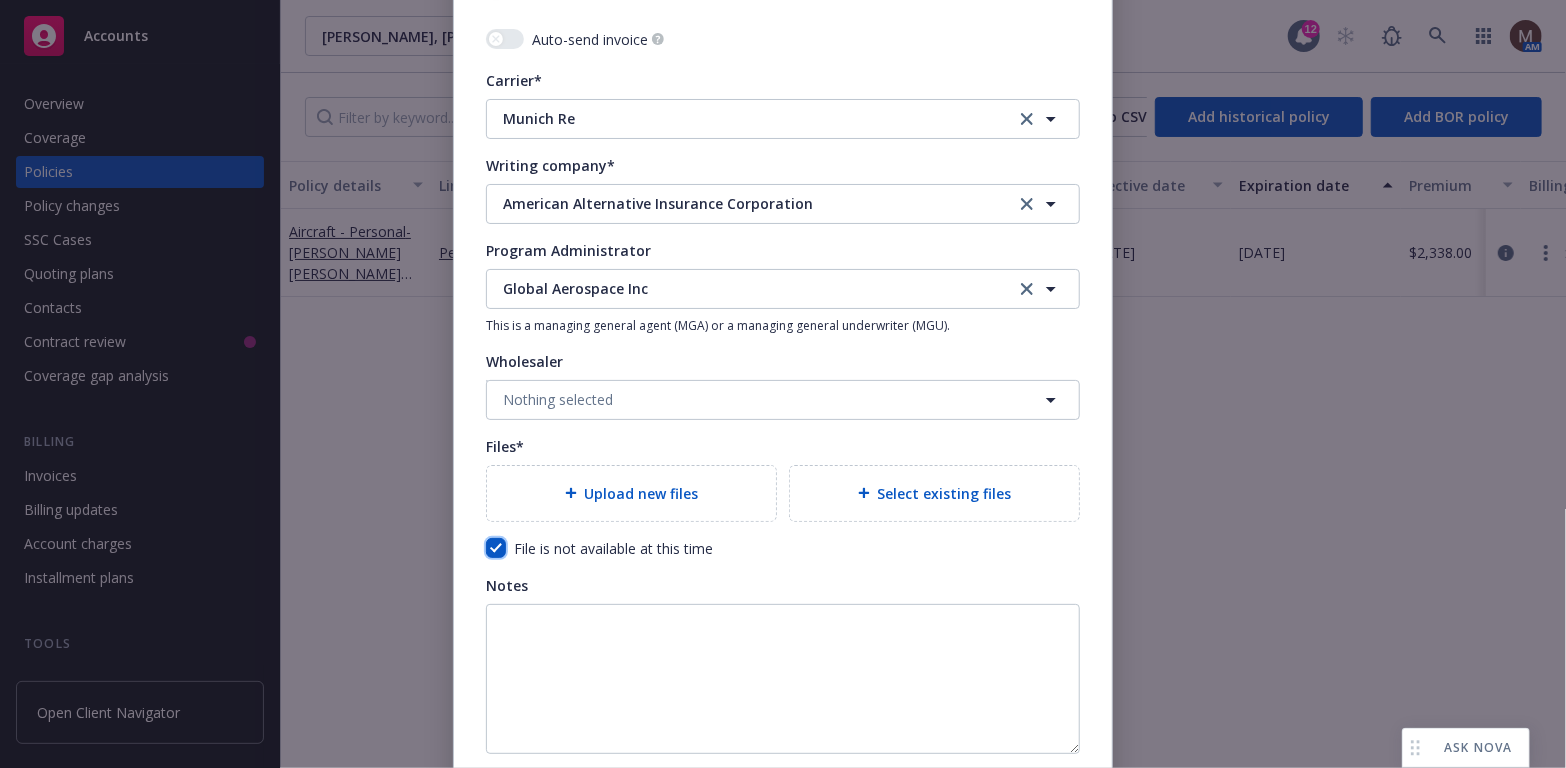 checkbox on "true" 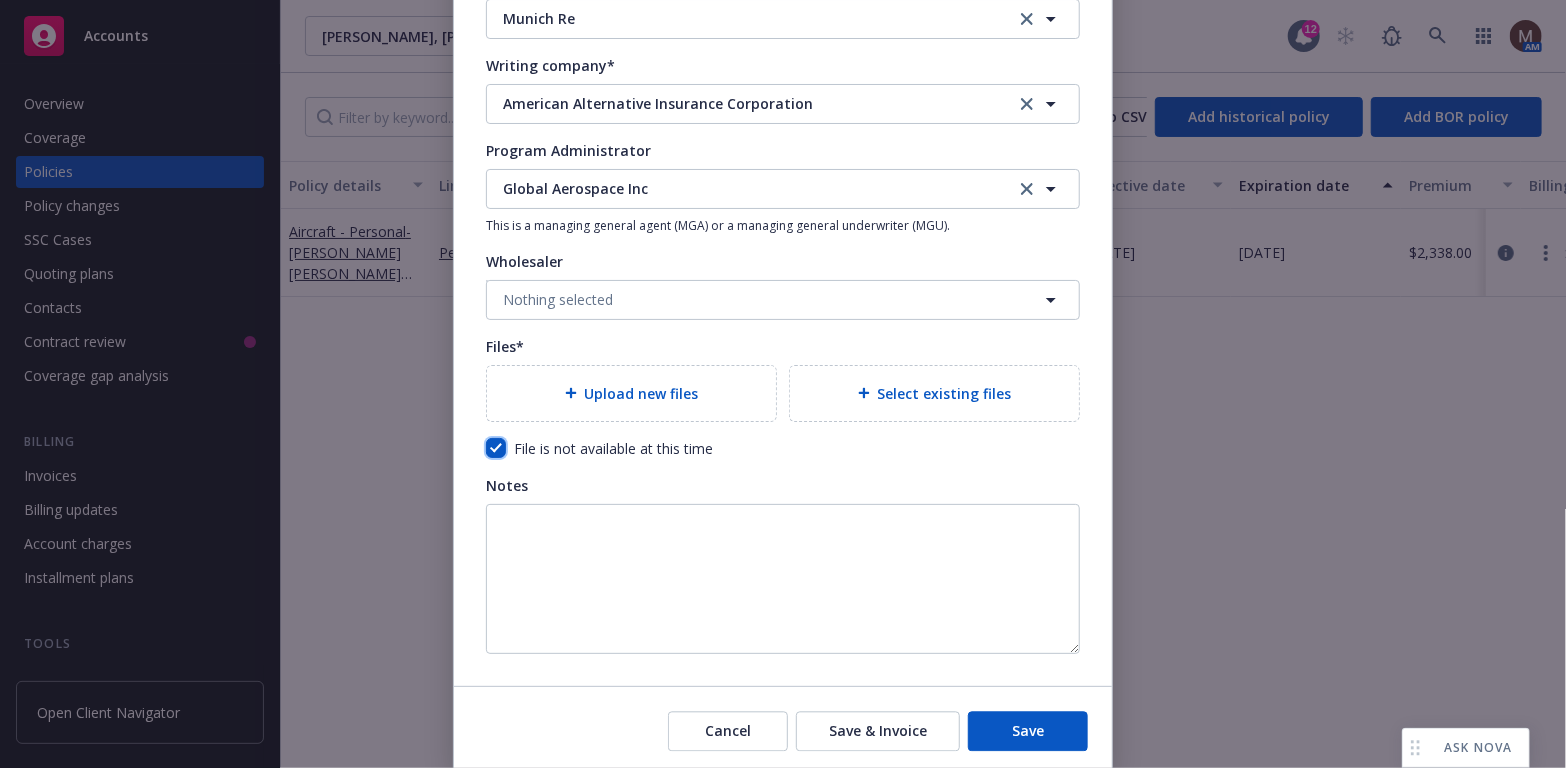 scroll, scrollTop: 2069, scrollLeft: 0, axis: vertical 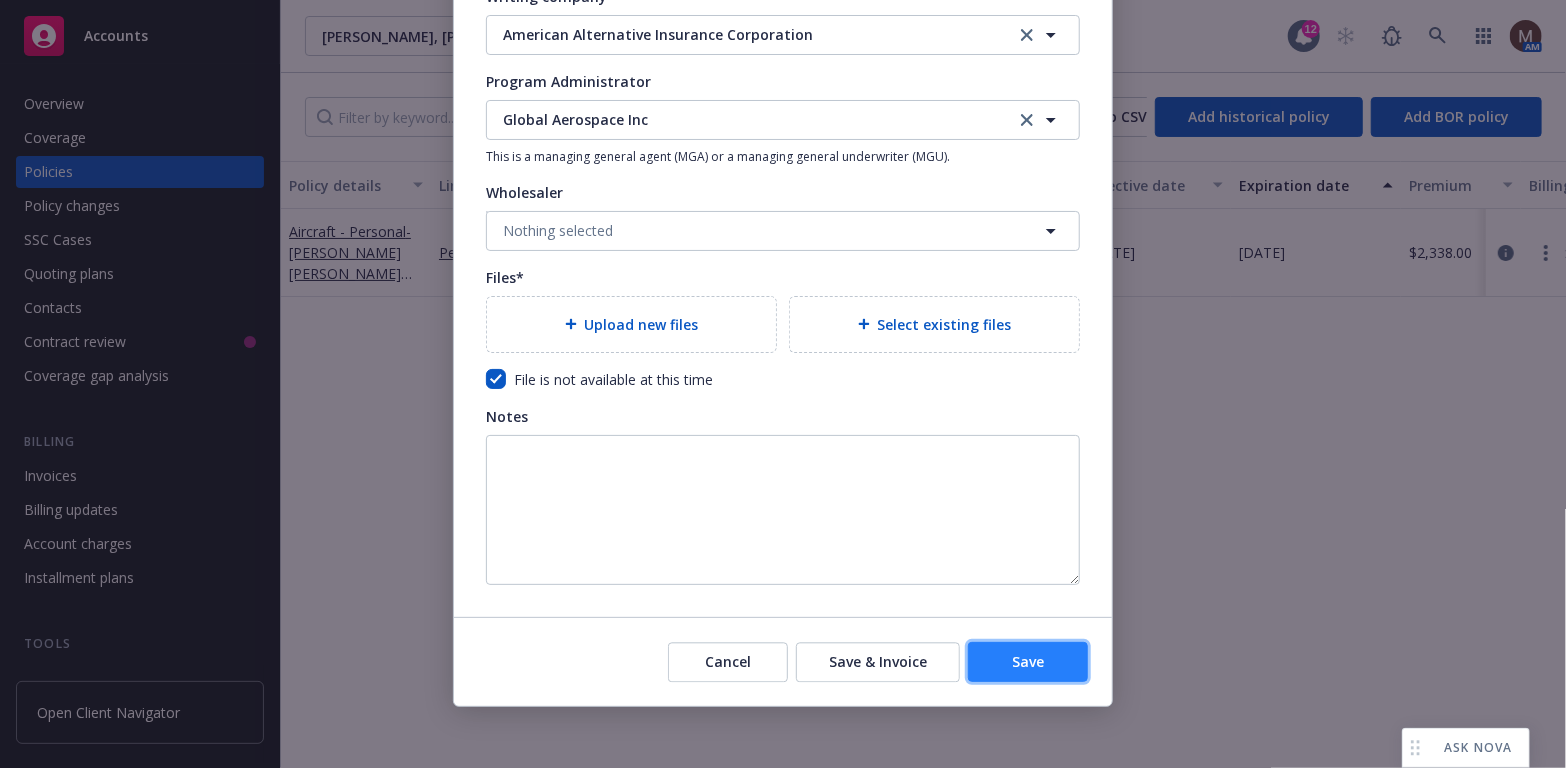 click on "Save" at bounding box center (1028, 661) 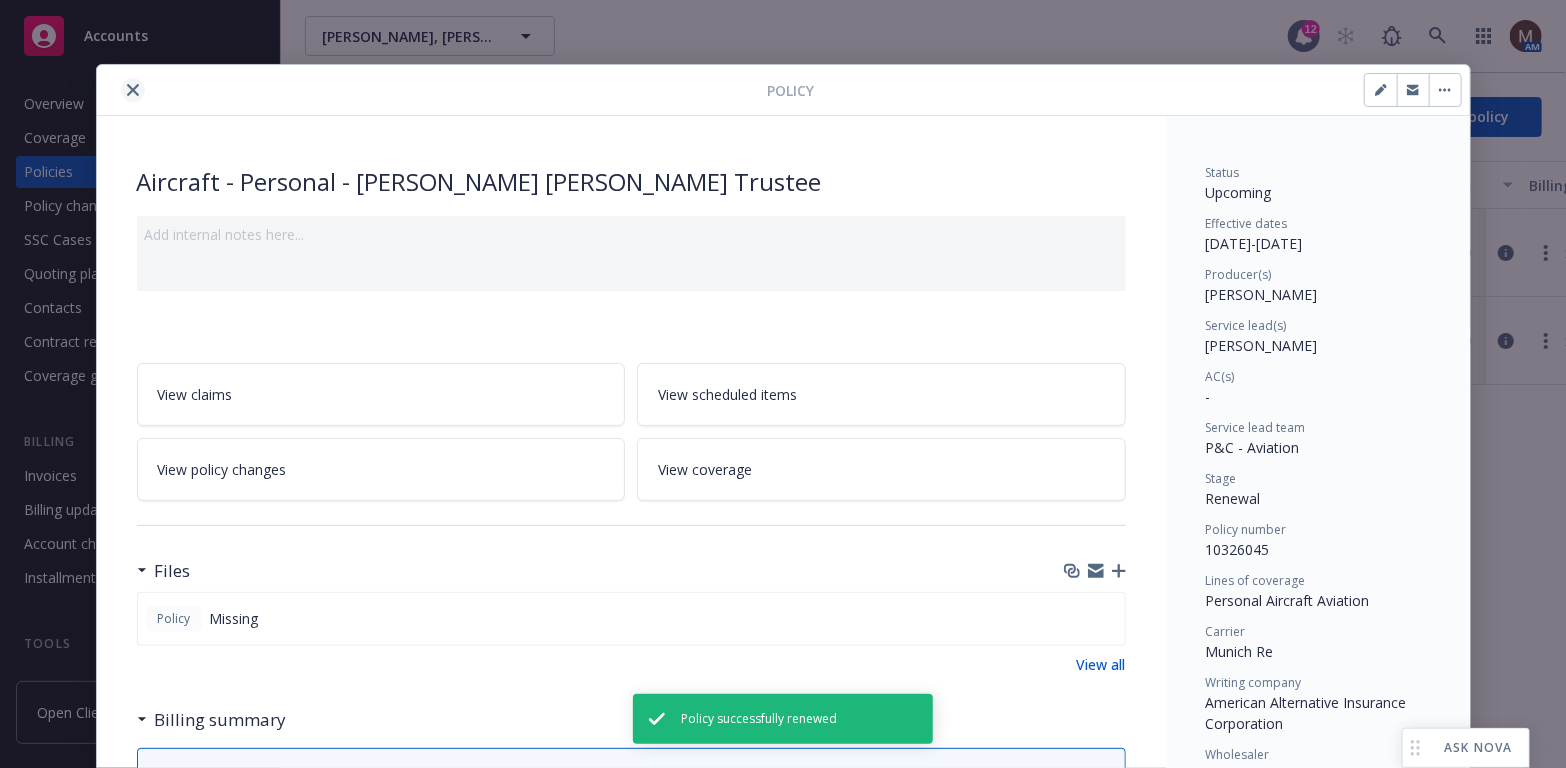 click 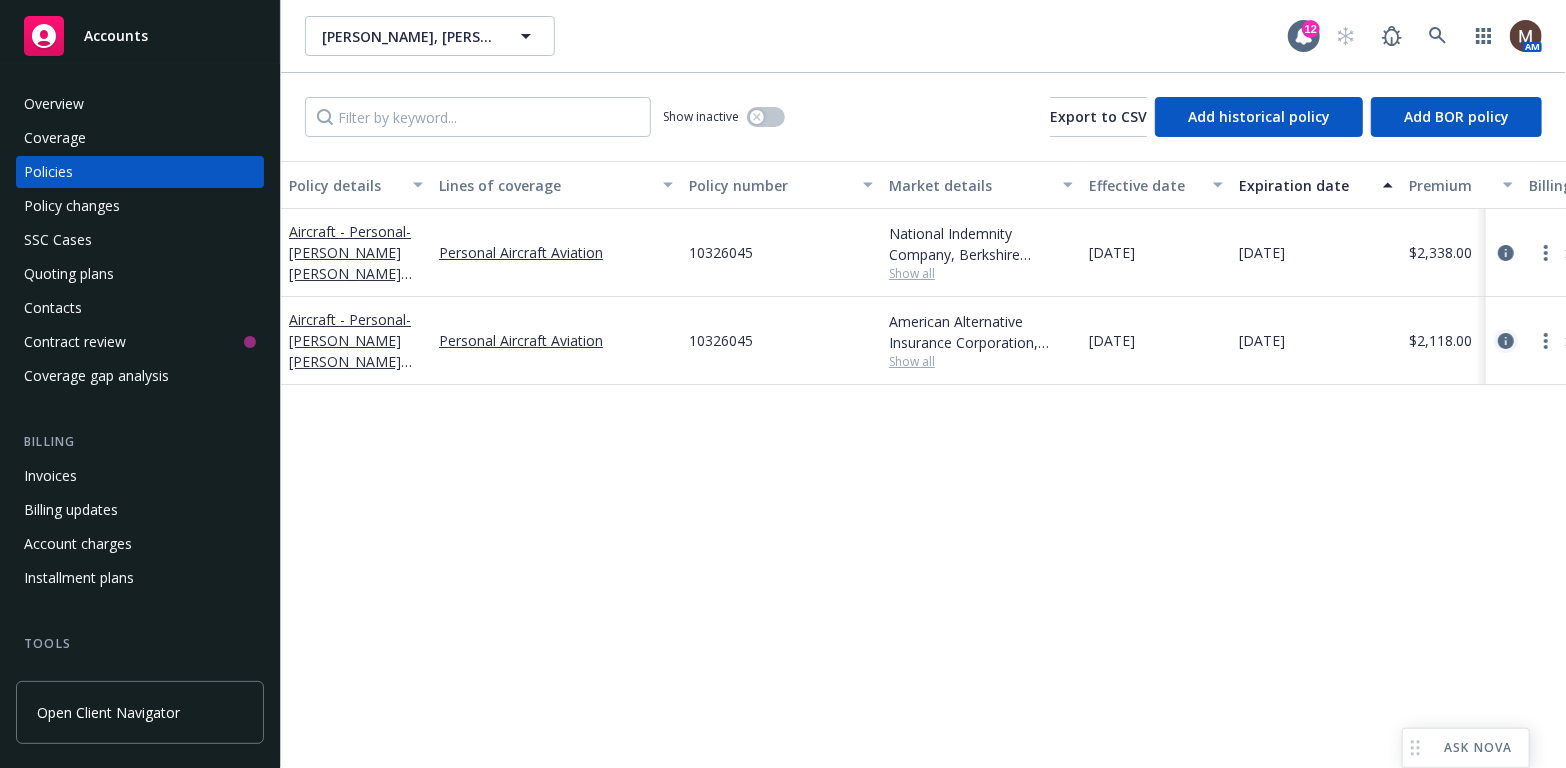 click 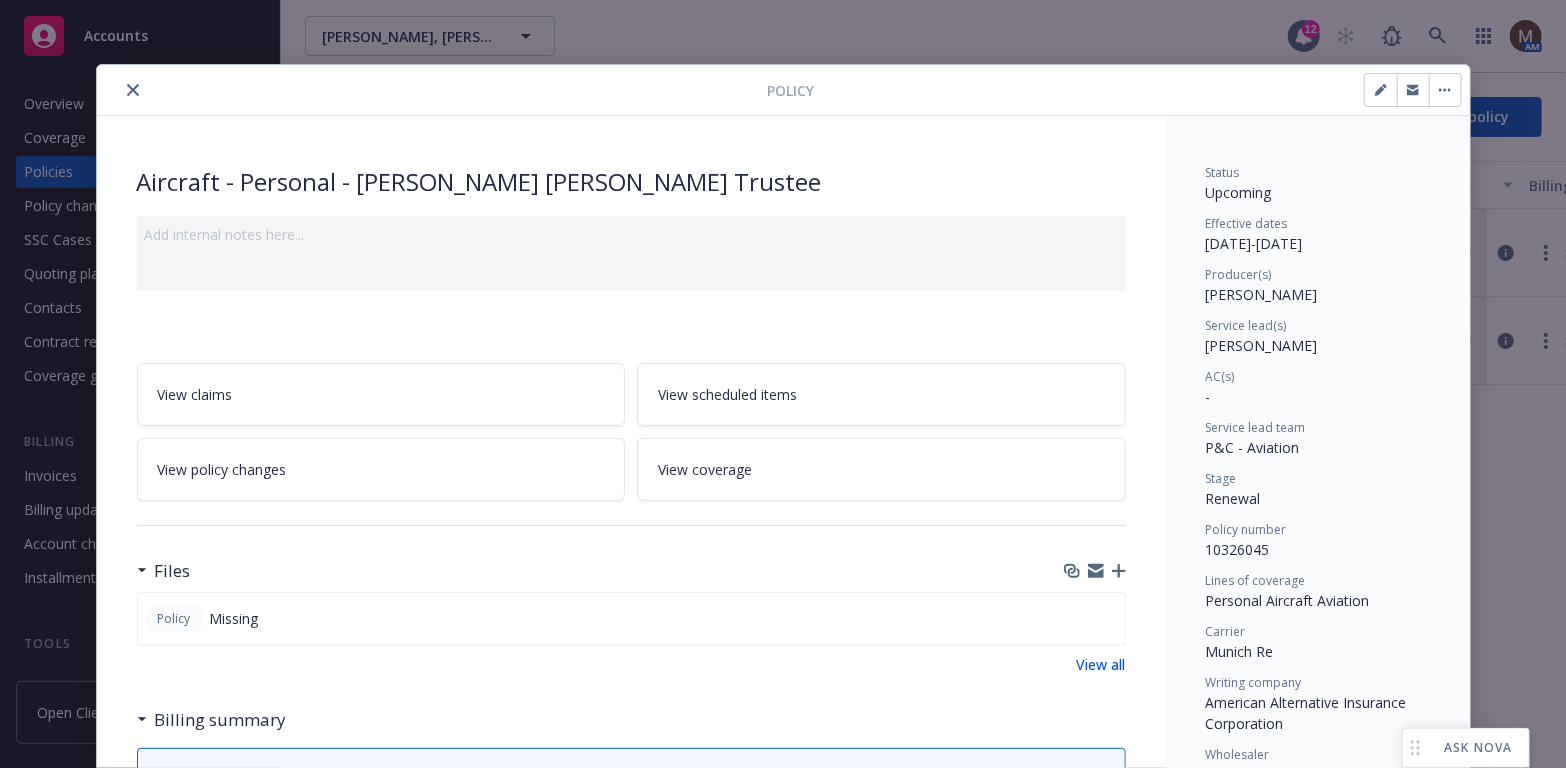scroll, scrollTop: 59, scrollLeft: 0, axis: vertical 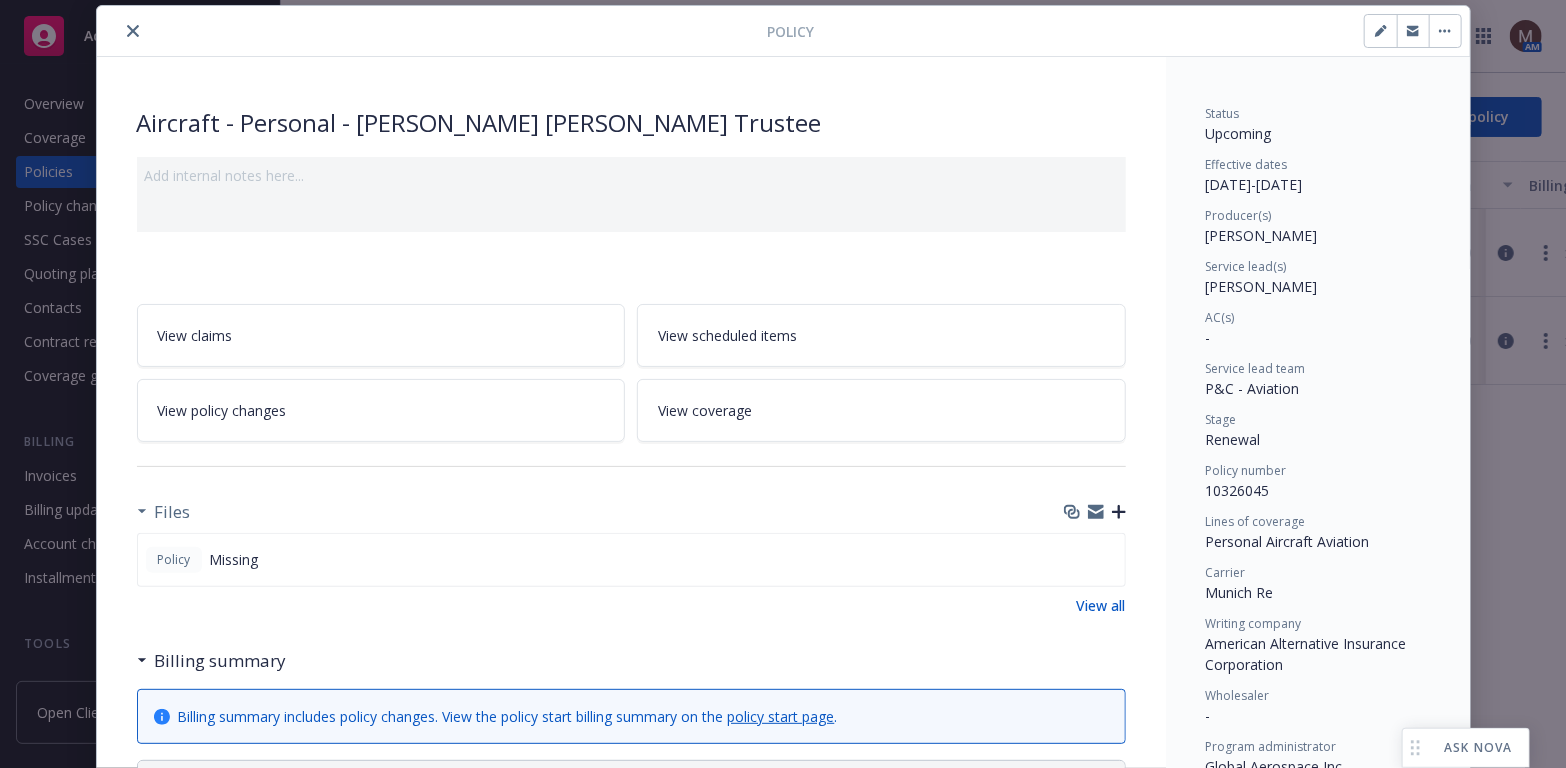 click 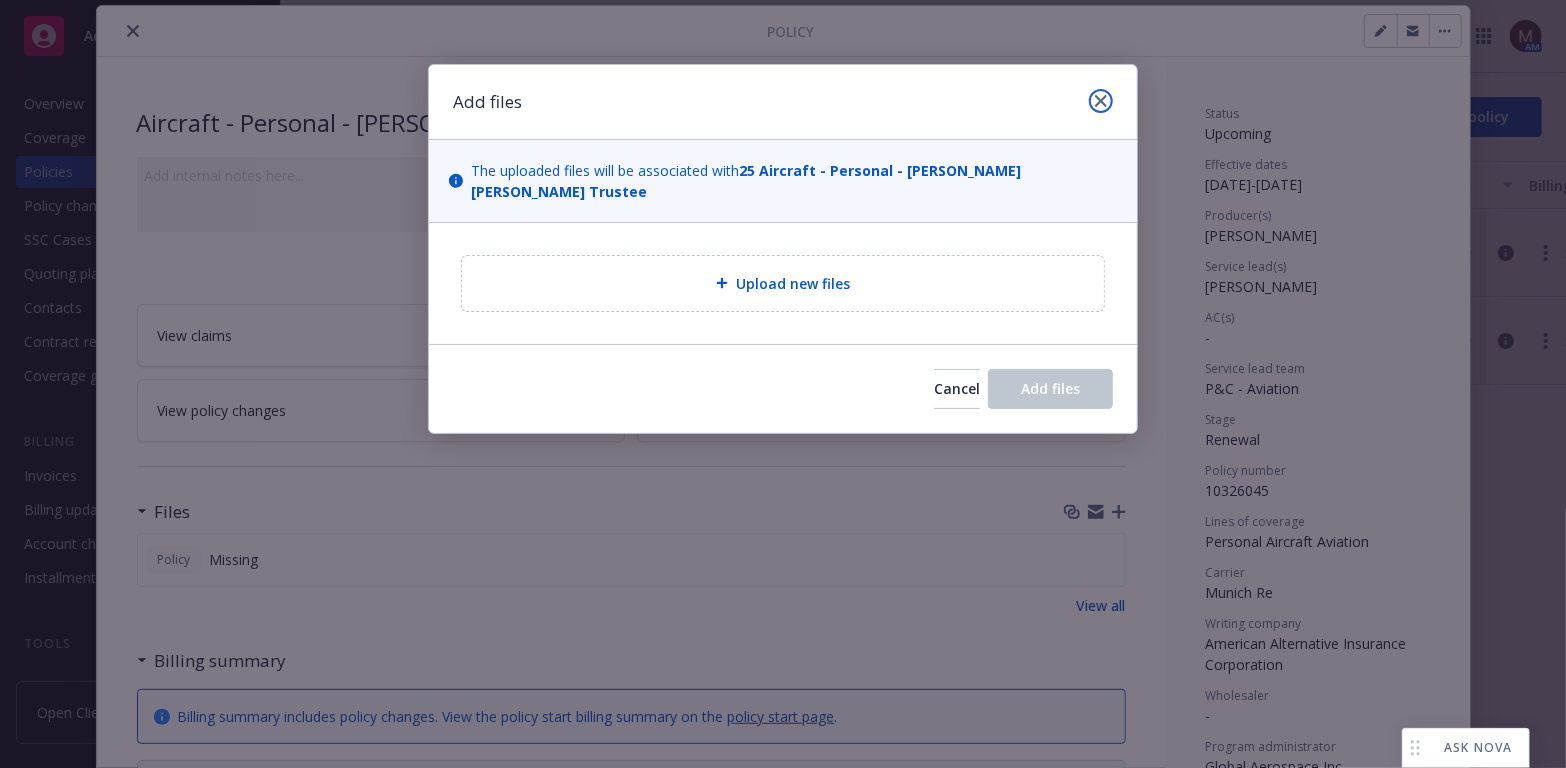 click 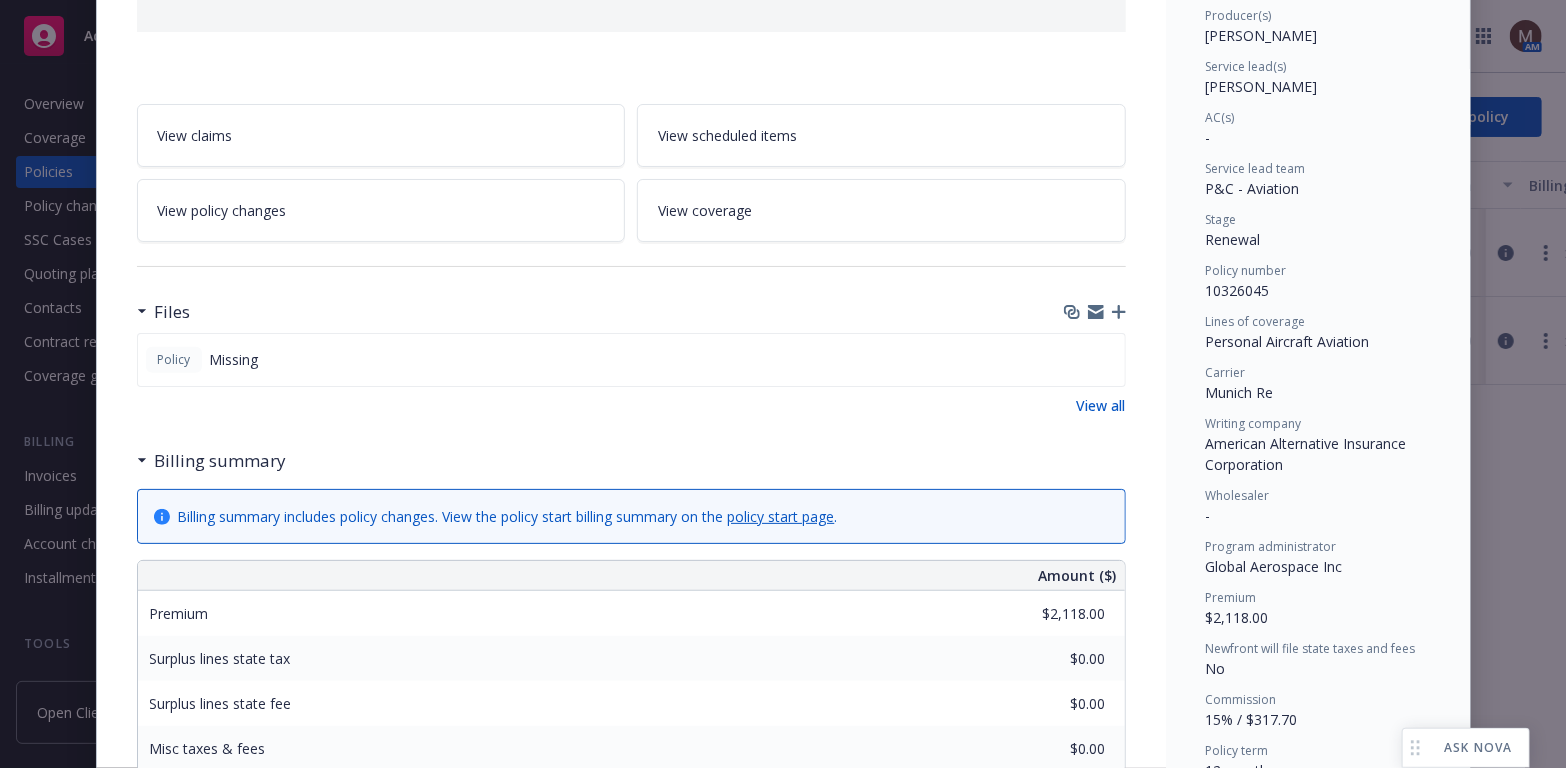 scroll, scrollTop: 59, scrollLeft: 0, axis: vertical 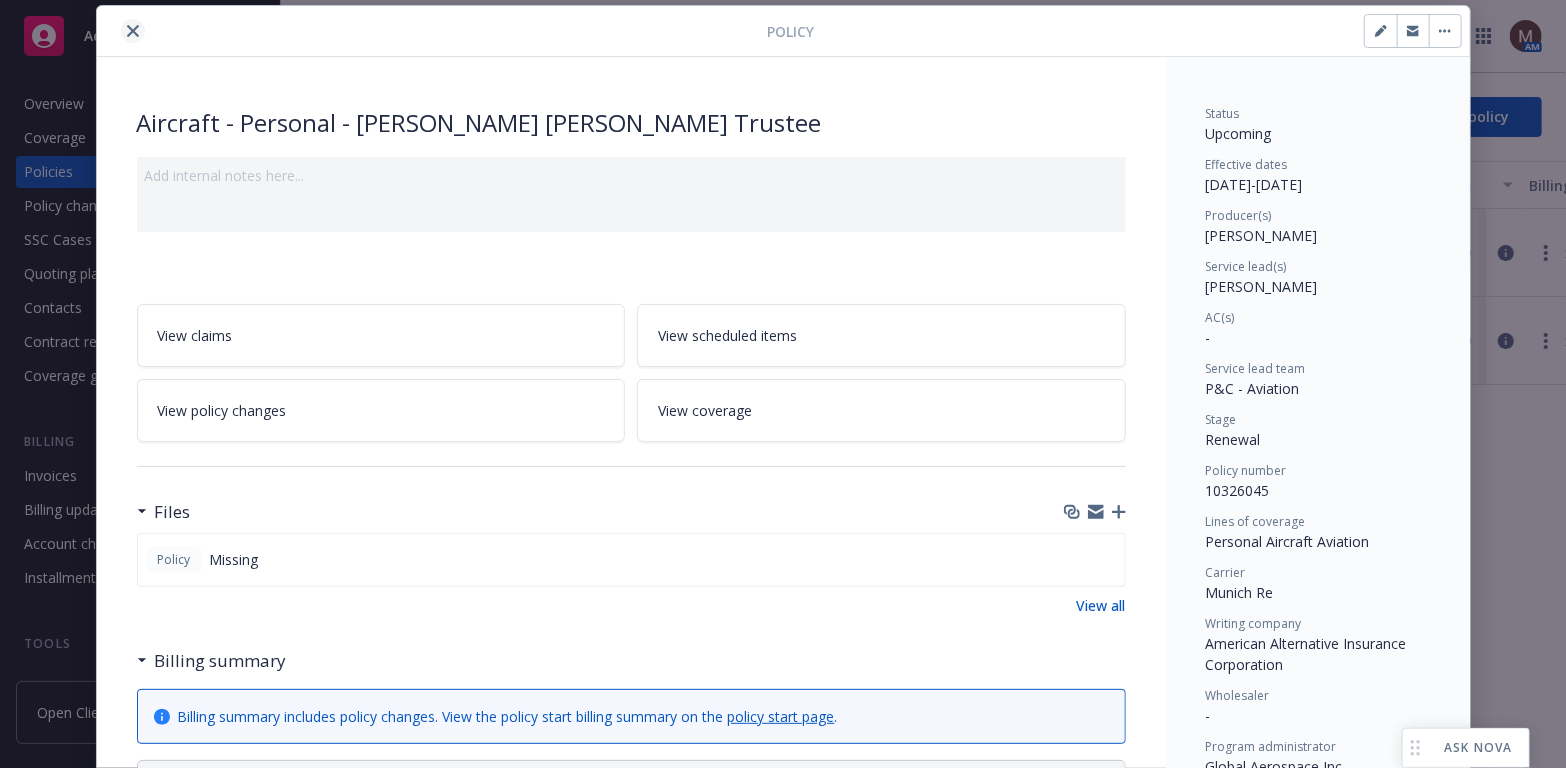 click 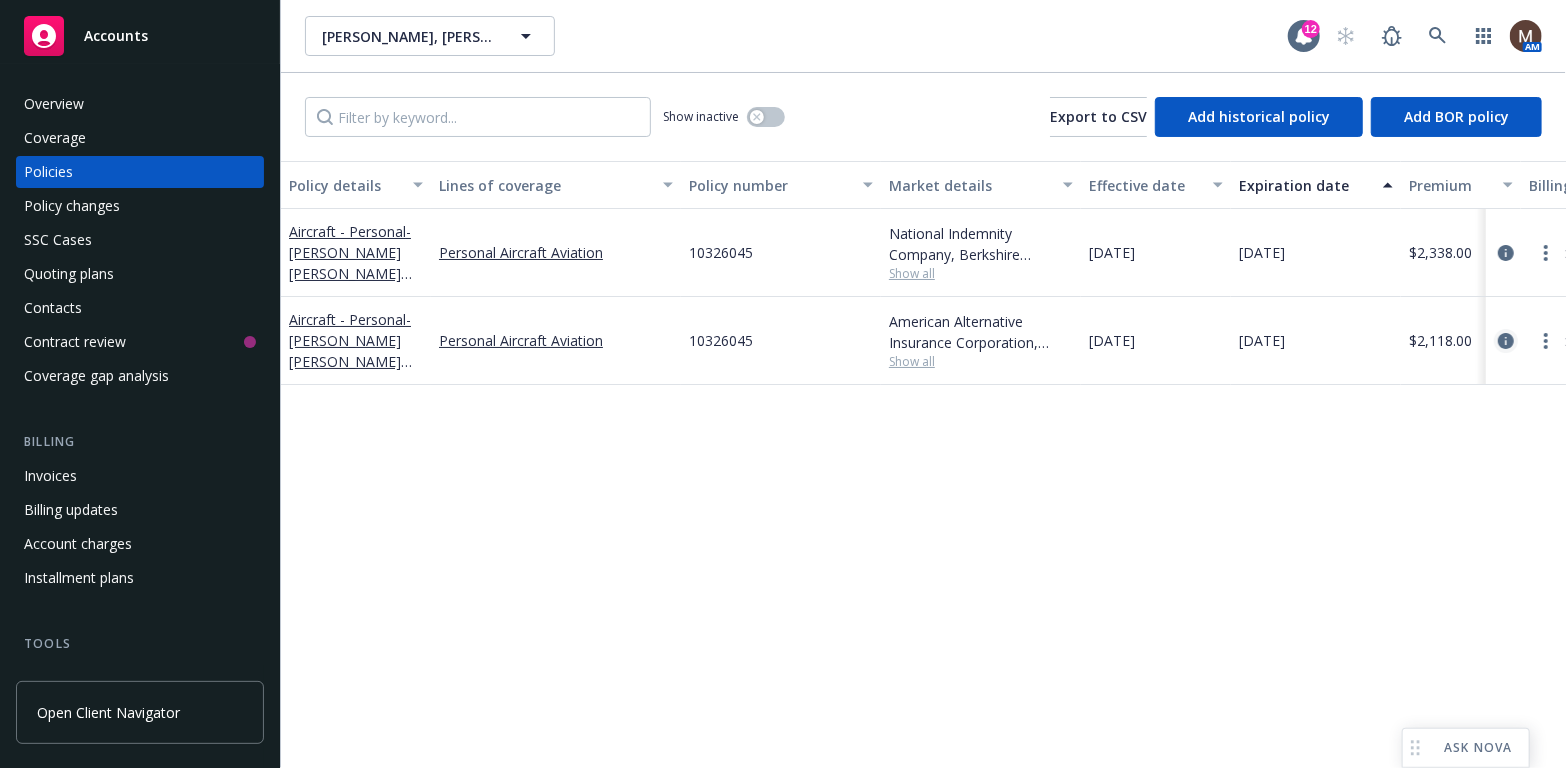 click 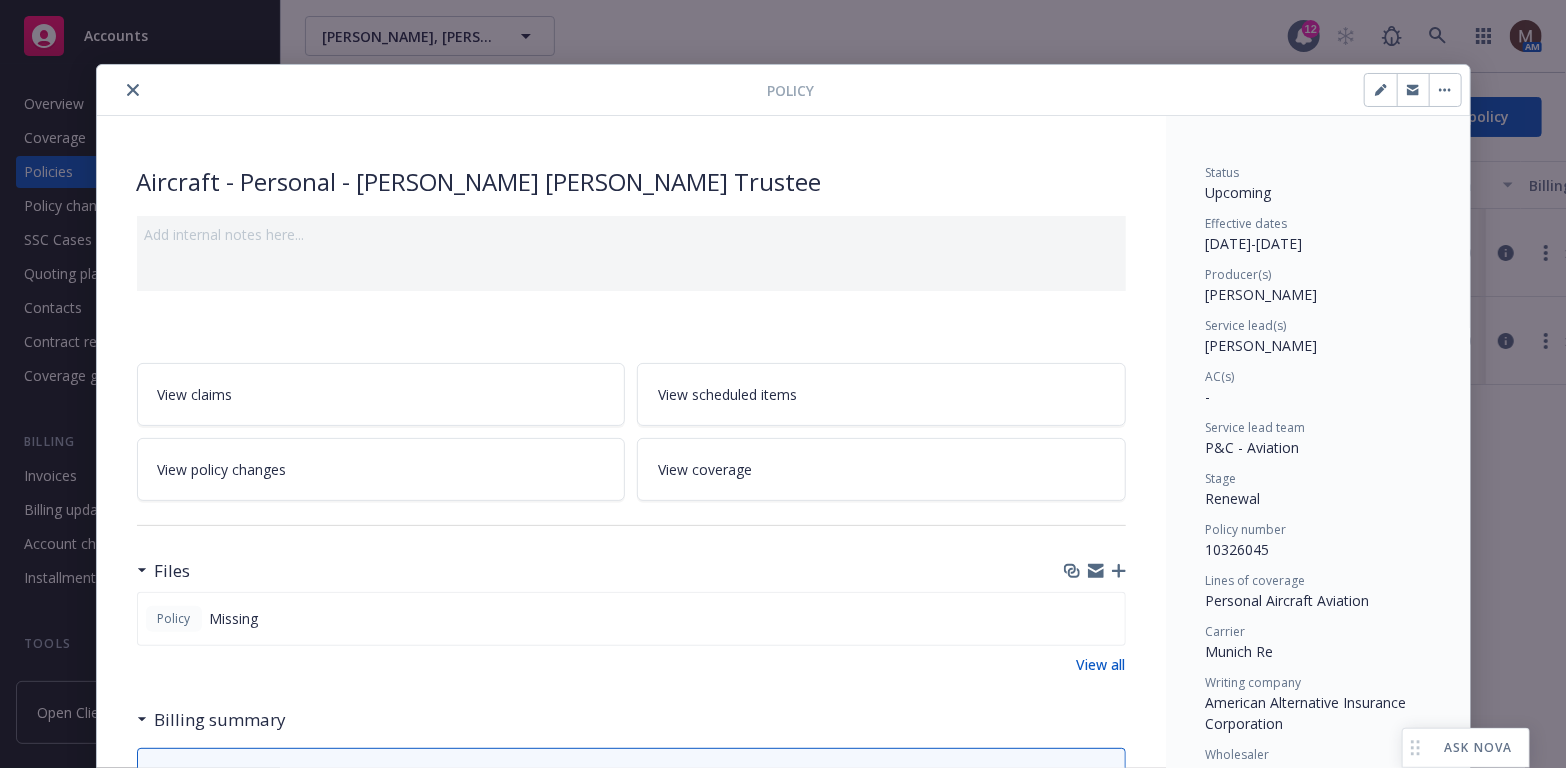 scroll, scrollTop: 59, scrollLeft: 0, axis: vertical 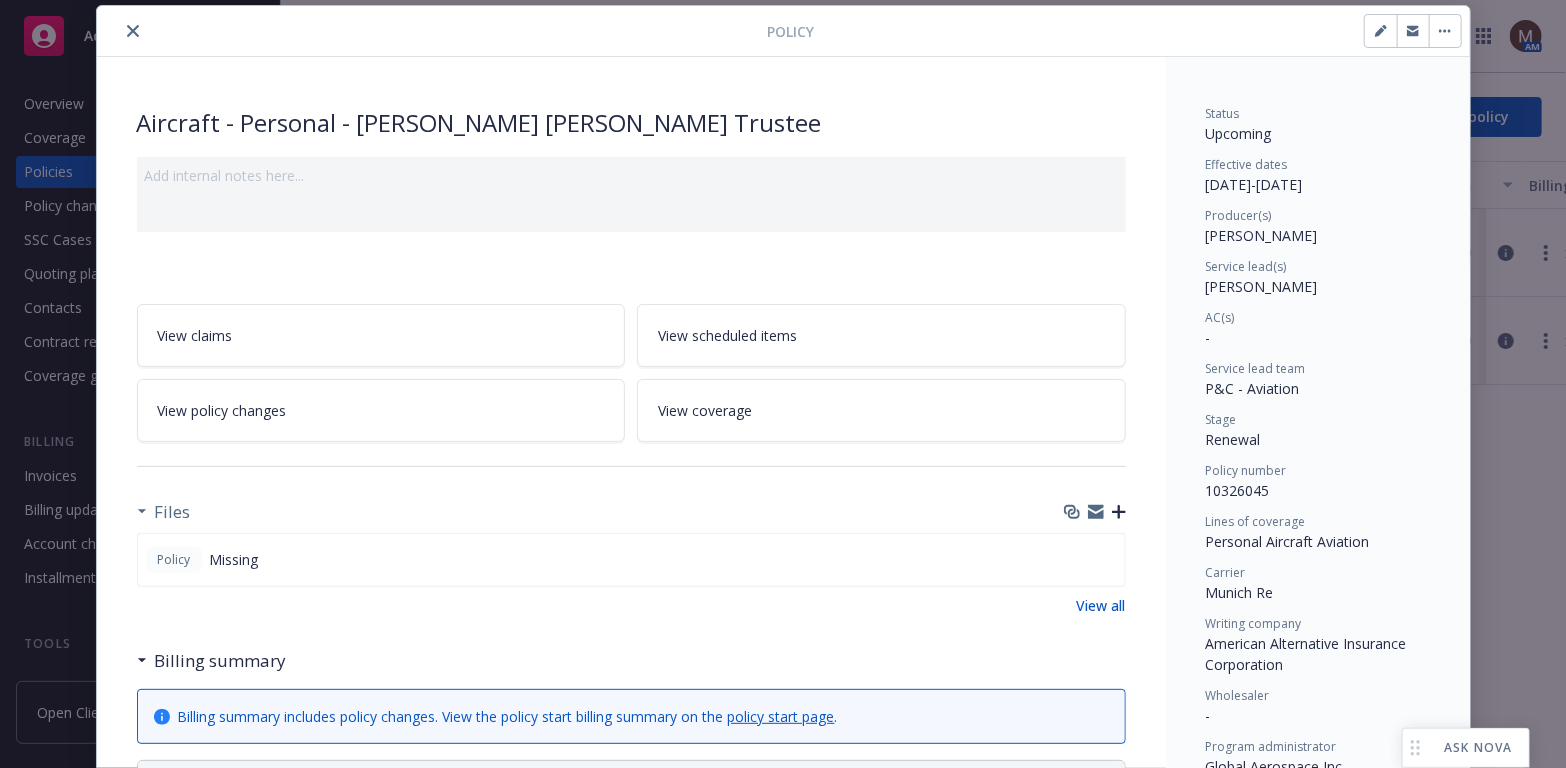 click 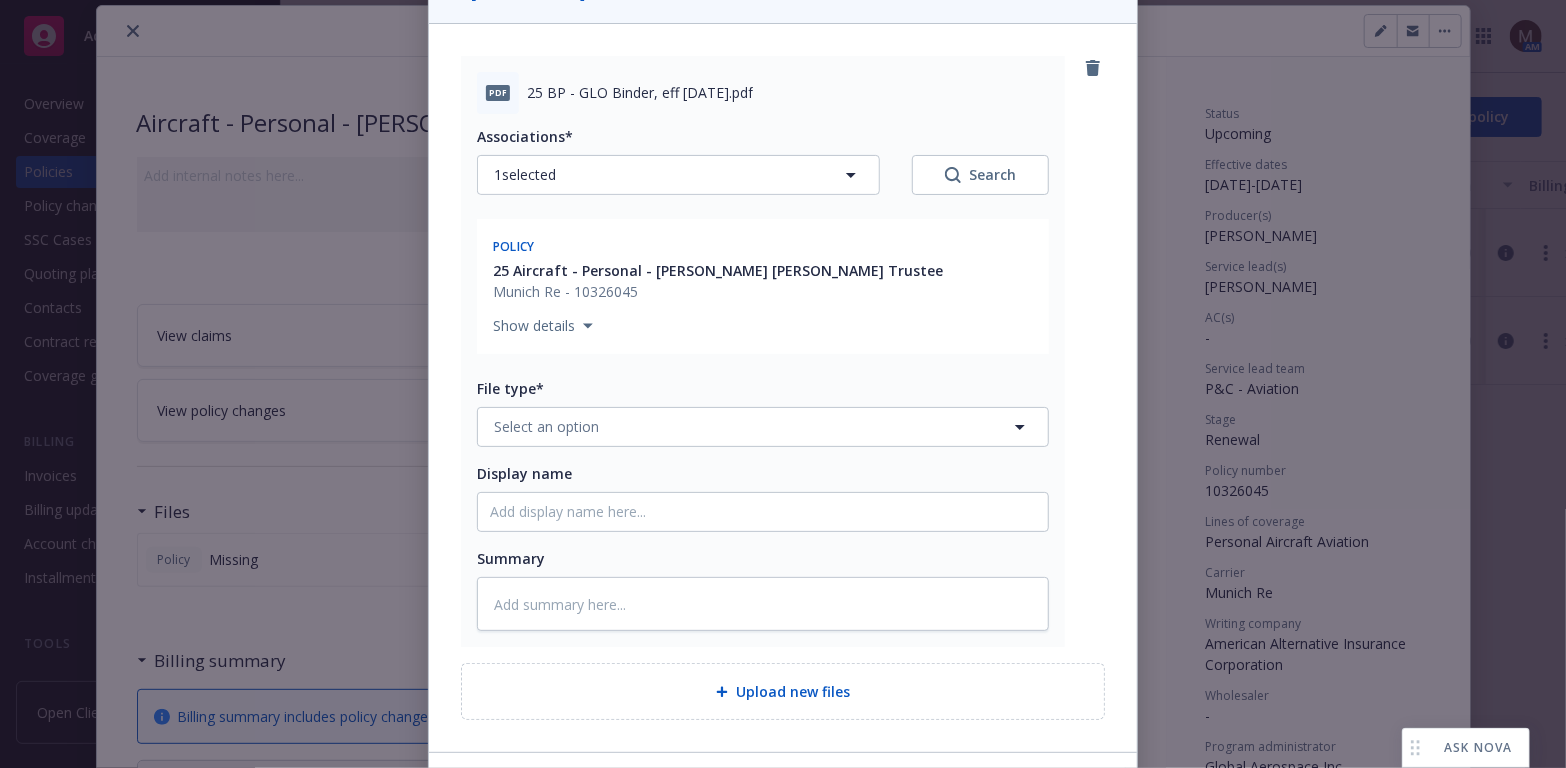 scroll, scrollTop: 200, scrollLeft: 0, axis: vertical 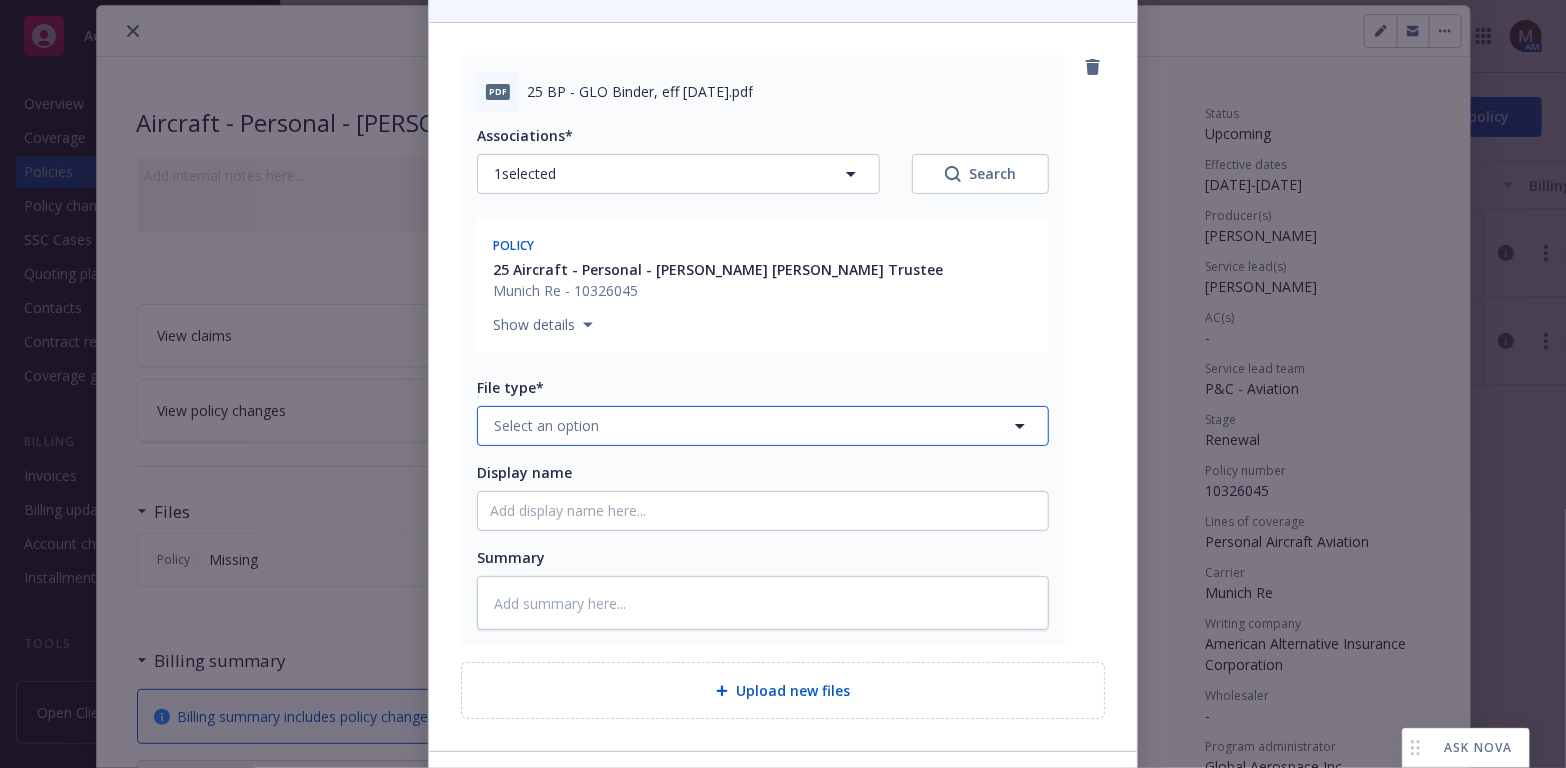 click 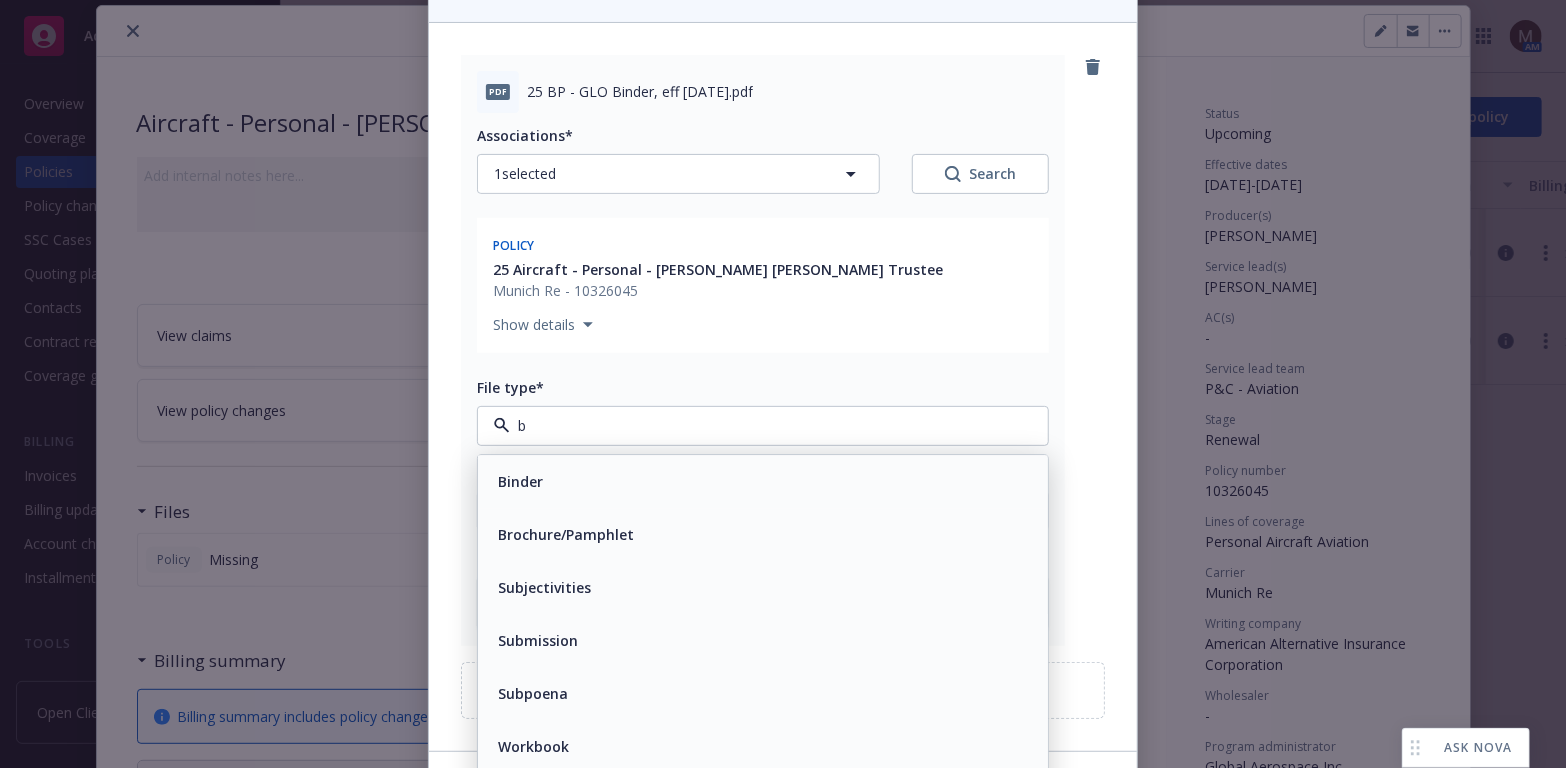 type on "bi" 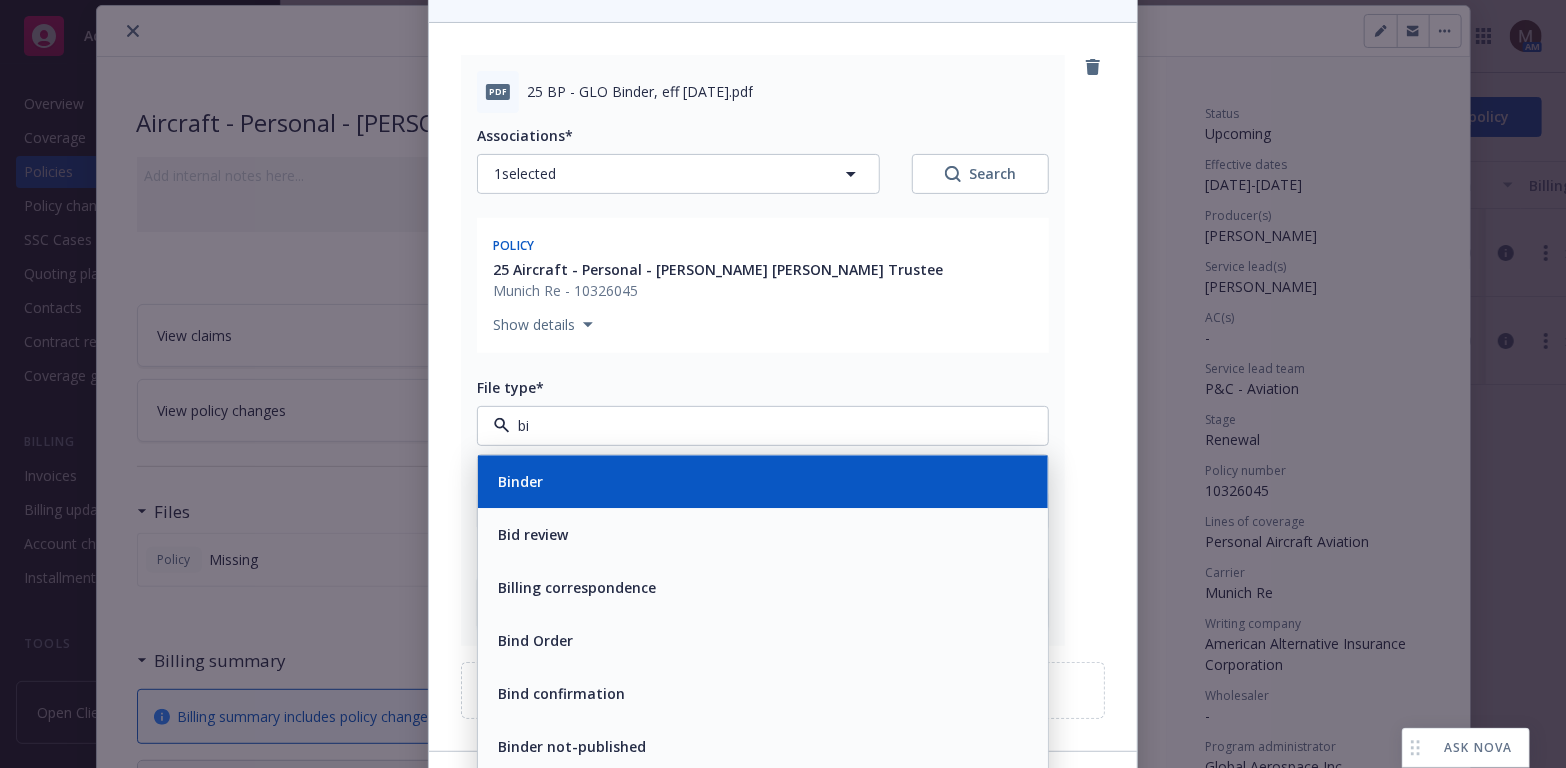 drag, startPoint x: 628, startPoint y: 486, endPoint x: 641, endPoint y: 466, distance: 23.853722 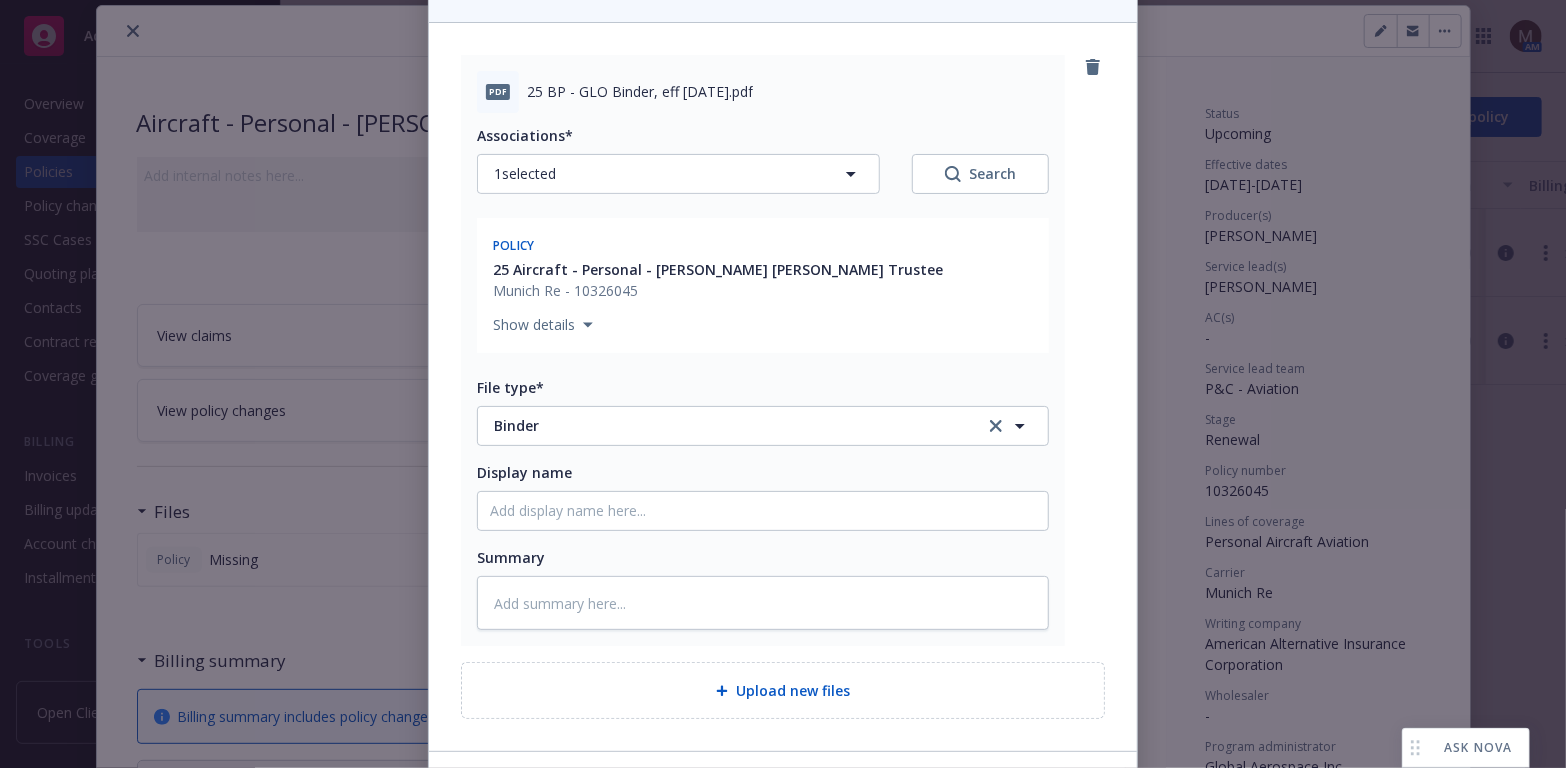 drag, startPoint x: 790, startPoint y: 80, endPoint x: 518, endPoint y: 107, distance: 273.3368 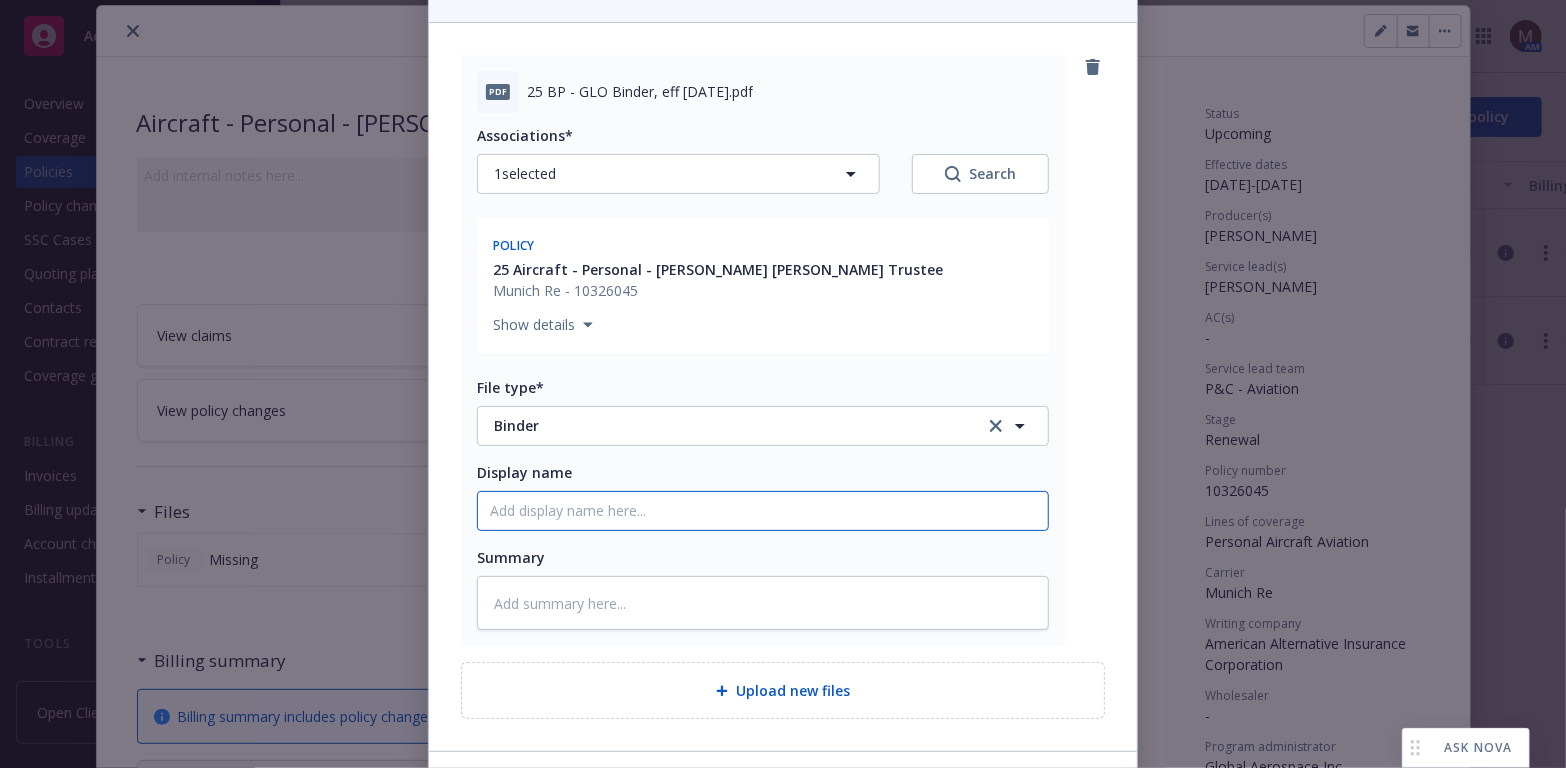 click on "Display name" at bounding box center [763, 511] 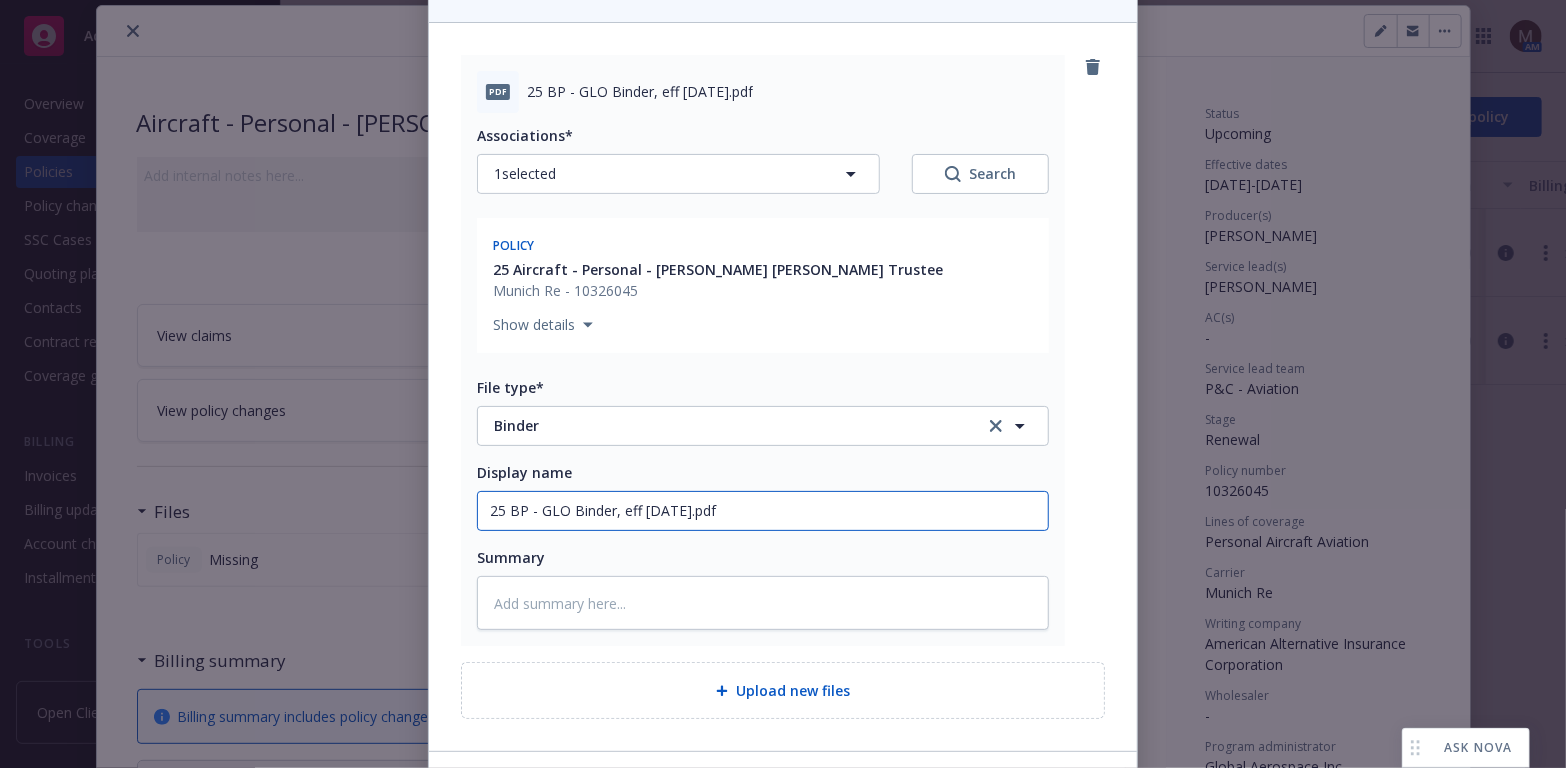 type on "25 BP - GLO Binder, eff 07.13.2025.pdf" 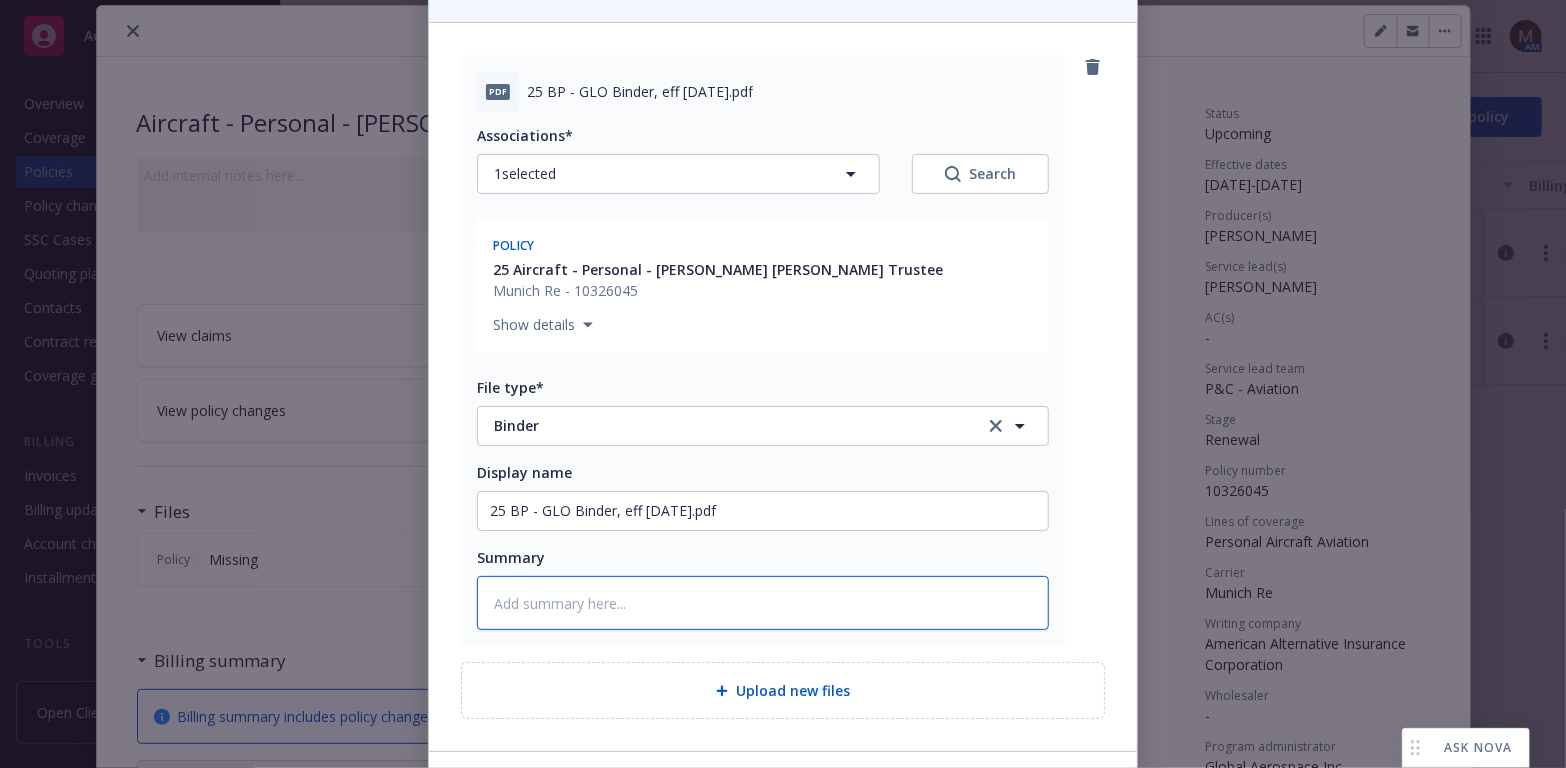 click at bounding box center [763, 603] 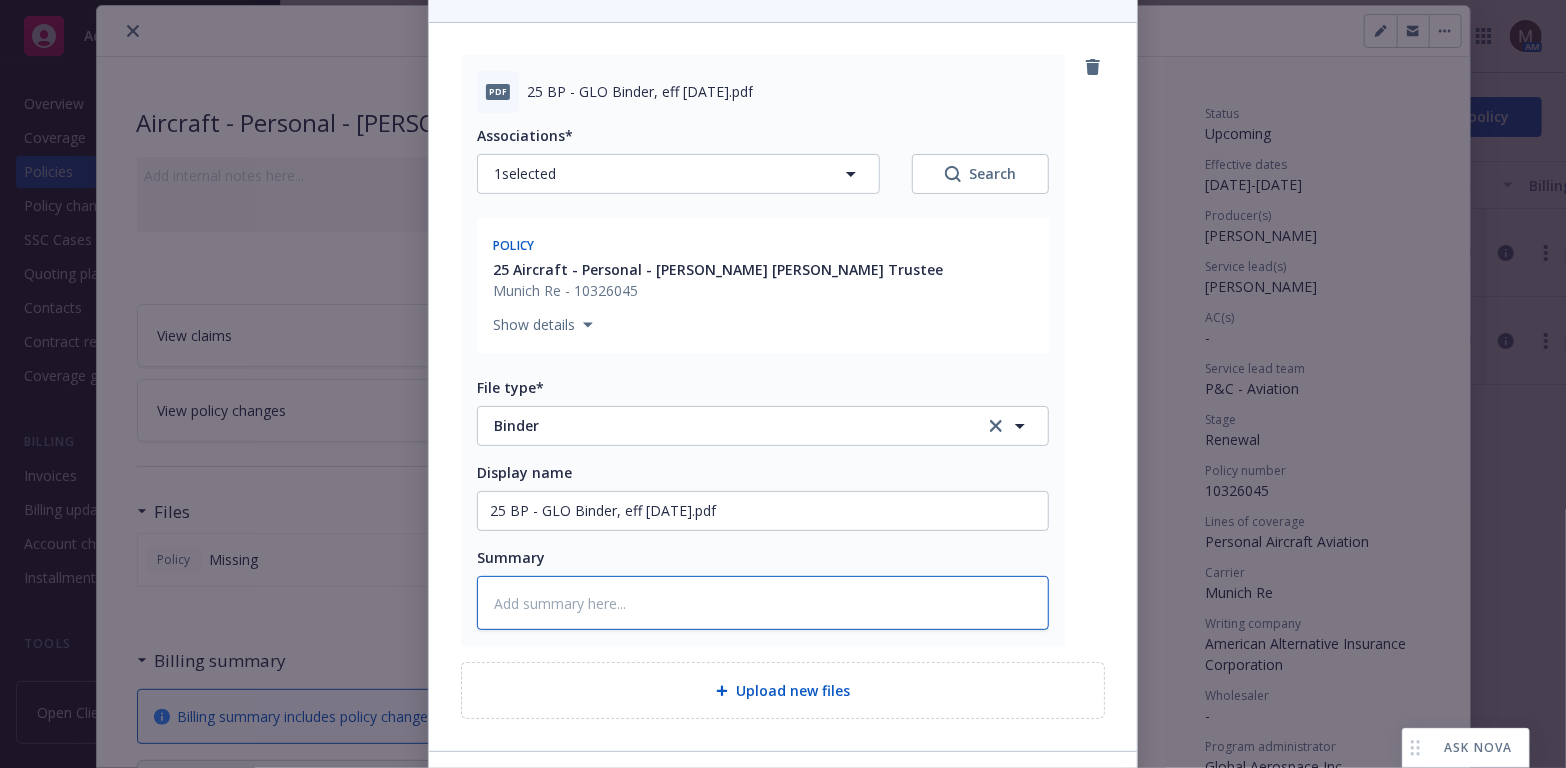 paste on "25 BP - GLO Binder, eff 07.13.2025.pdf" 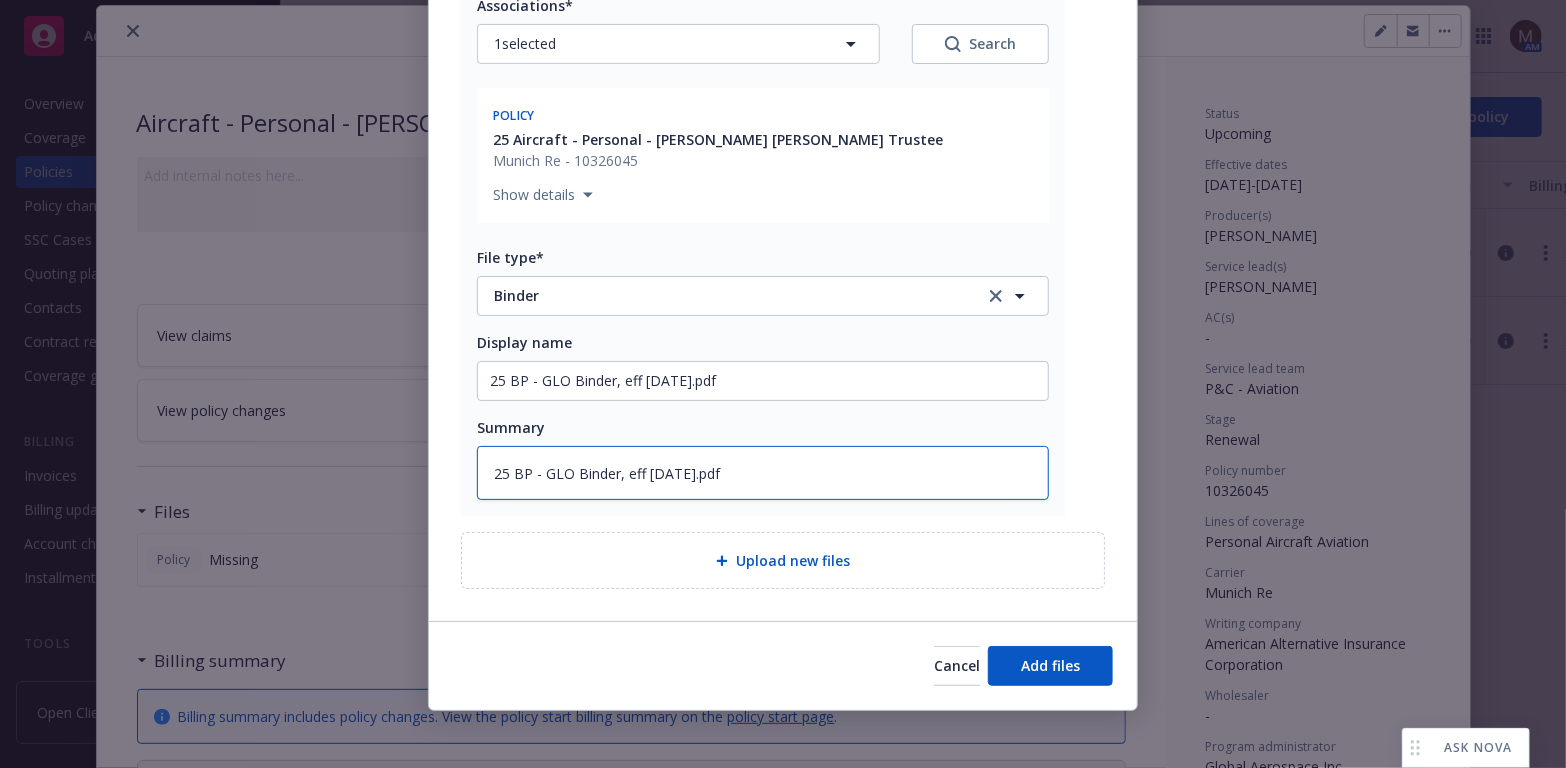 scroll, scrollTop: 335, scrollLeft: 0, axis: vertical 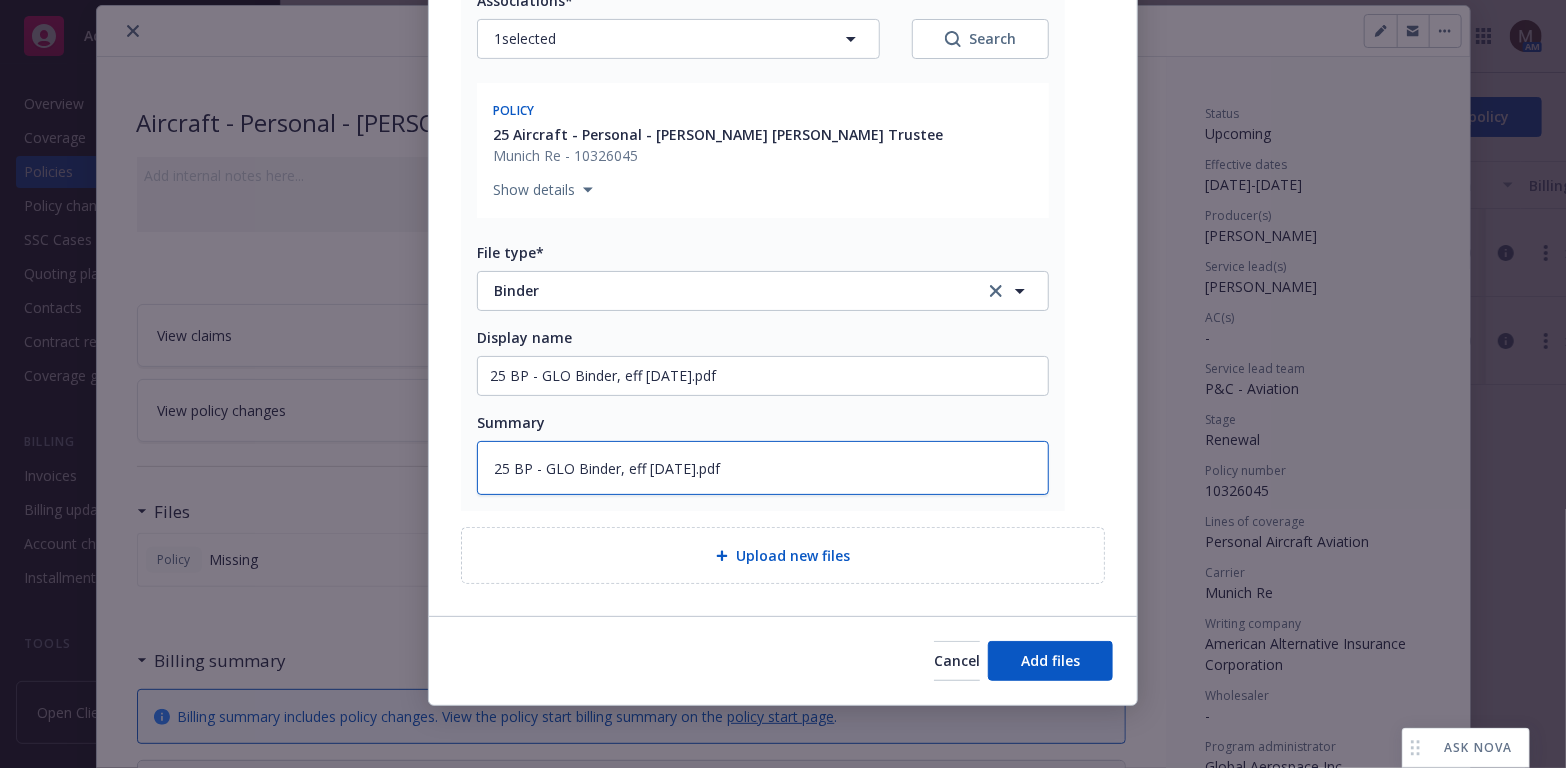 type on "25 BP - GLO Binder, eff 07.13.2025.pdf" 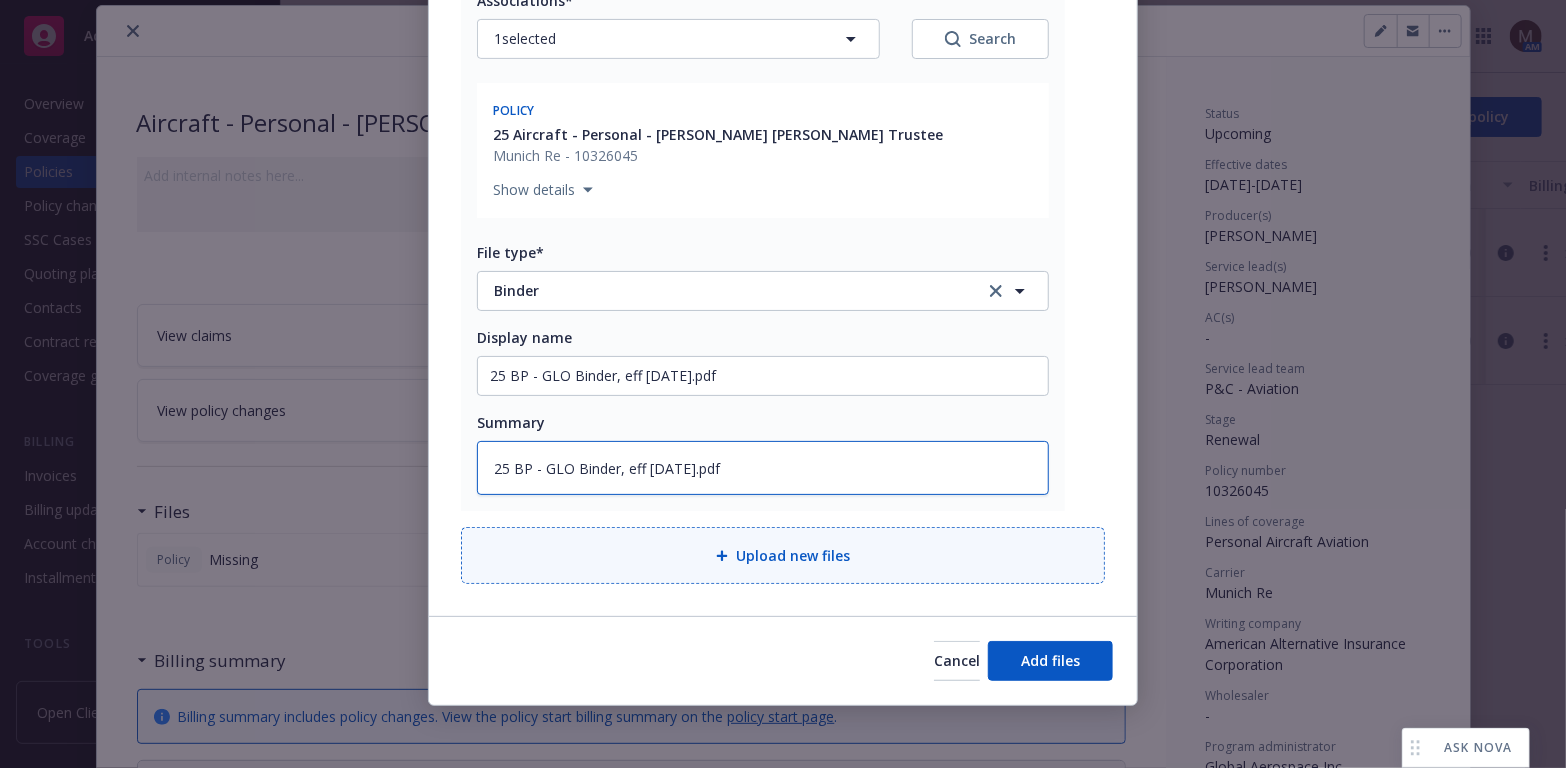 type on "x" 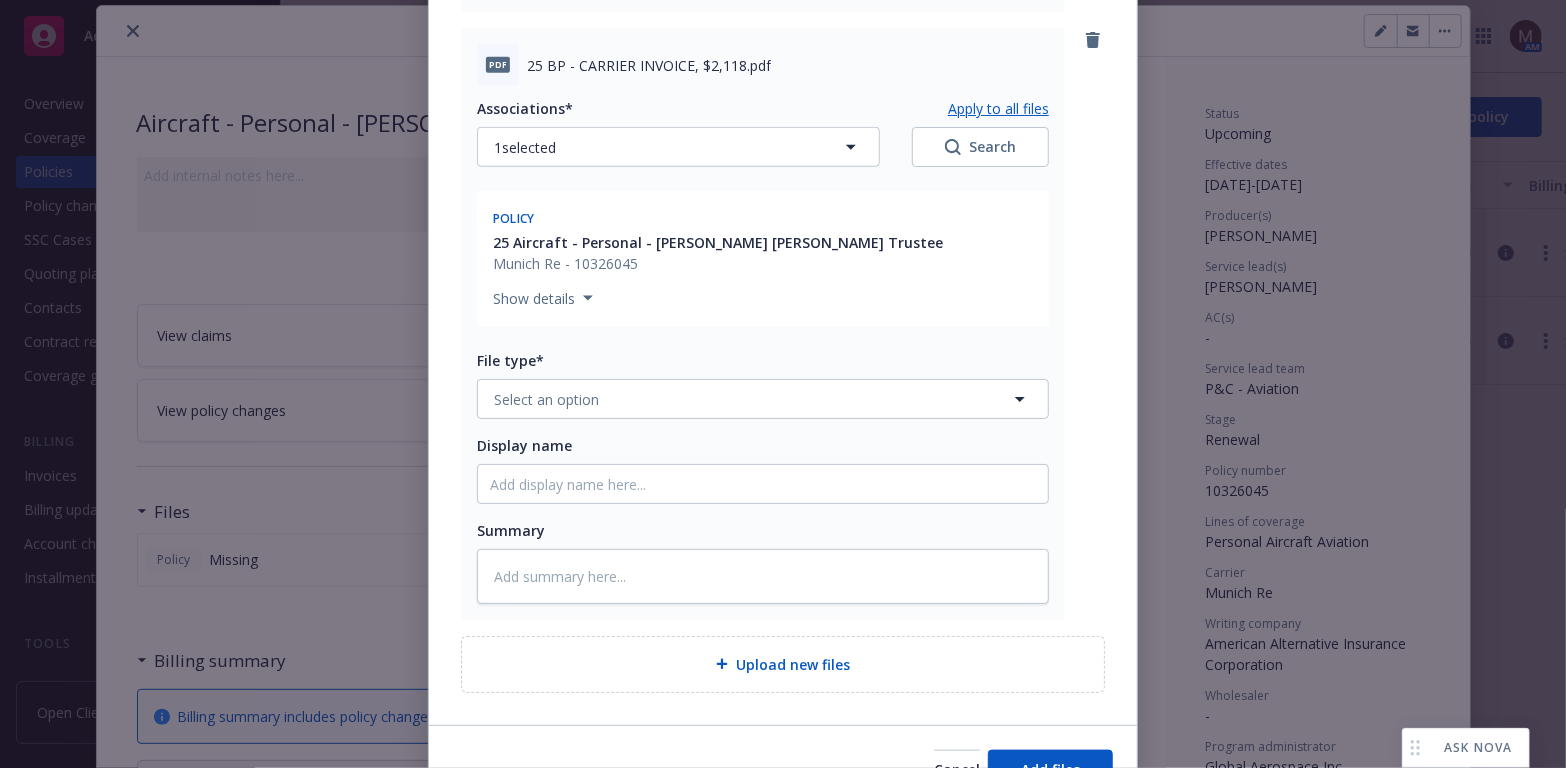 scroll, scrollTop: 835, scrollLeft: 0, axis: vertical 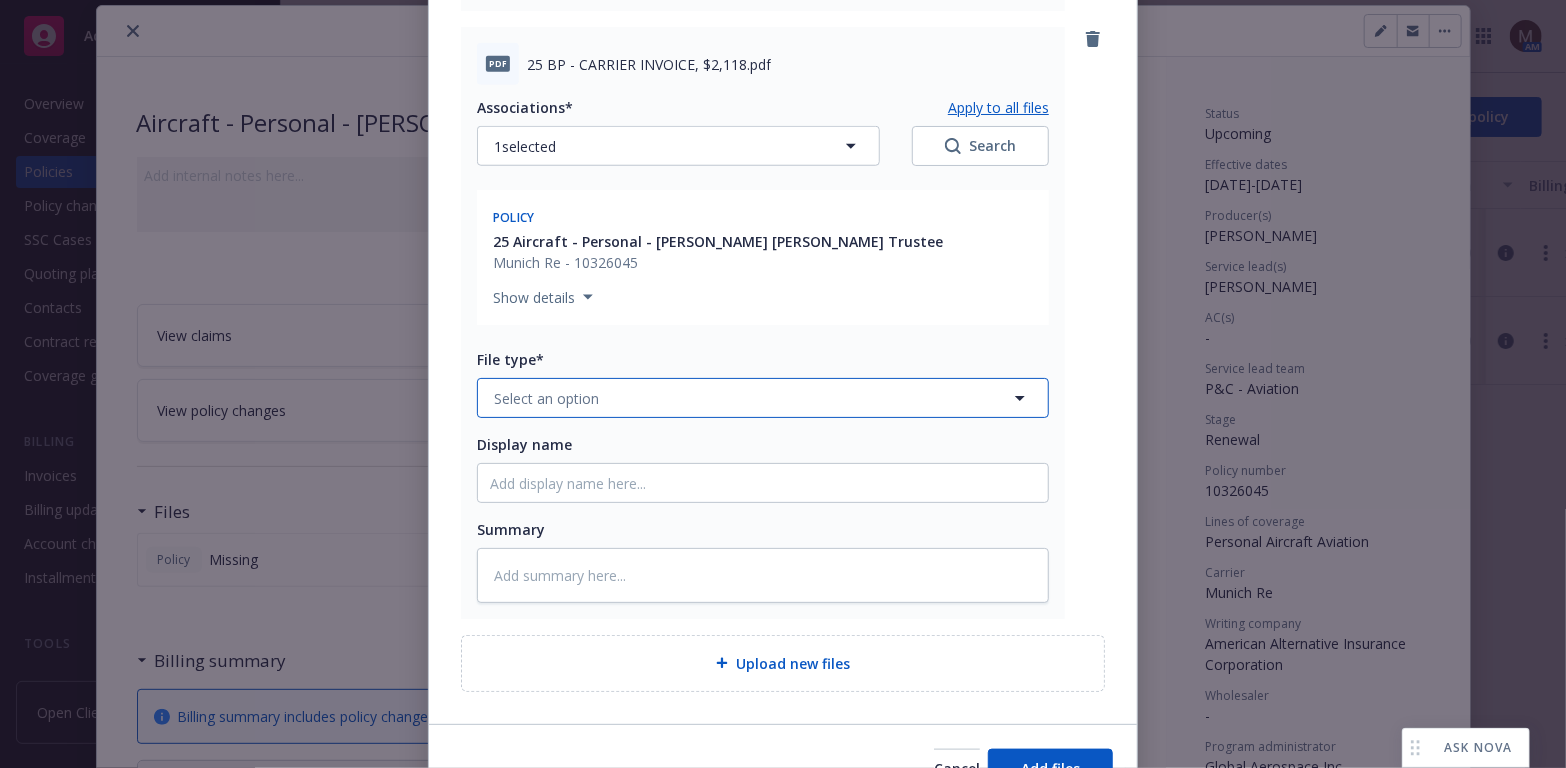 click 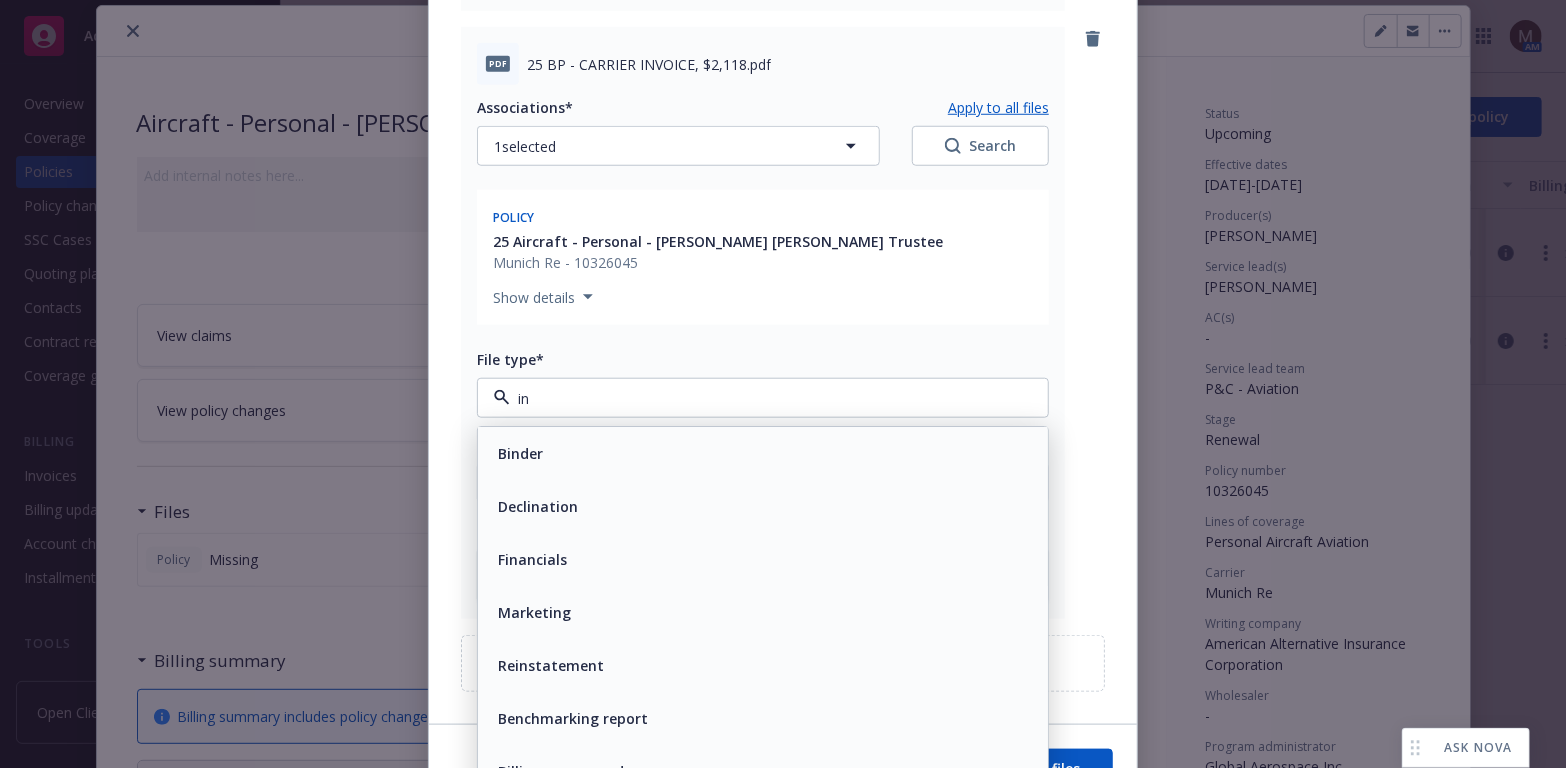 type on "inv" 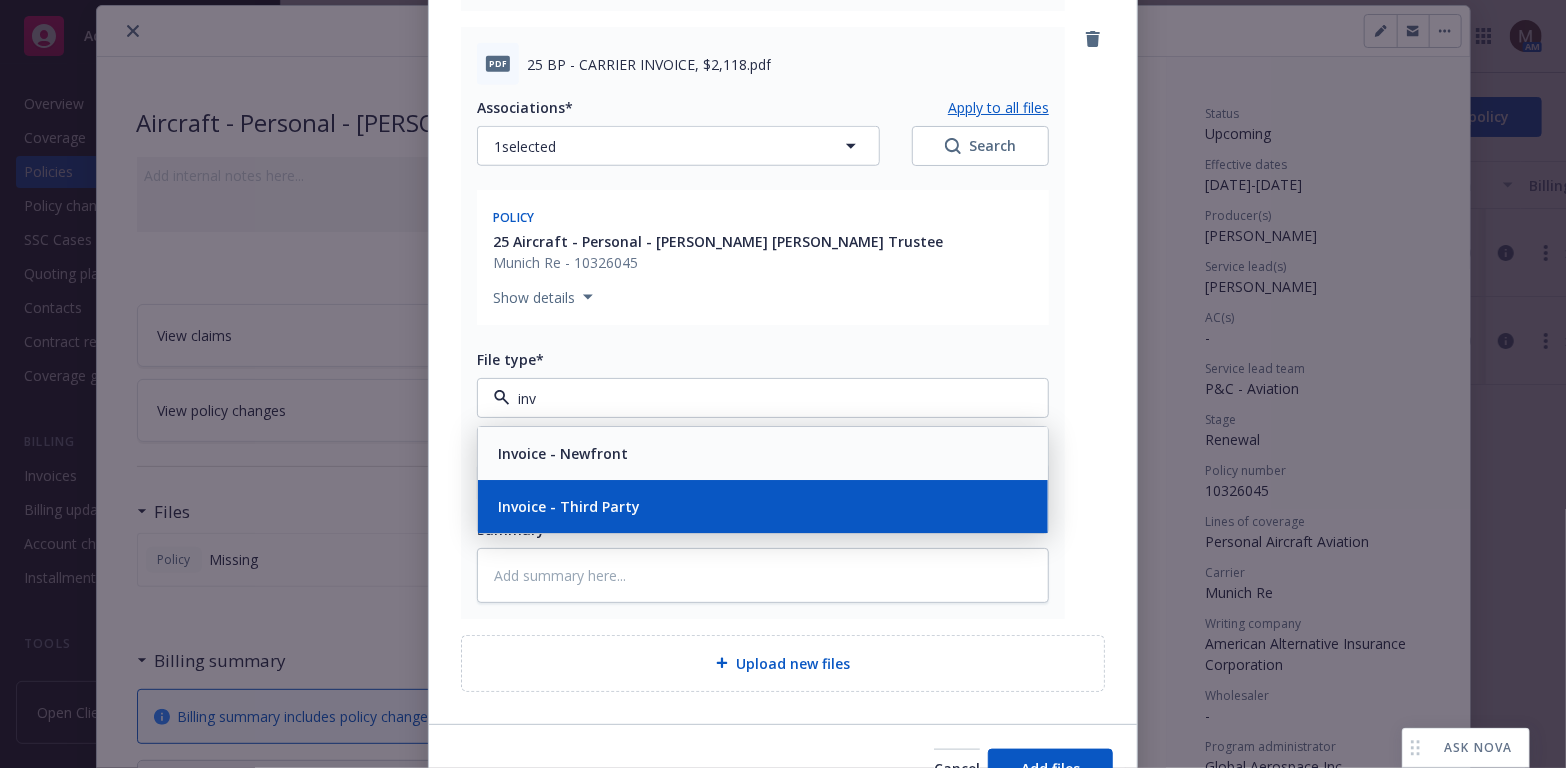 click on "Invoice - Third Party" at bounding box center (569, 506) 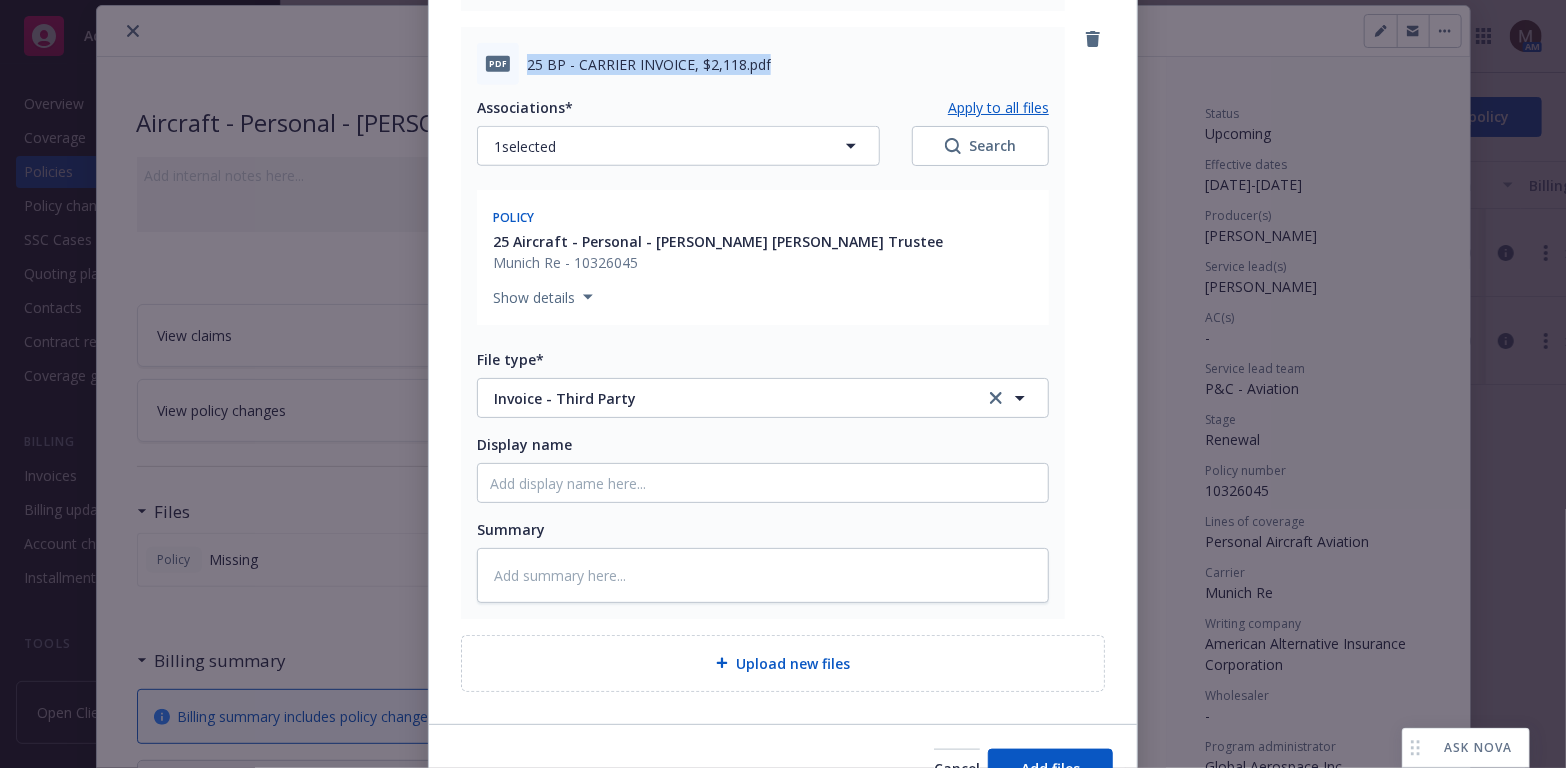 drag, startPoint x: 794, startPoint y: 71, endPoint x: 518, endPoint y: 52, distance: 276.6532 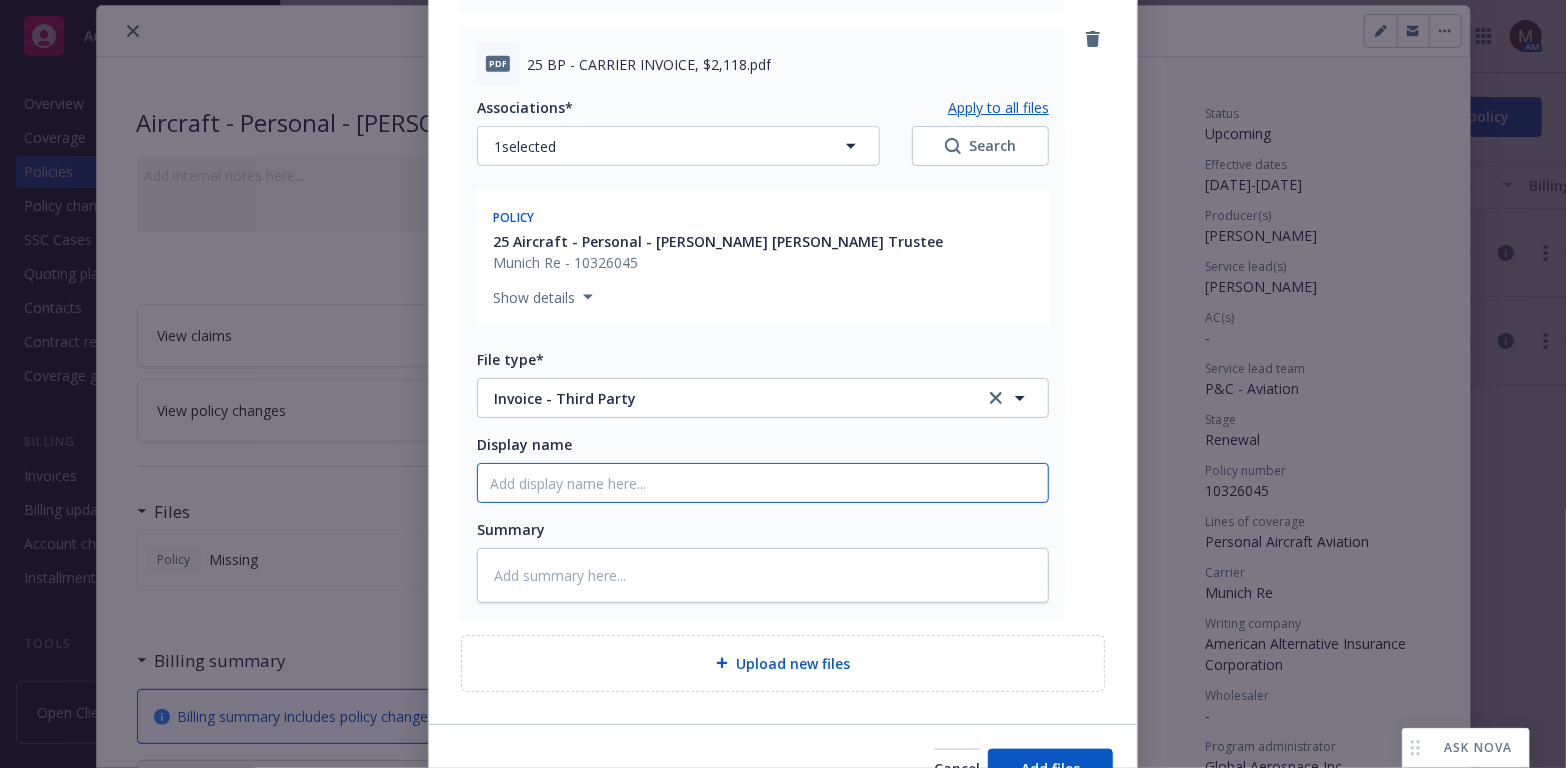 click on "Display name" at bounding box center (763, -124) 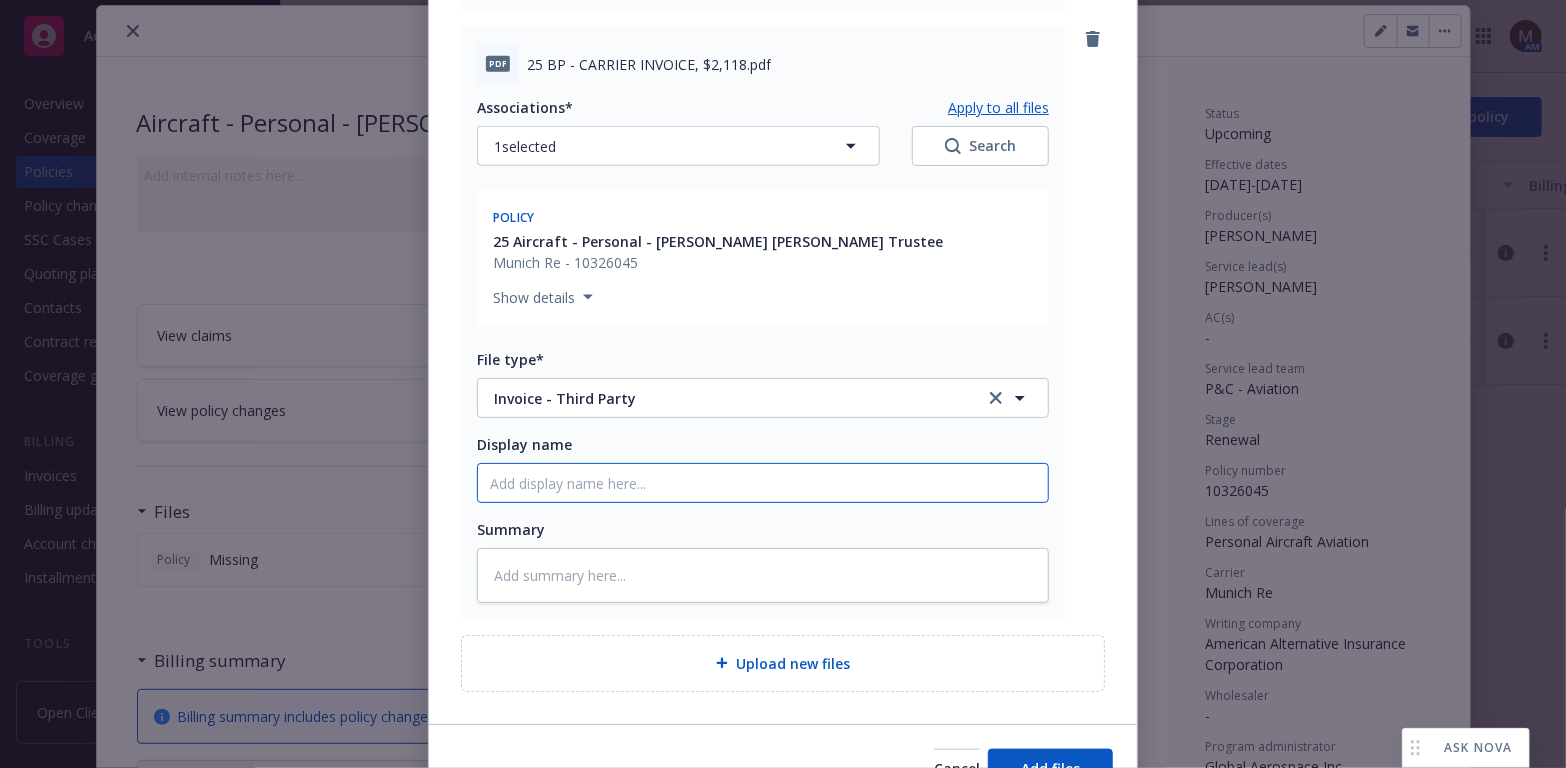 type on "x" 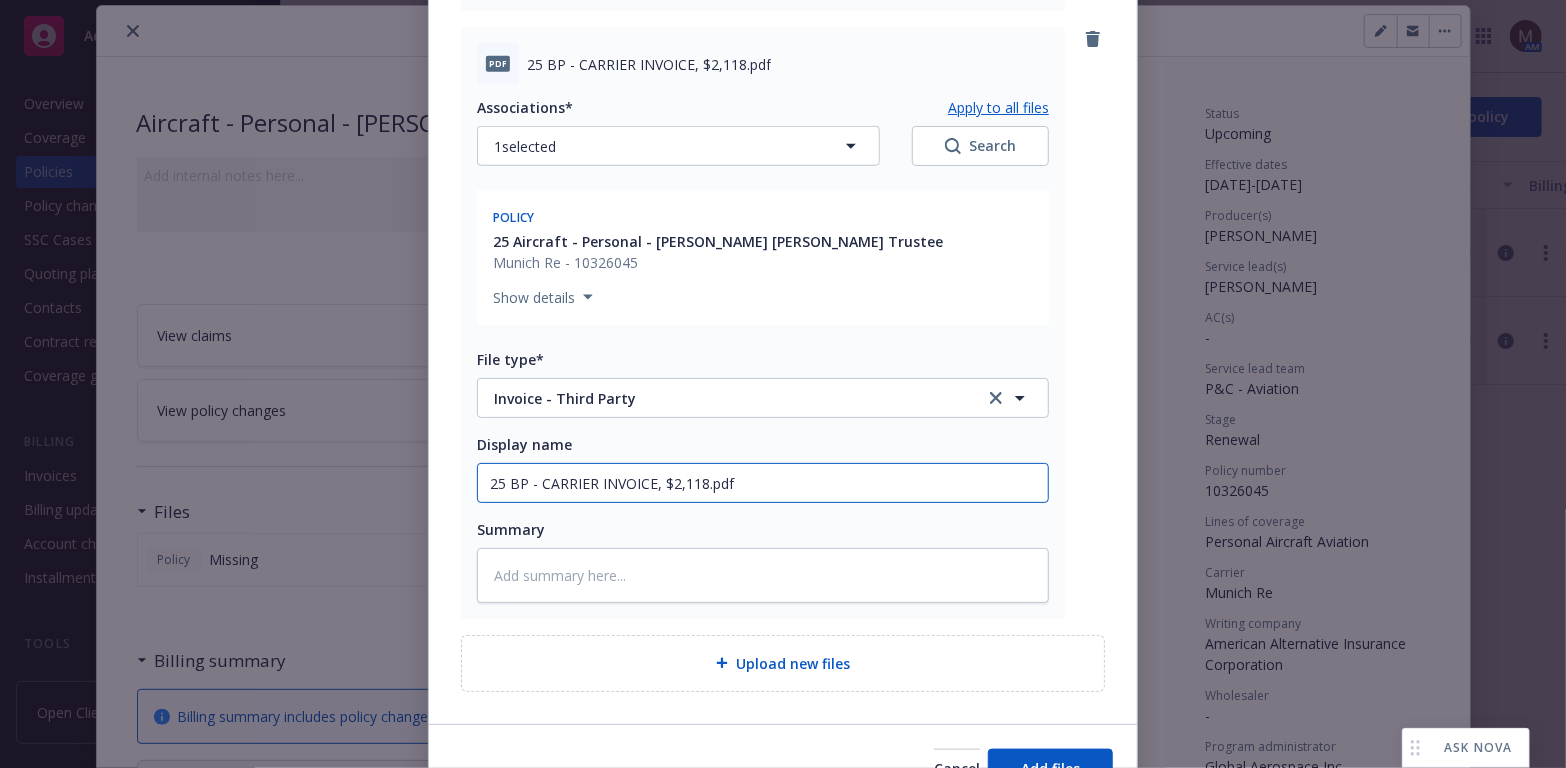 type on "25 BP - CARRIER INVOICE, $2,118.pdf" 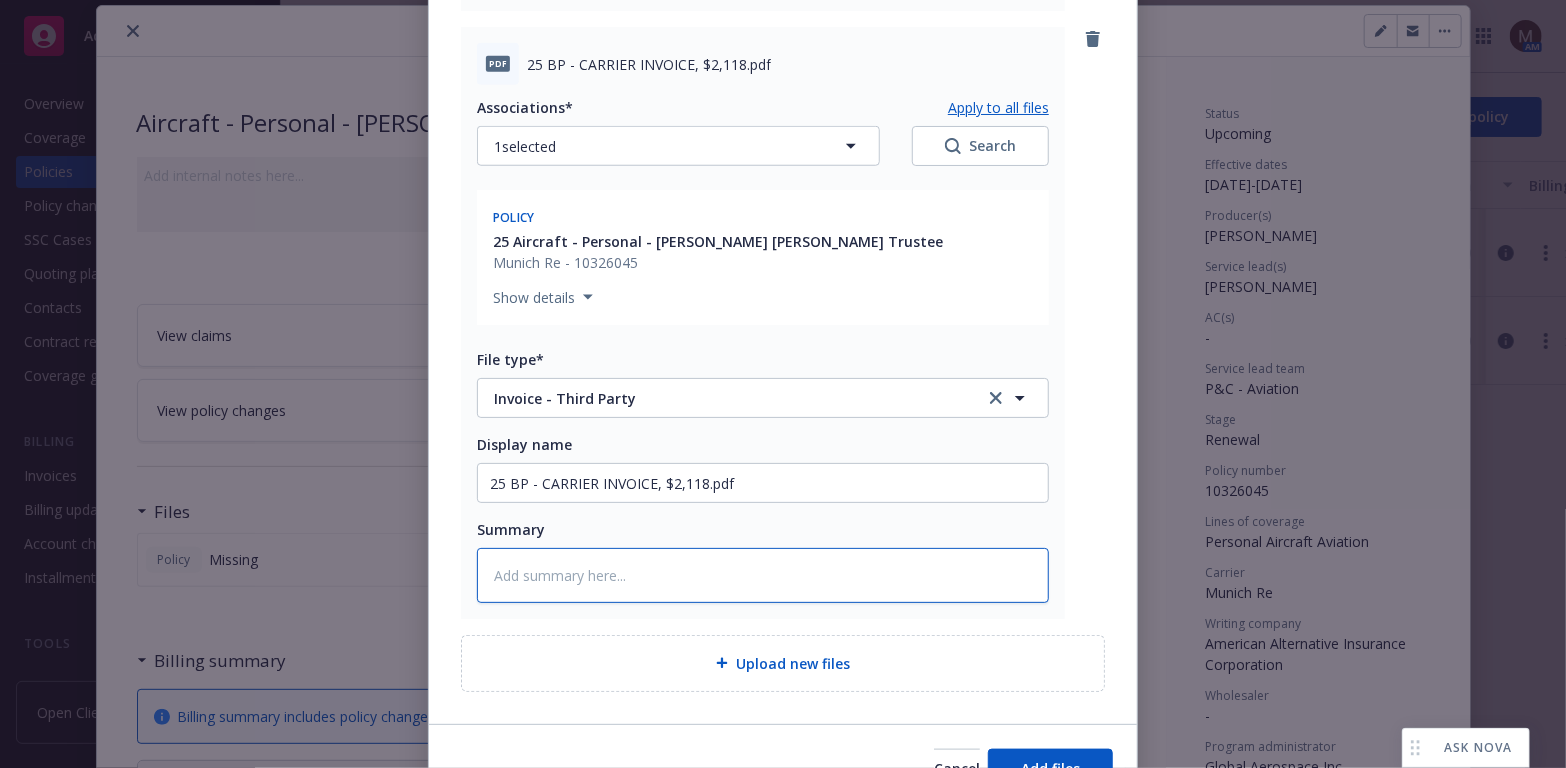 click at bounding box center (763, 575) 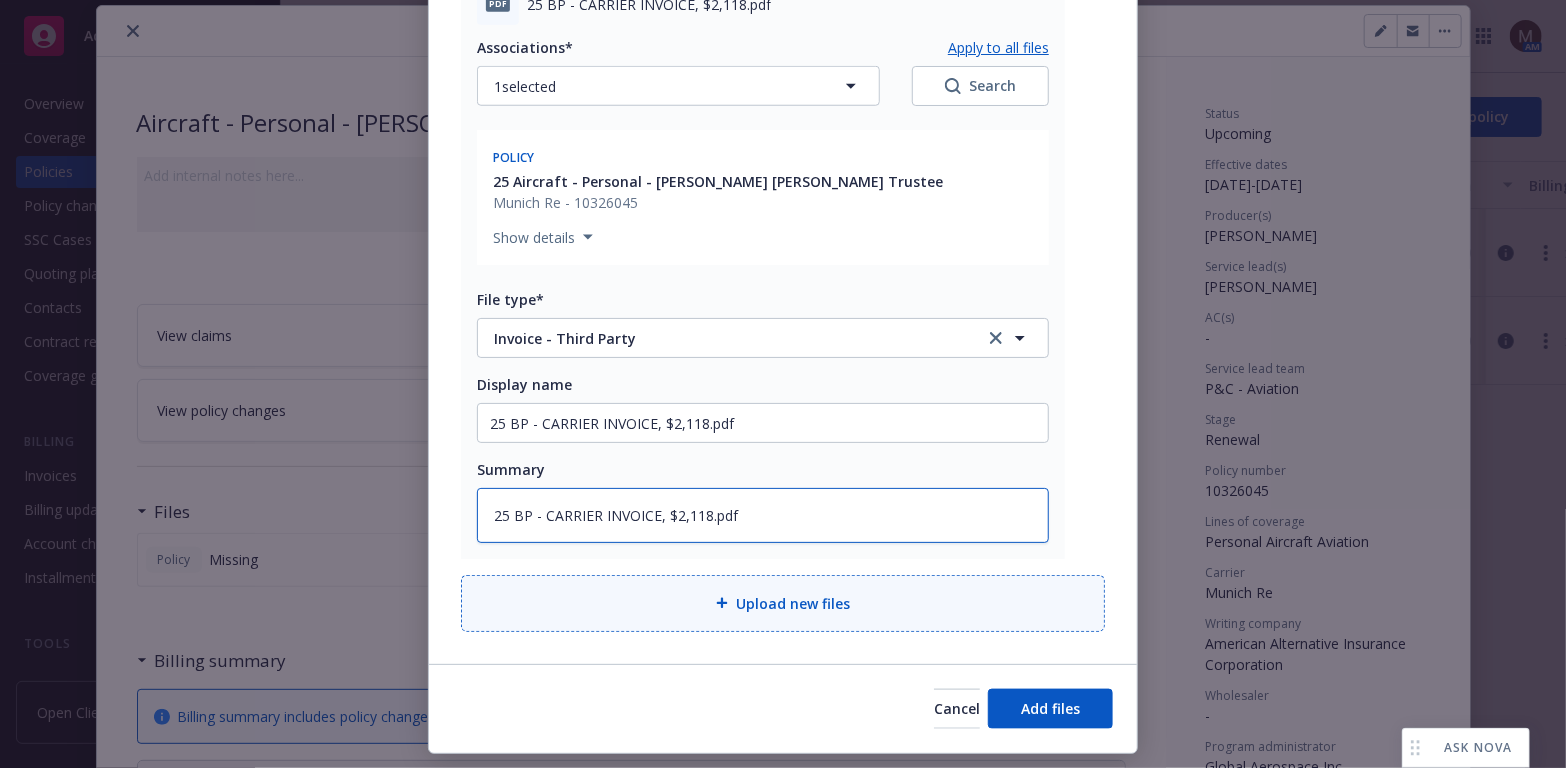 scroll, scrollTop: 942, scrollLeft: 0, axis: vertical 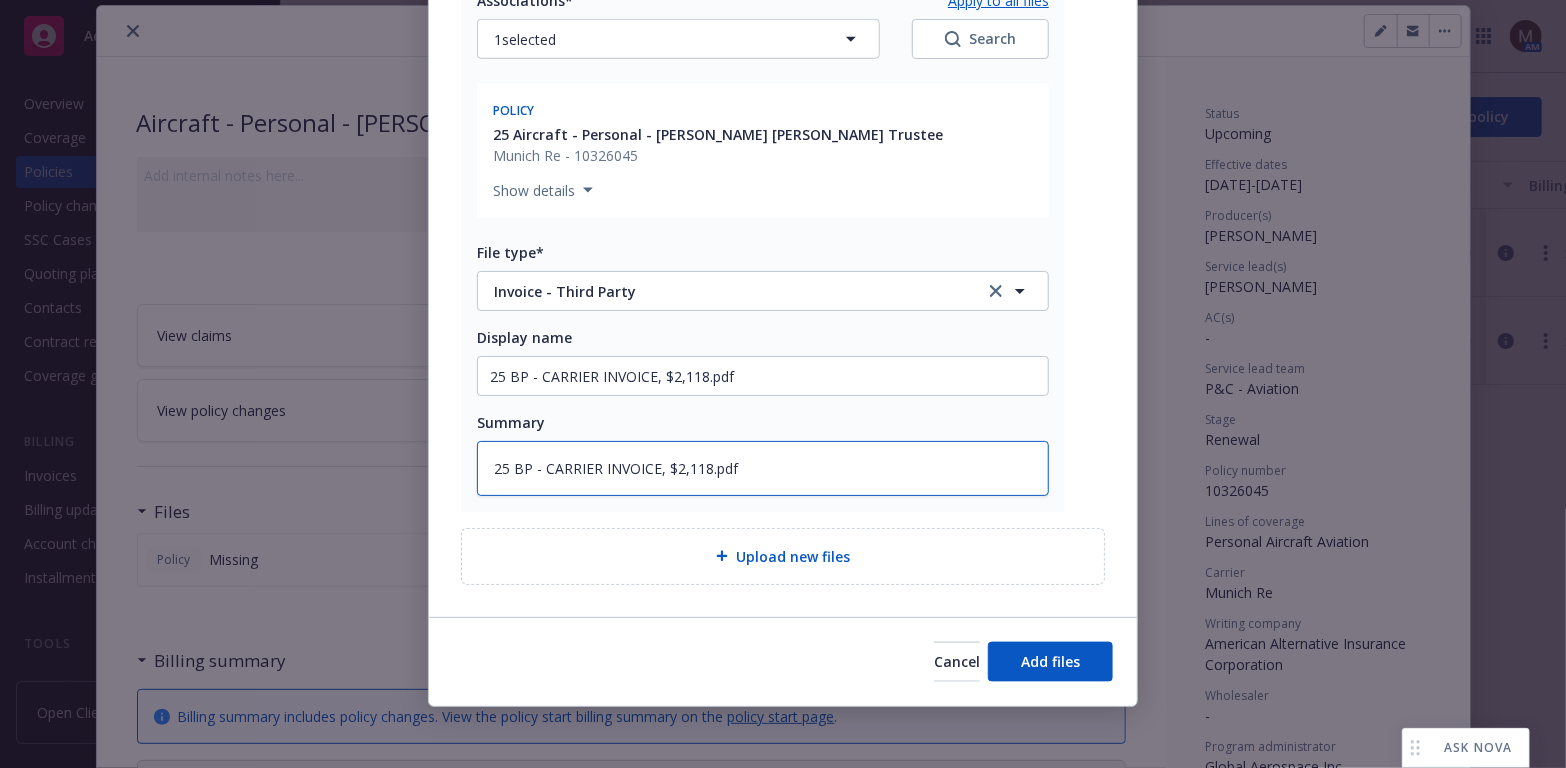 type on "25 BP - CARRIER INVOICE, $2,118.pdf" 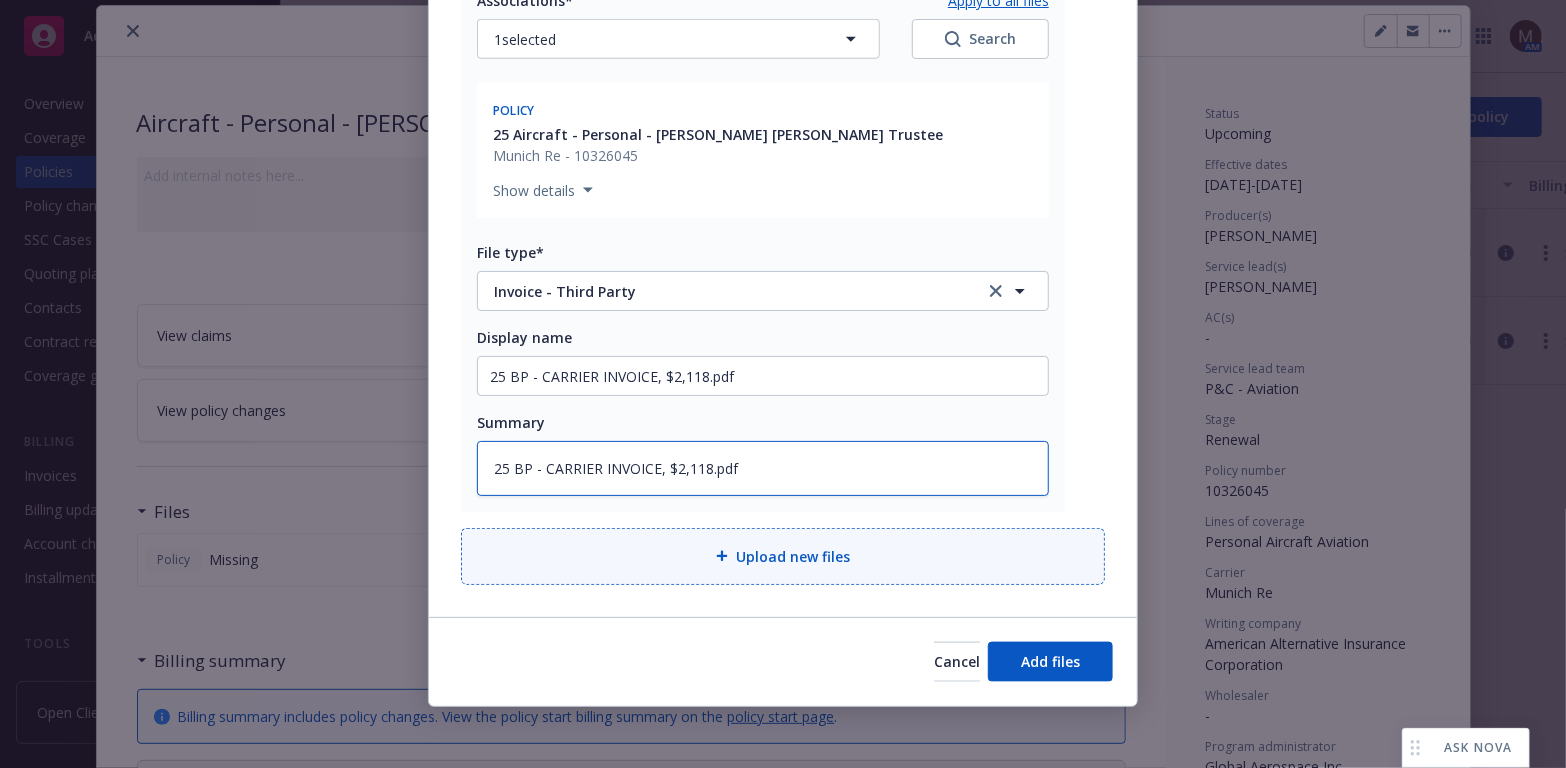 type on "x" 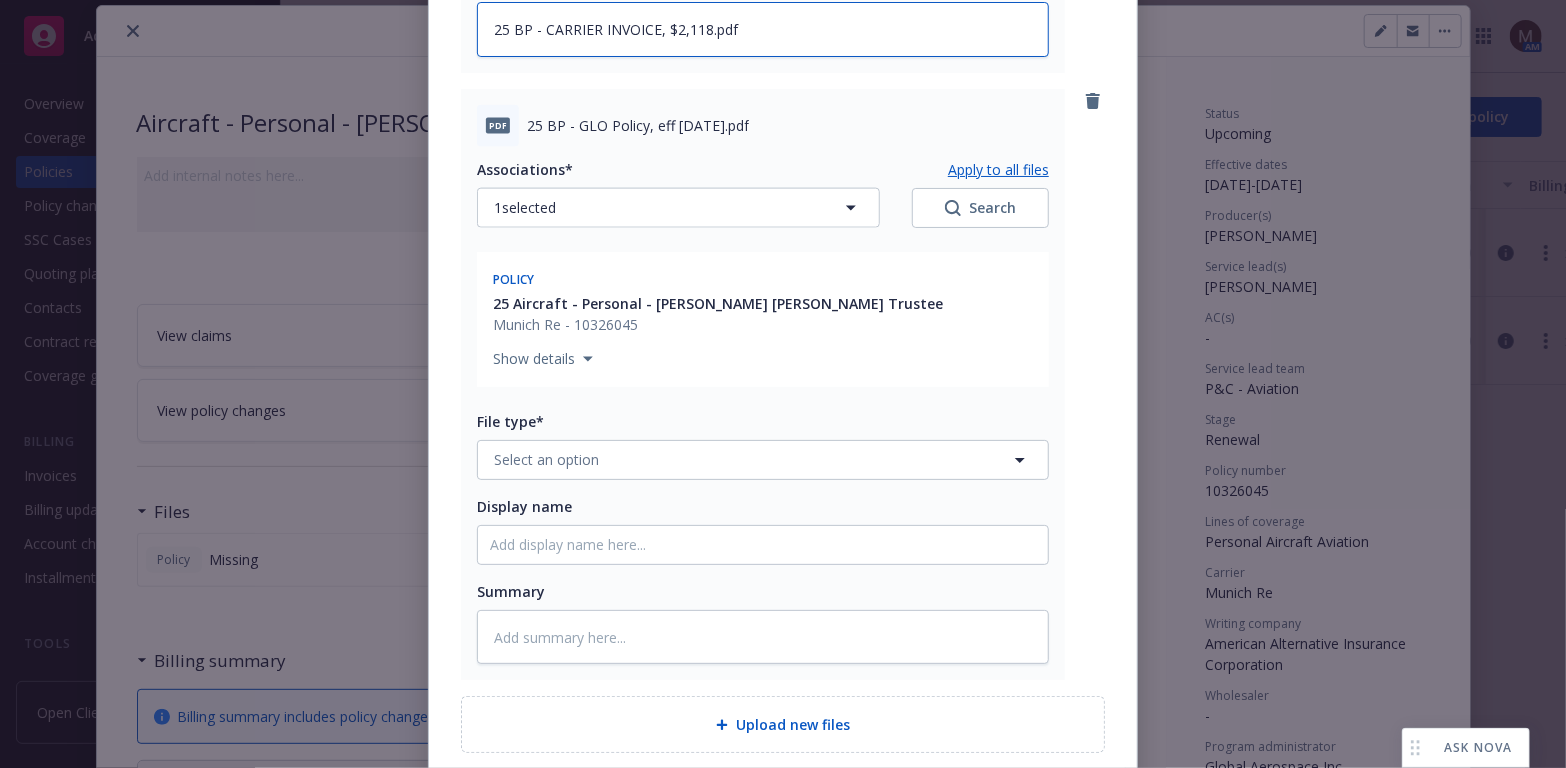 scroll, scrollTop: 1442, scrollLeft: 0, axis: vertical 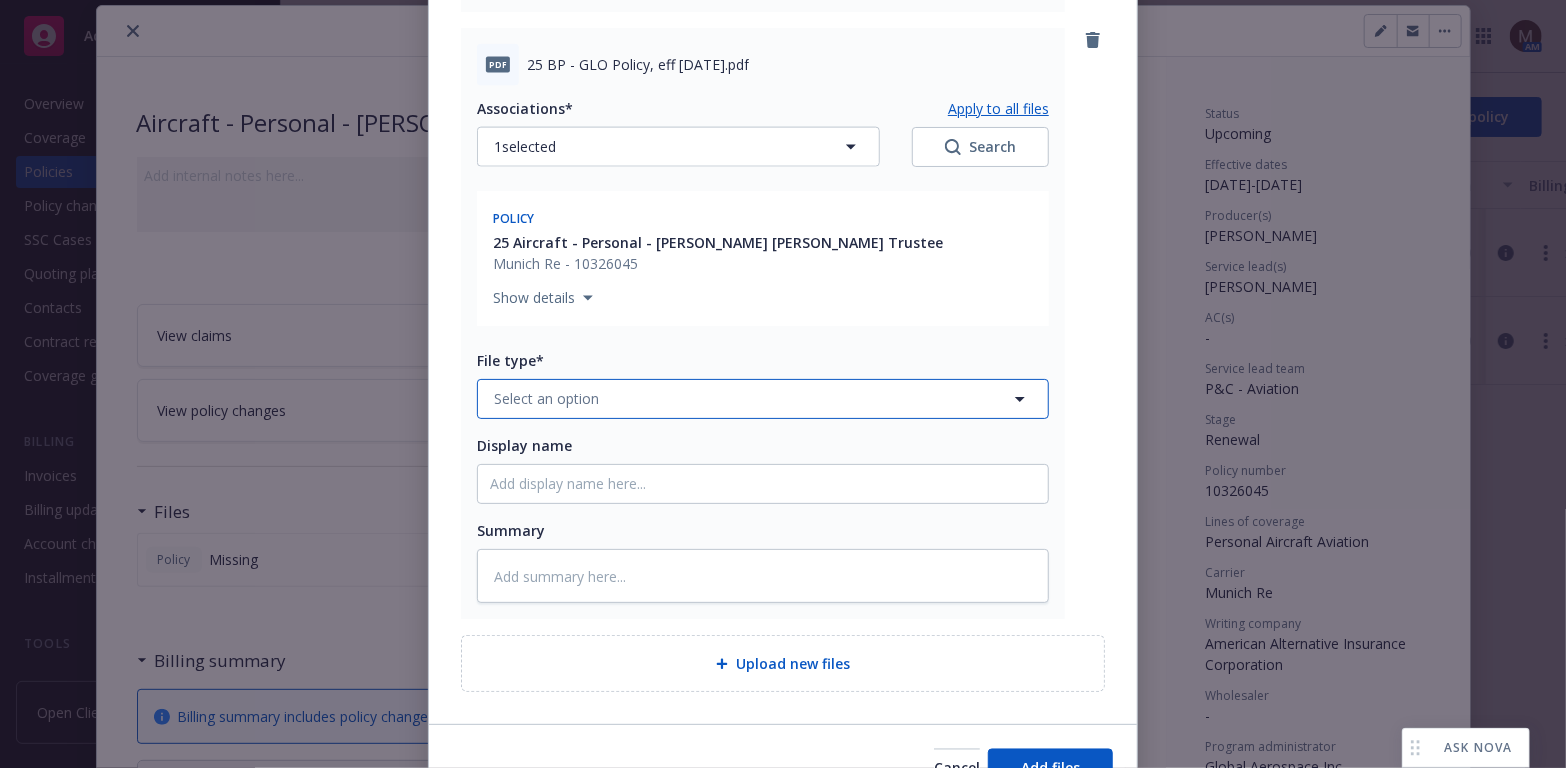 click 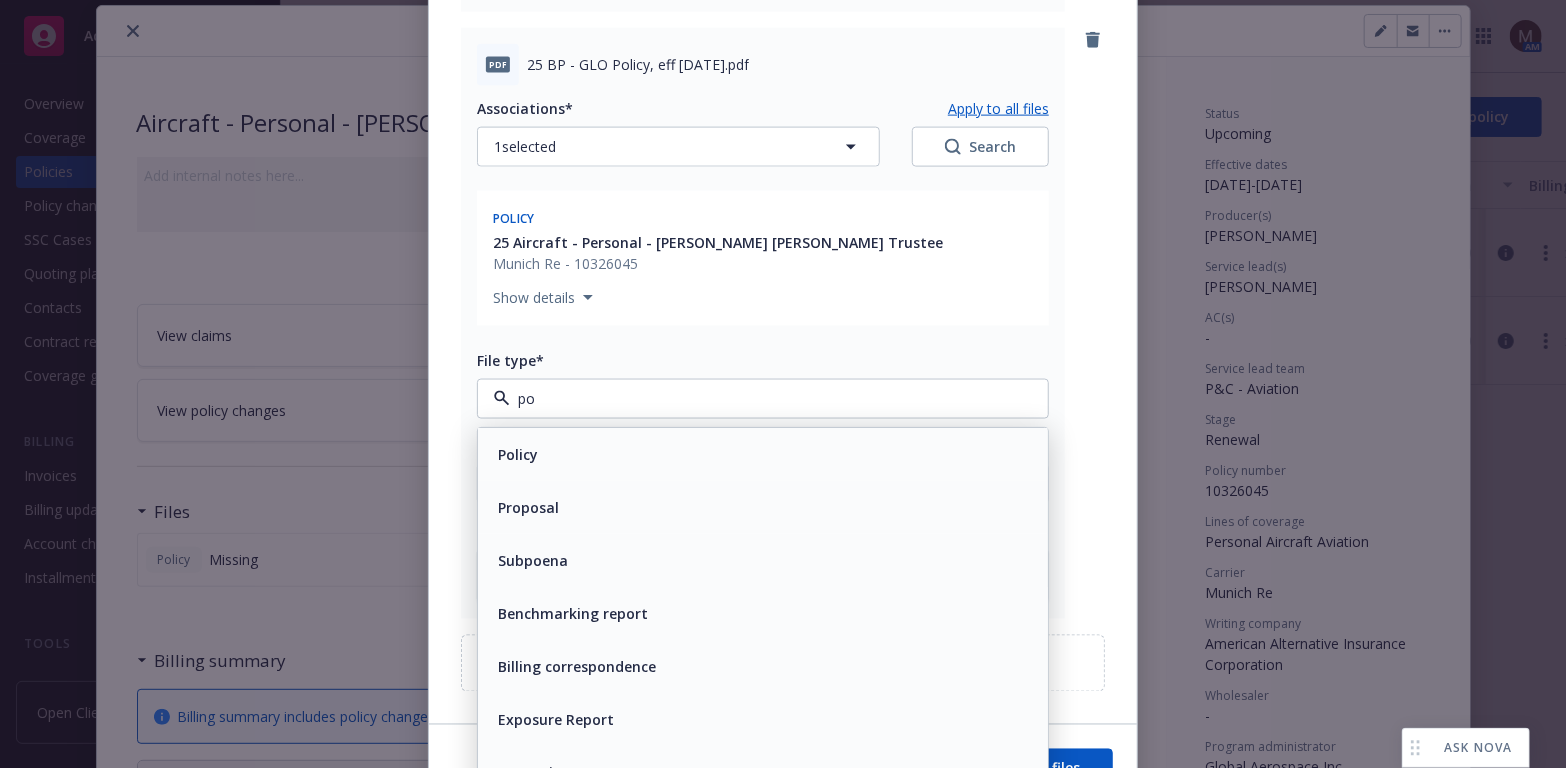 type on "pol" 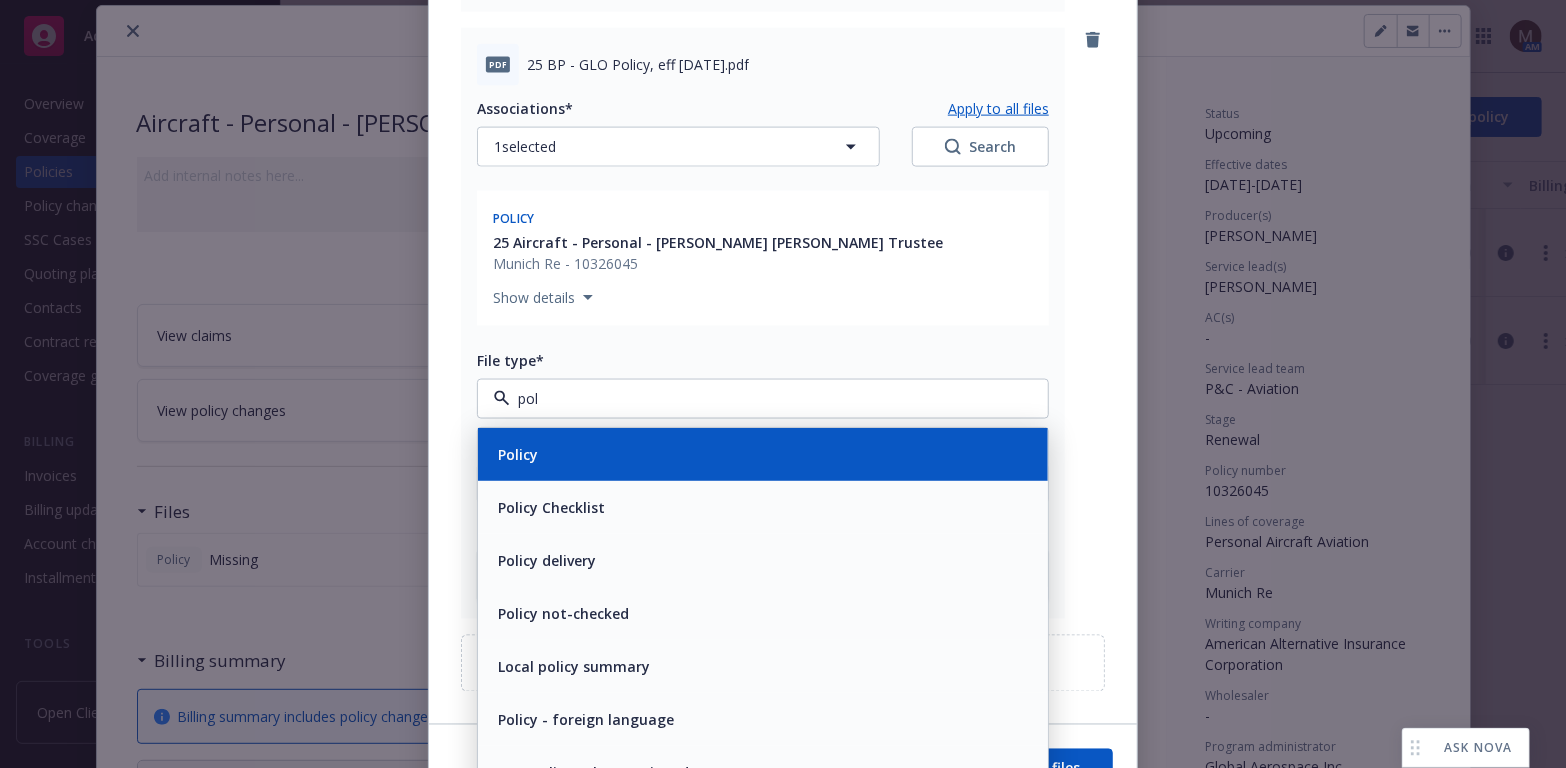 click on "Policy" at bounding box center (763, 454) 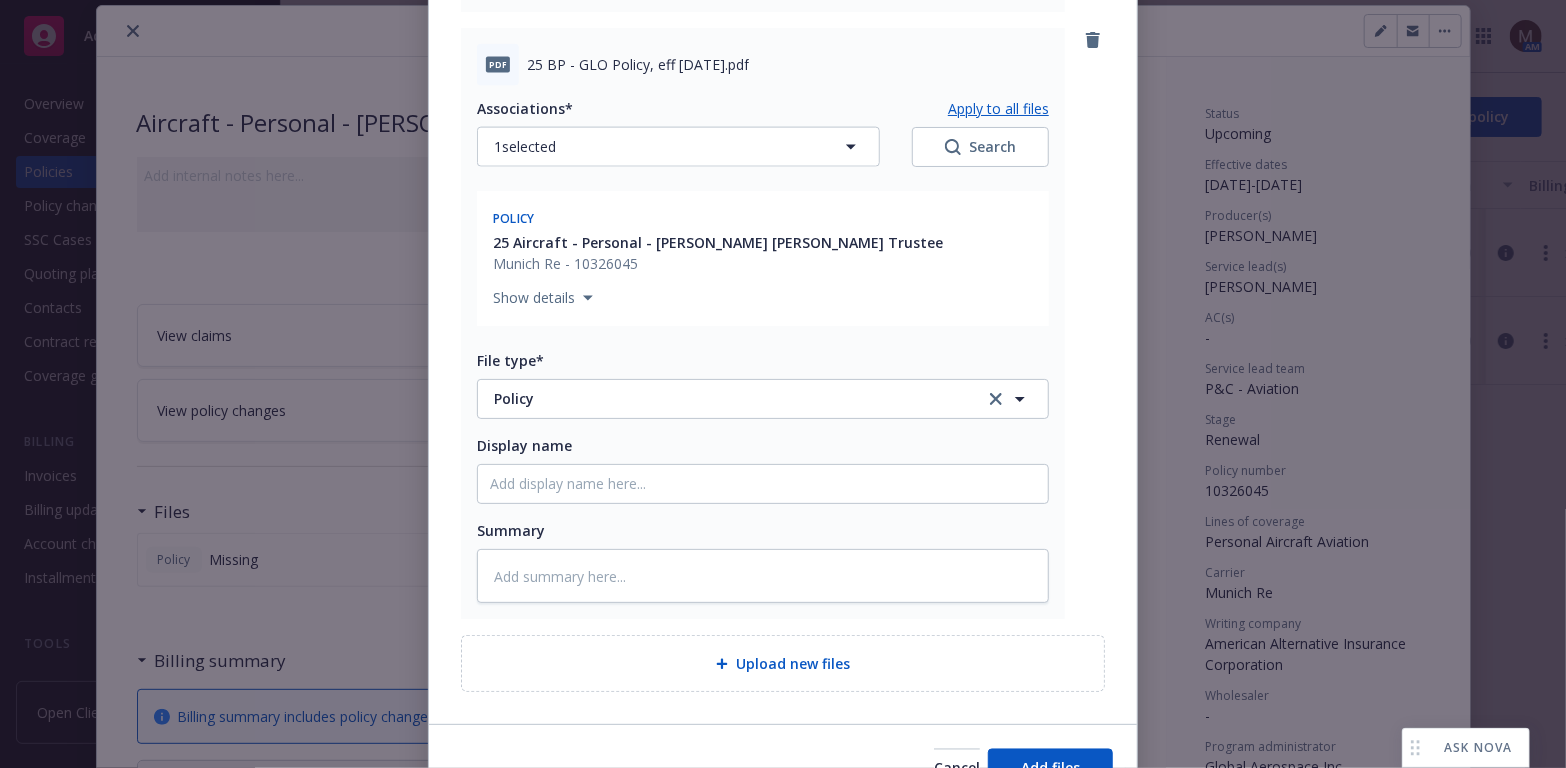 drag, startPoint x: 777, startPoint y: 66, endPoint x: 514, endPoint y: 74, distance: 263.12164 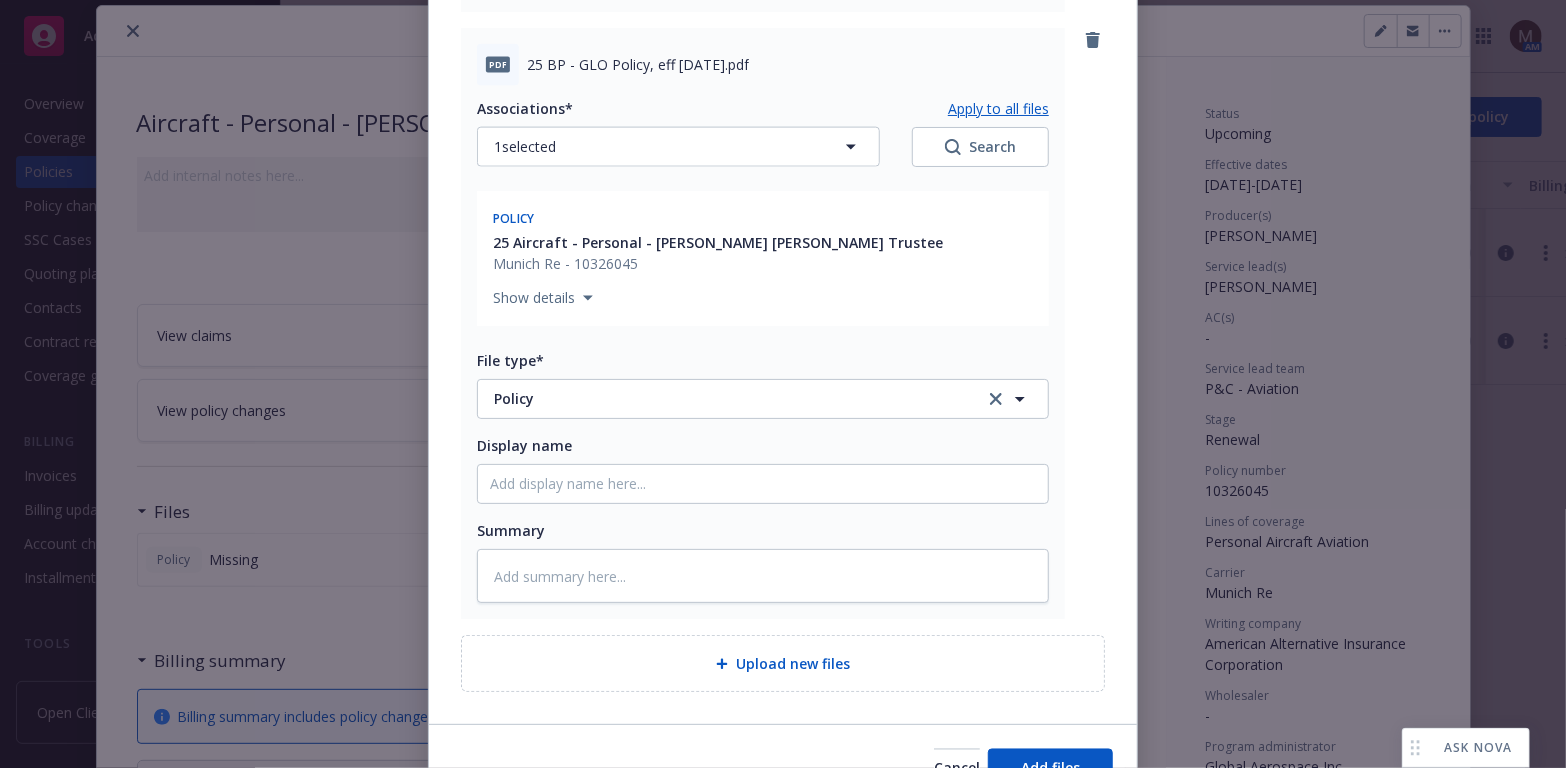 click on "pdf 25 BP - GLO Policy, eff 07.13.2025.pdf" at bounding box center (763, 65) 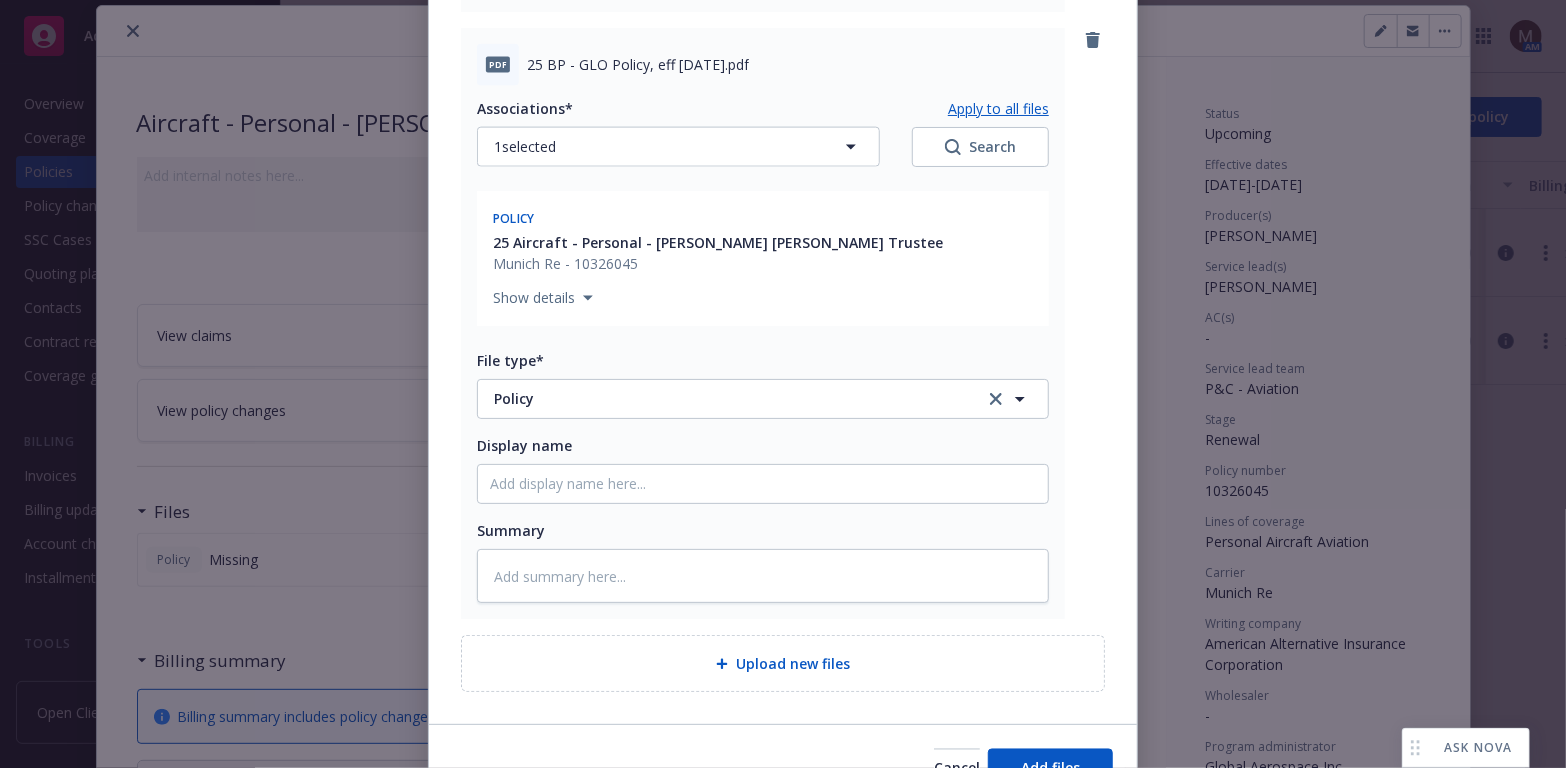 copy on "25 BP - GLO Policy, eff 07.13.2025.pdf" 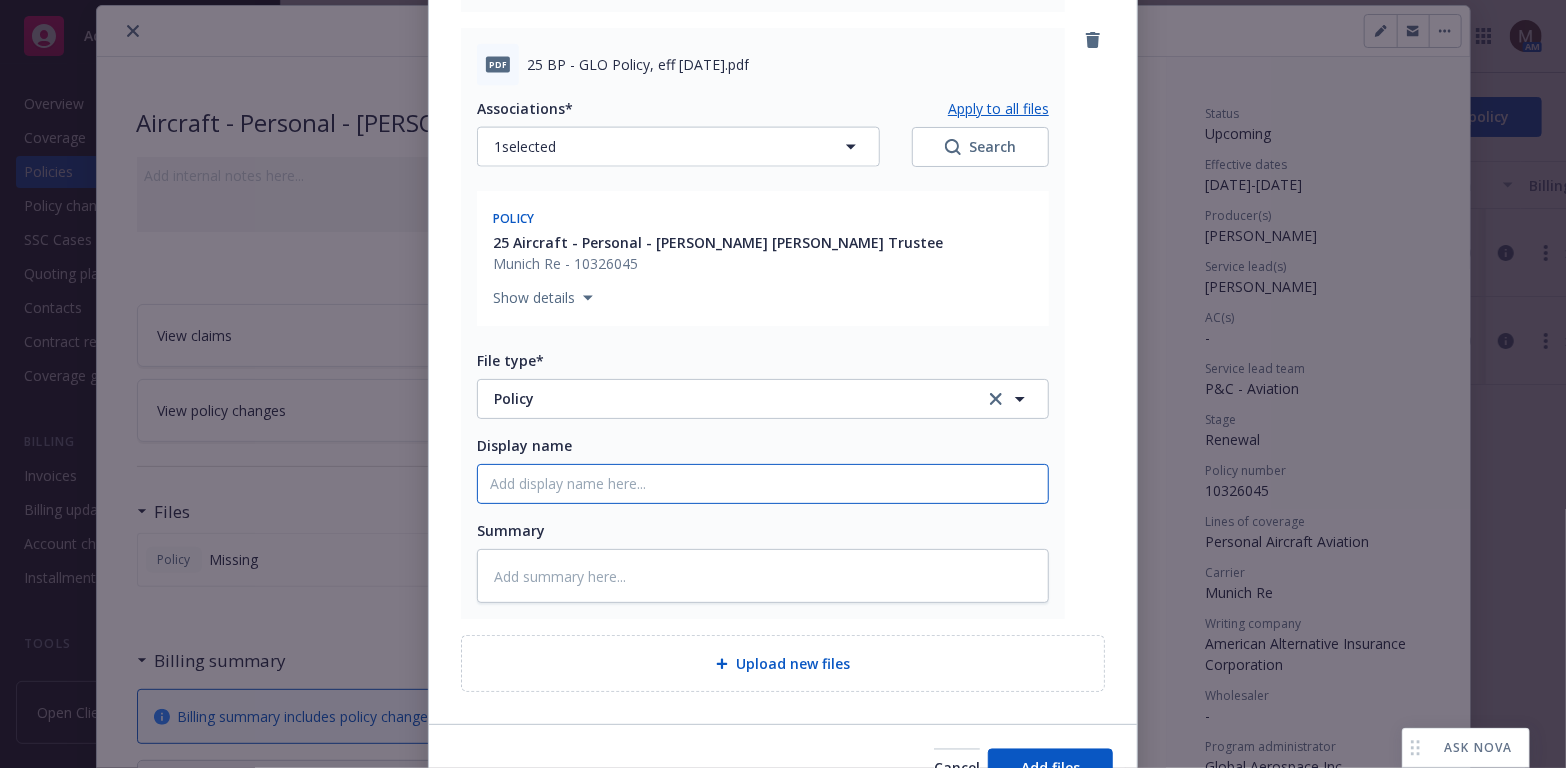 click on "Display name" at bounding box center (763, -731) 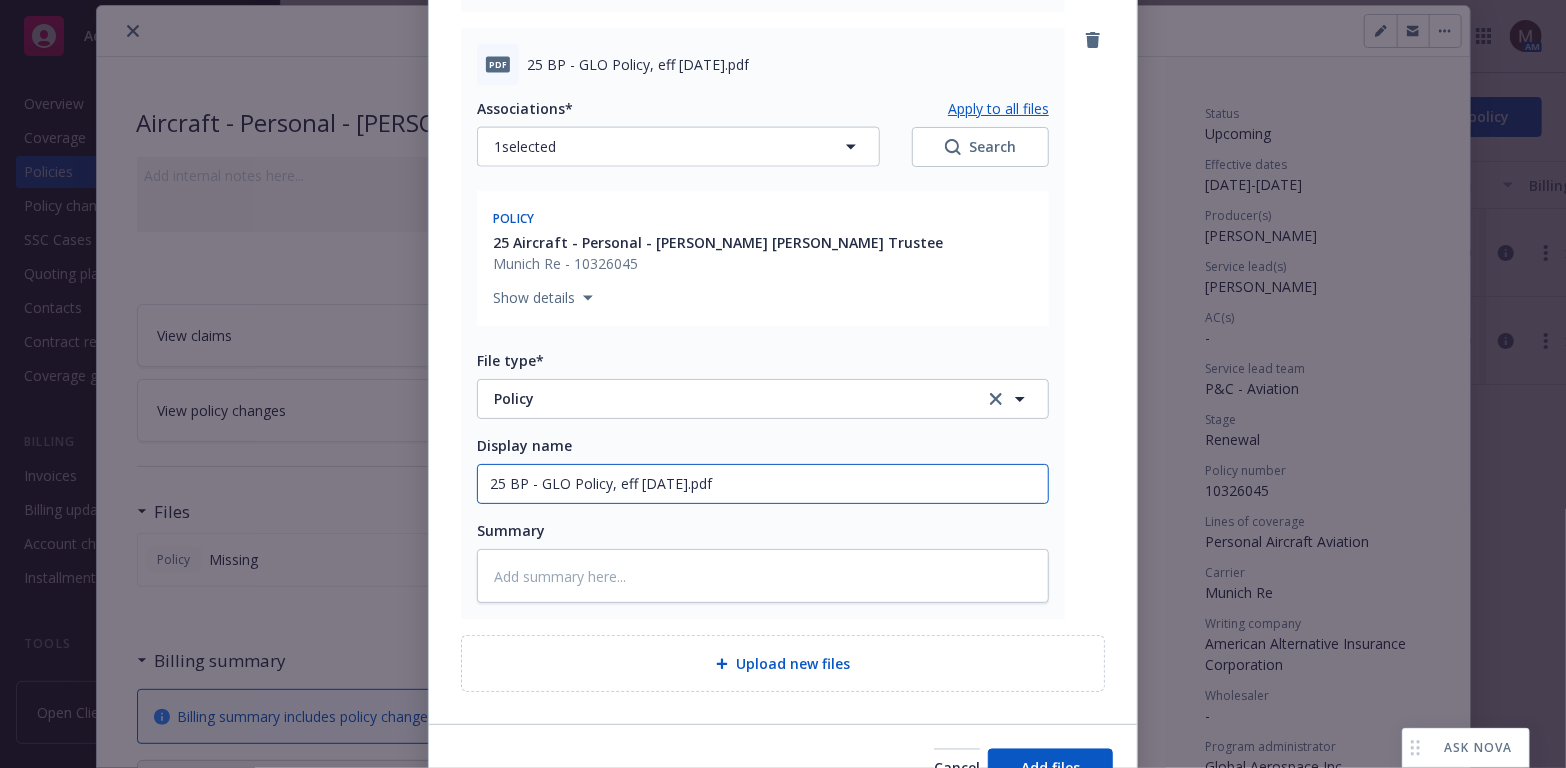 type on "25 BP - GLO Policy, eff 07.13.2025.pdf" 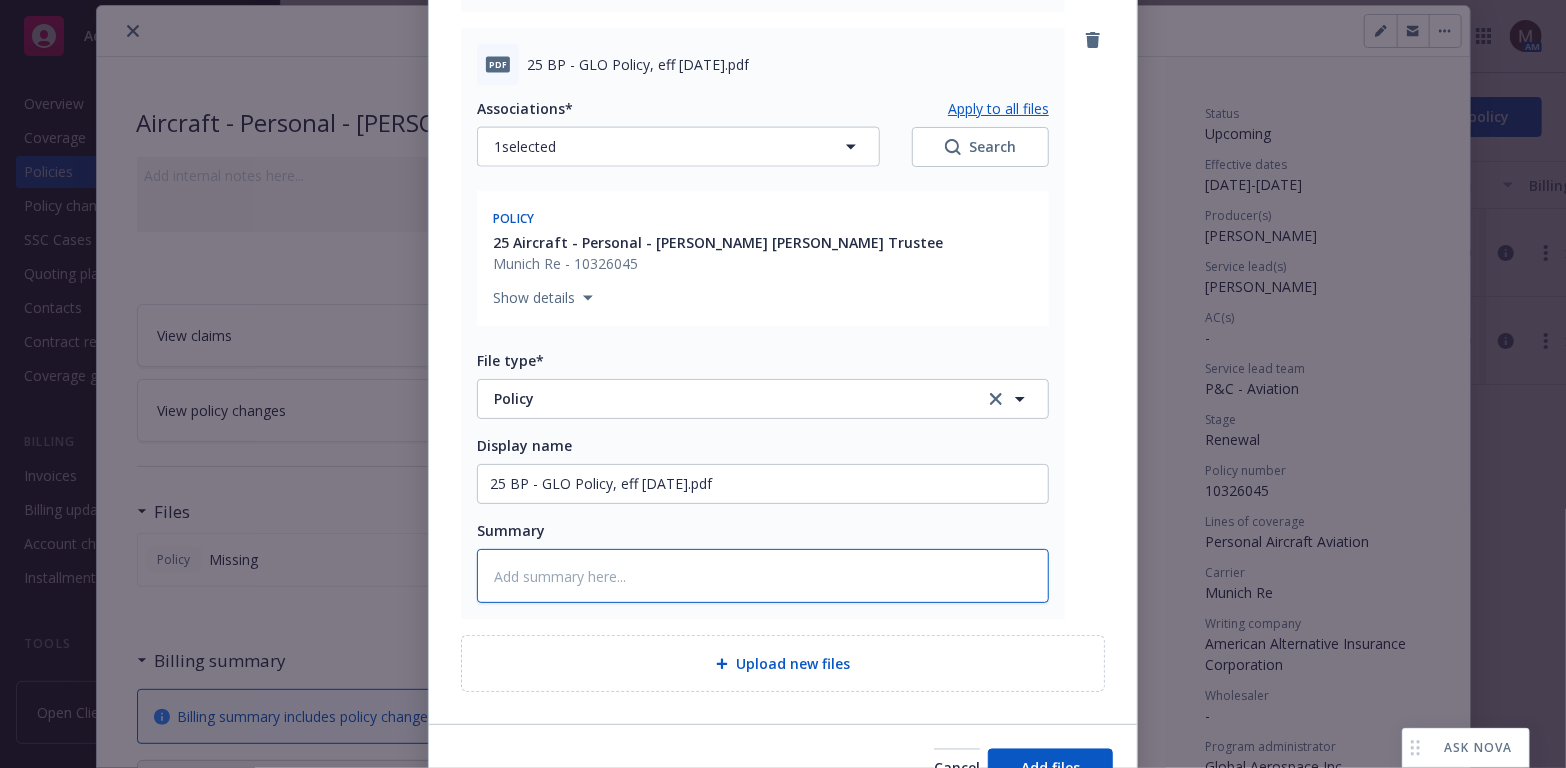 click at bounding box center (763, 576) 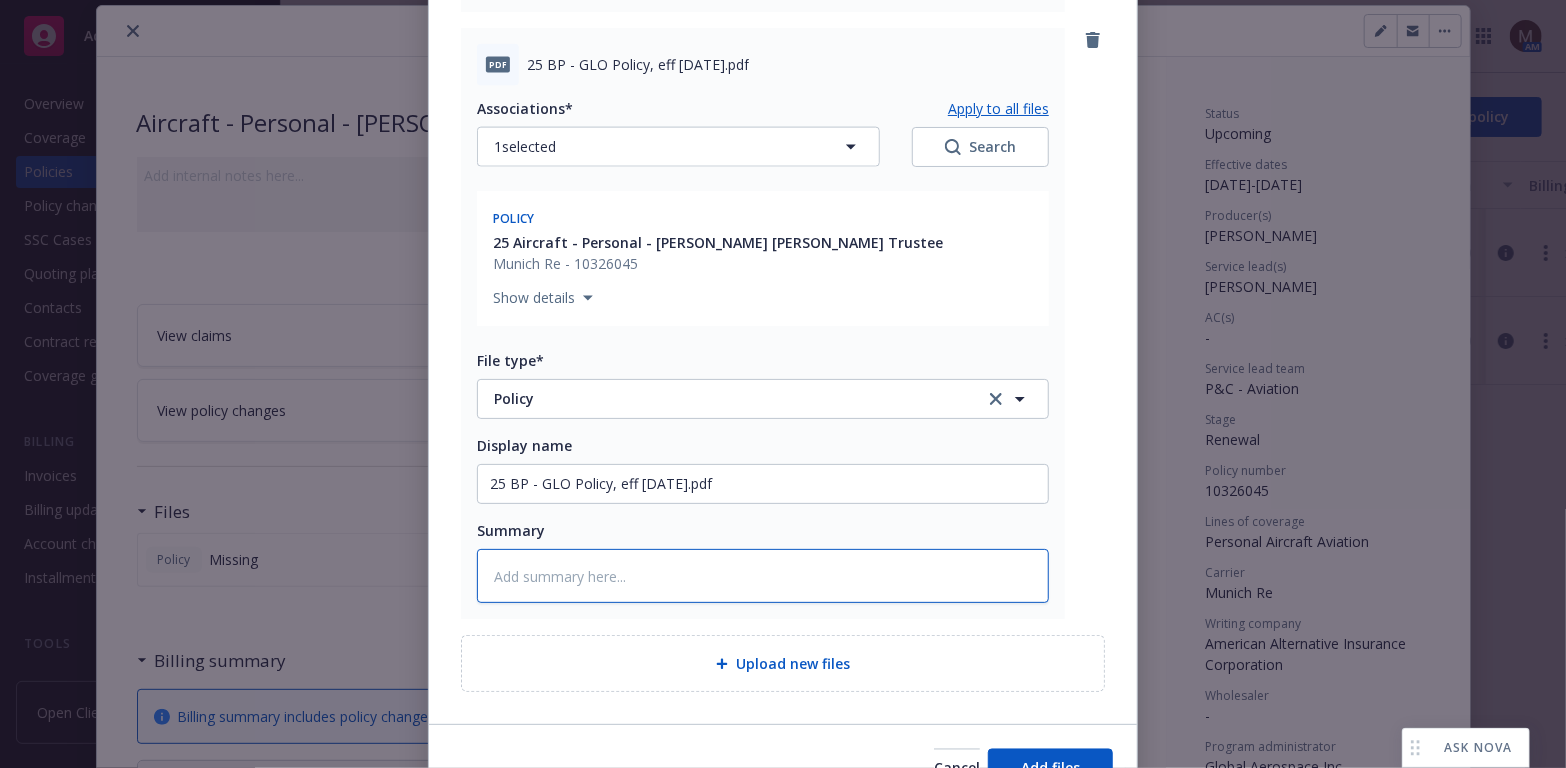 paste on "25 BP - GLO Policy, eff 07.13.2025.pdf" 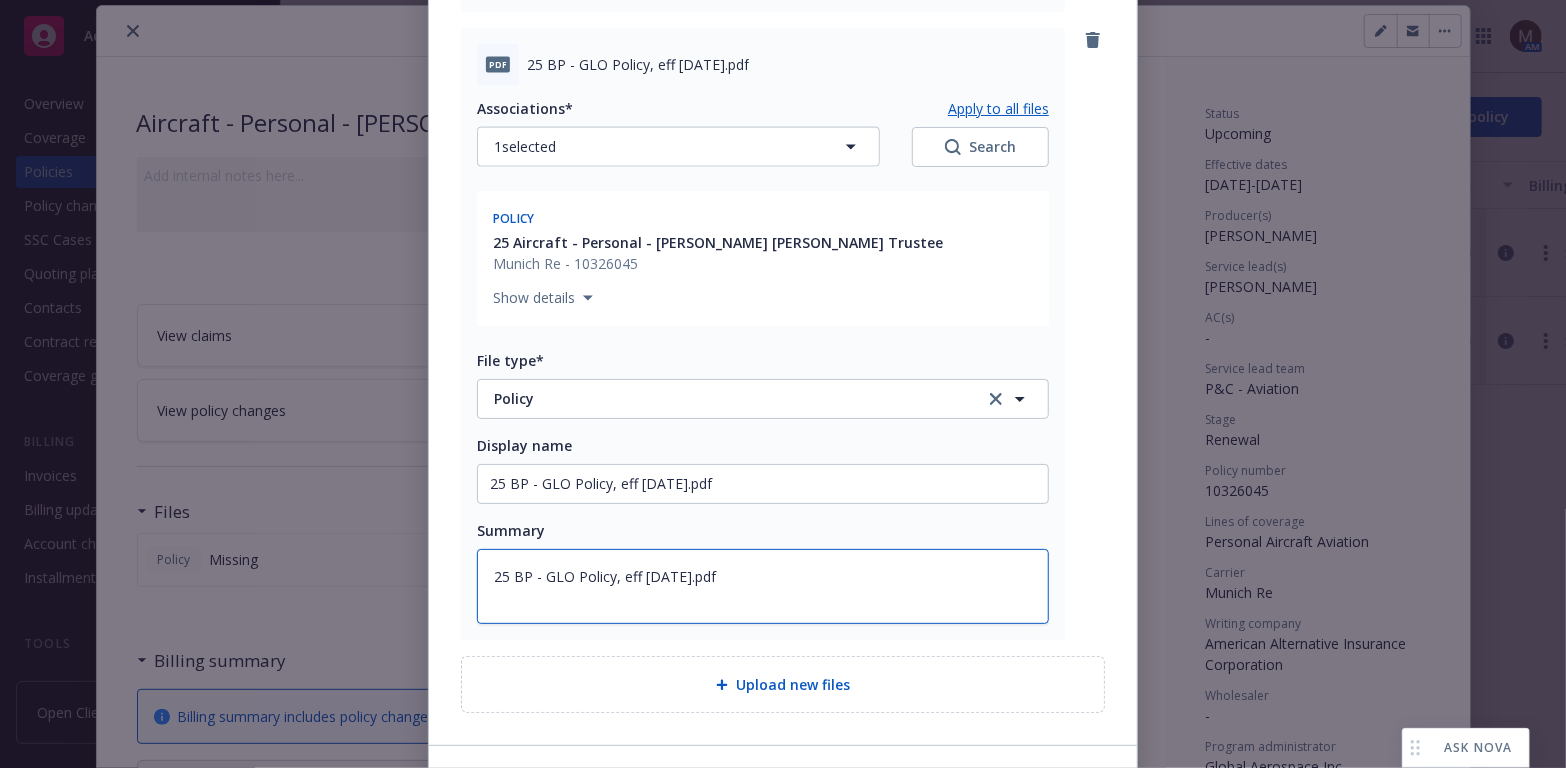 scroll, scrollTop: 1542, scrollLeft: 0, axis: vertical 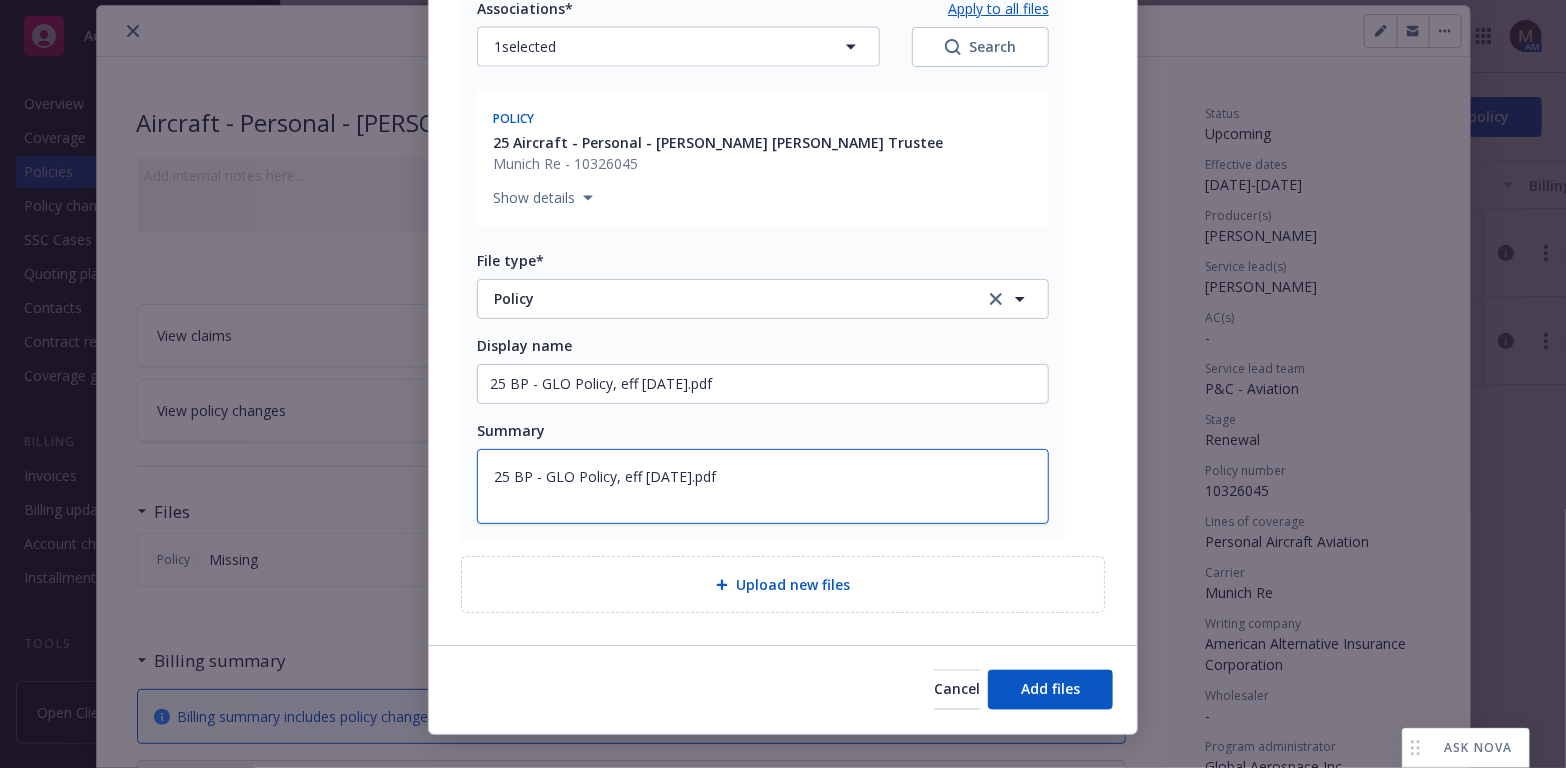 type on "25 BP - GLO Policy, eff 07.13.2025.pdf" 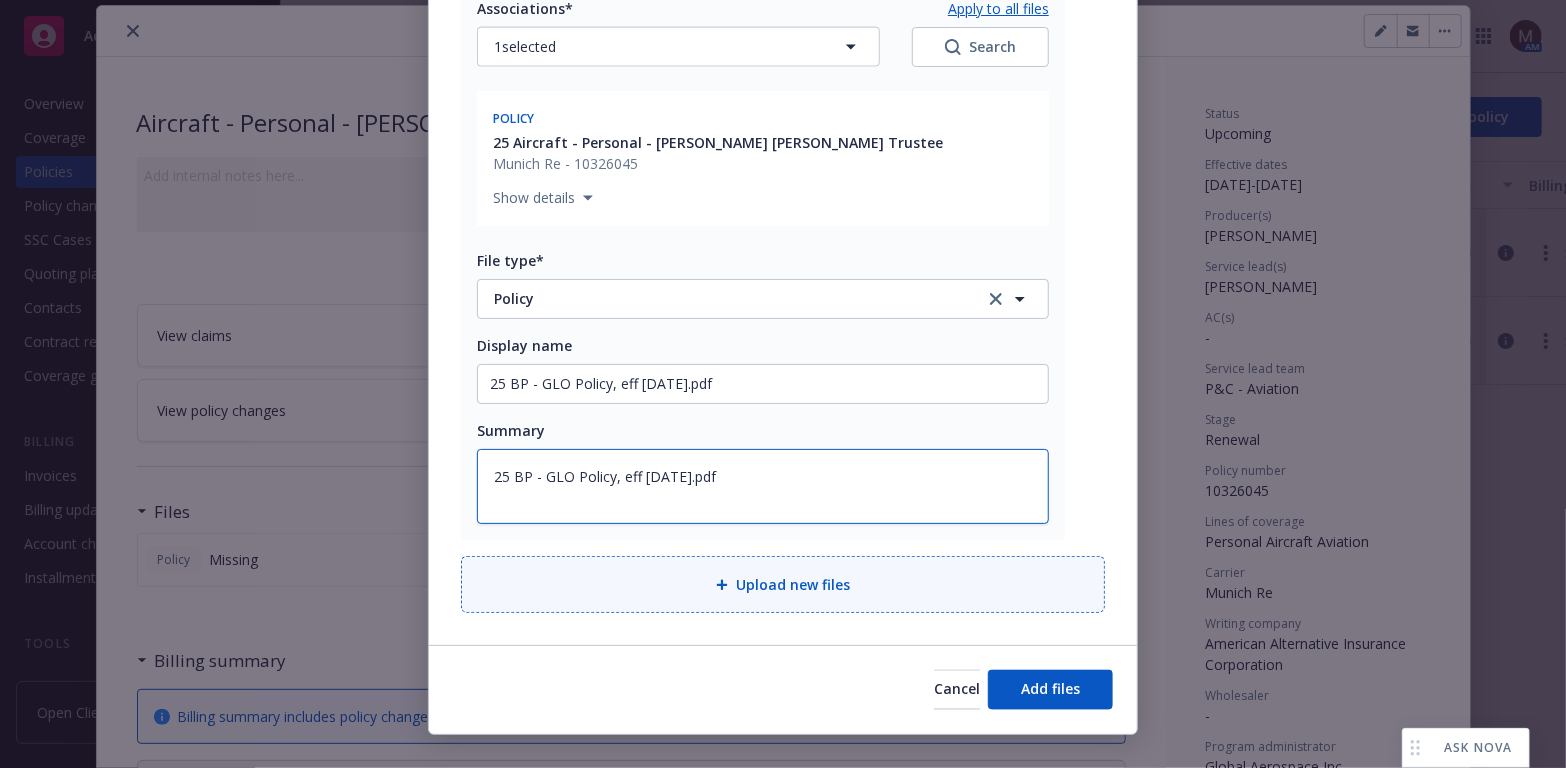 type on "x" 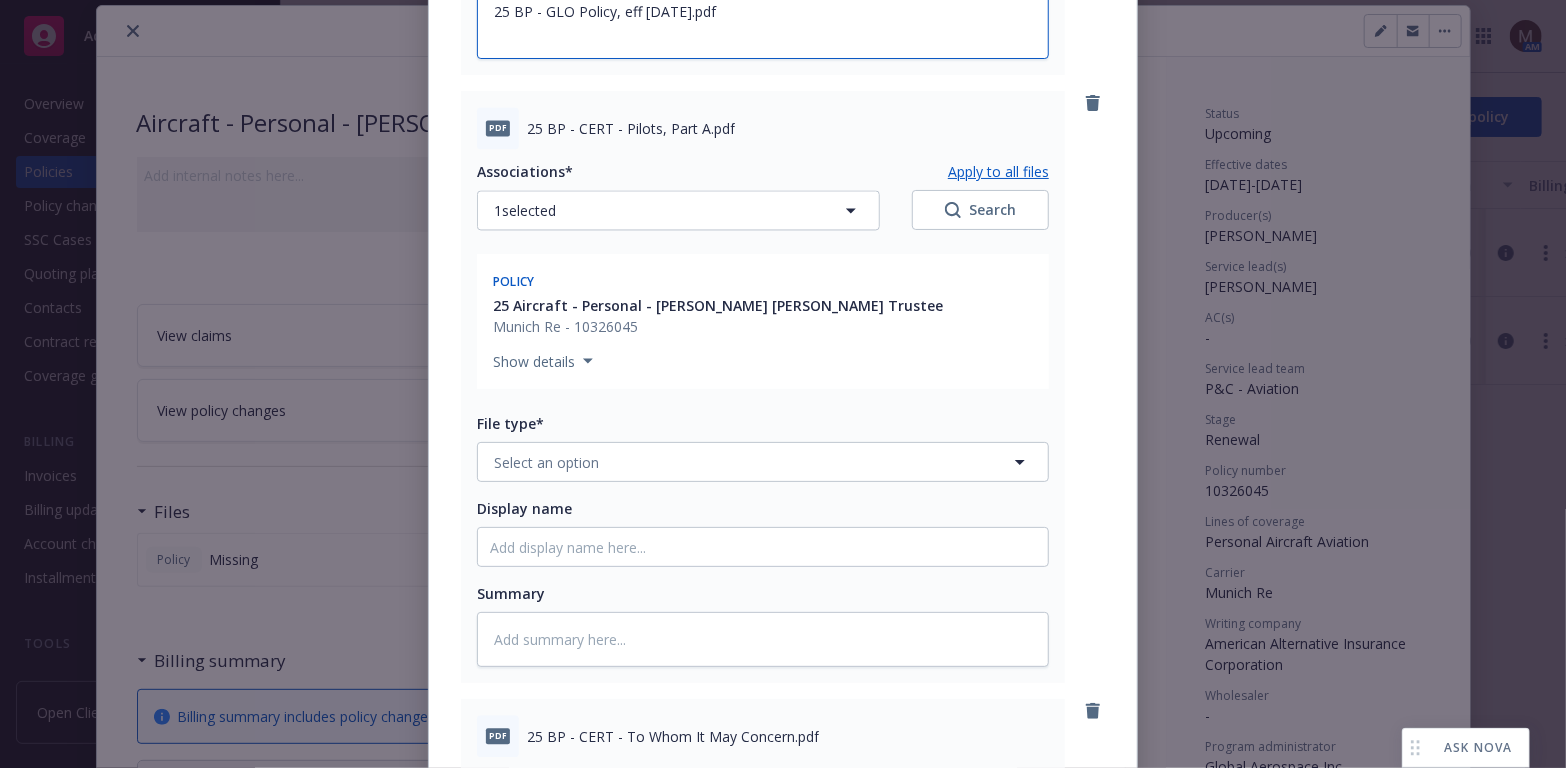 scroll, scrollTop: 2042, scrollLeft: 0, axis: vertical 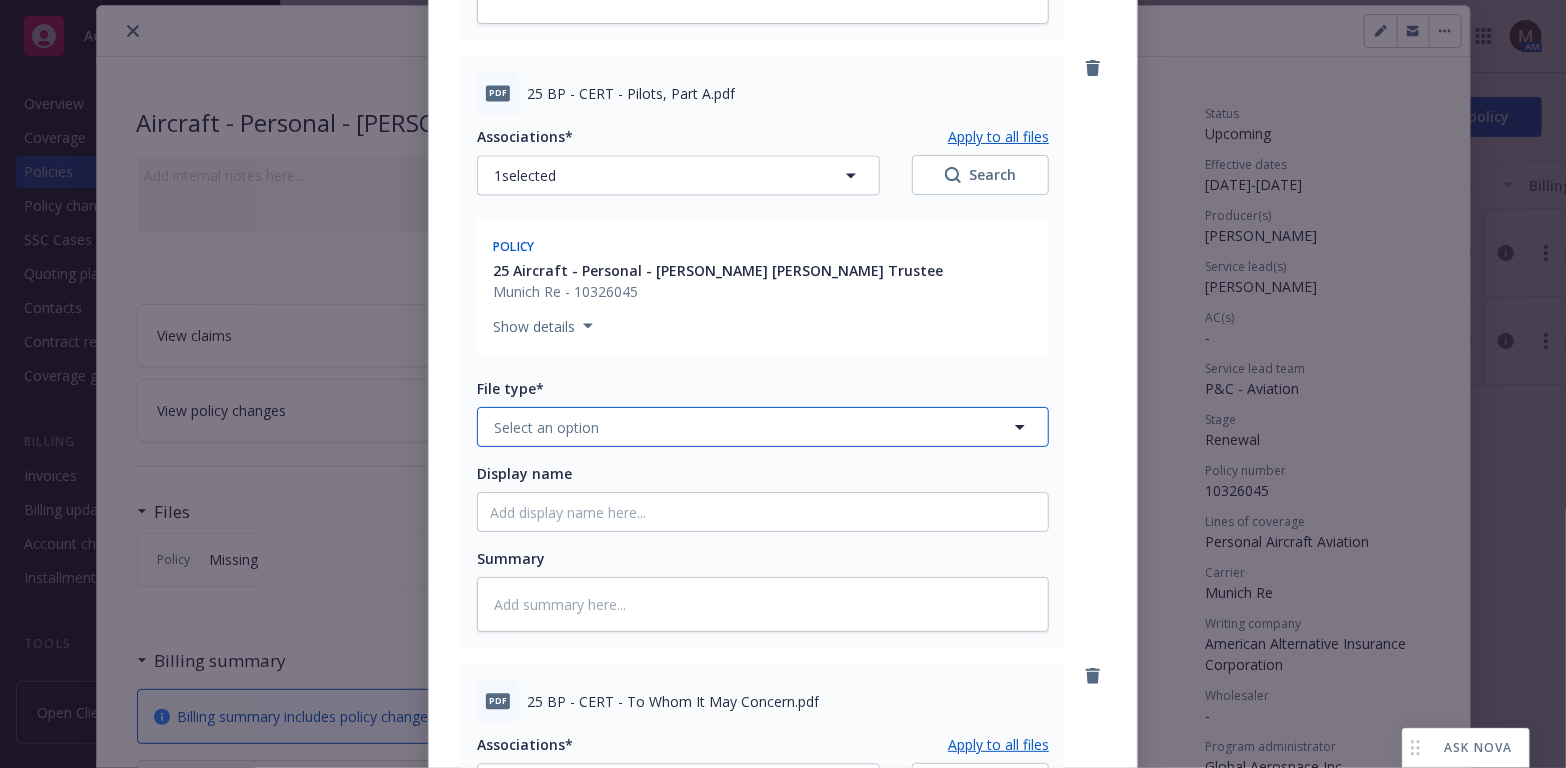 click 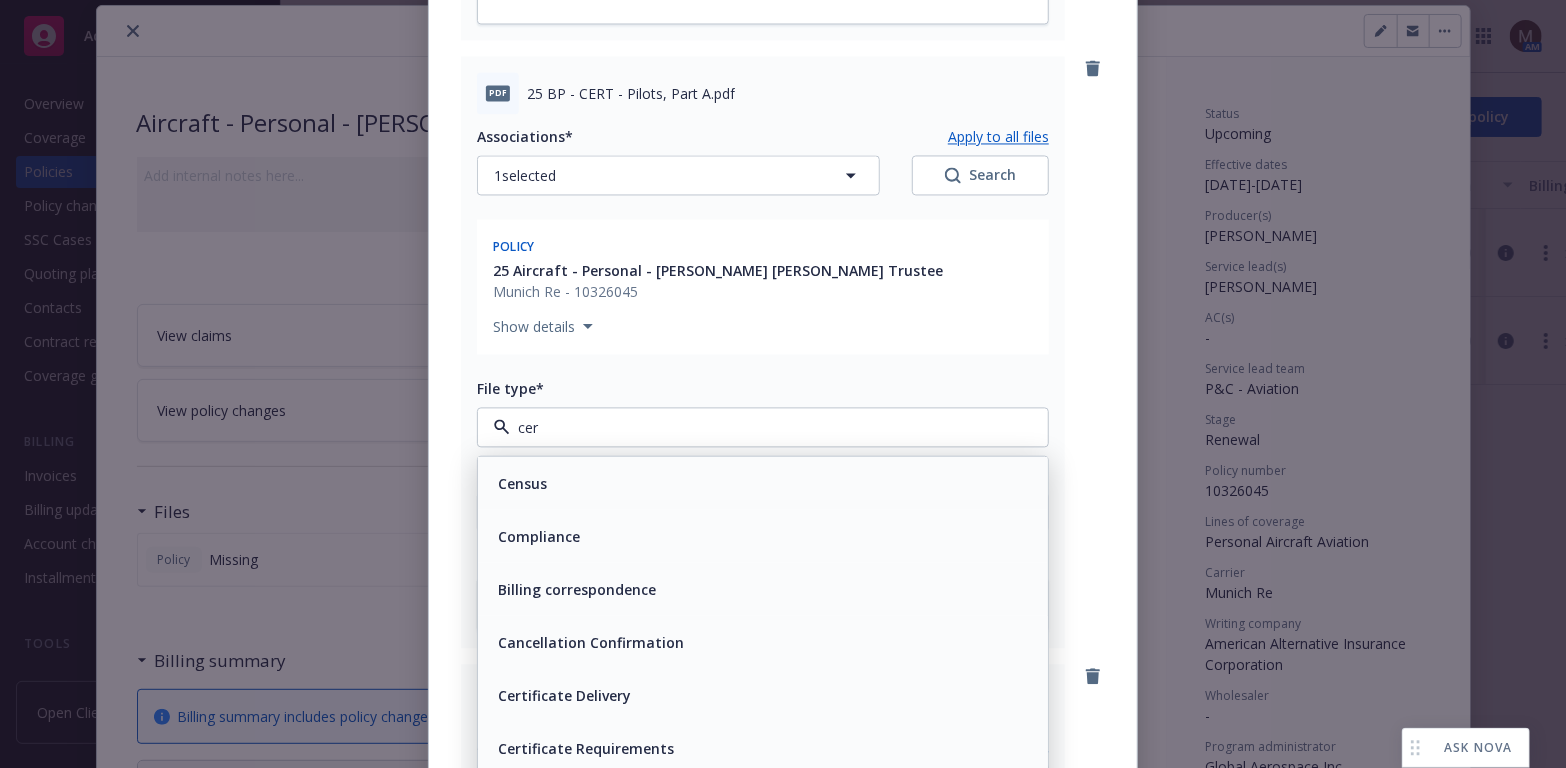 type on "cert" 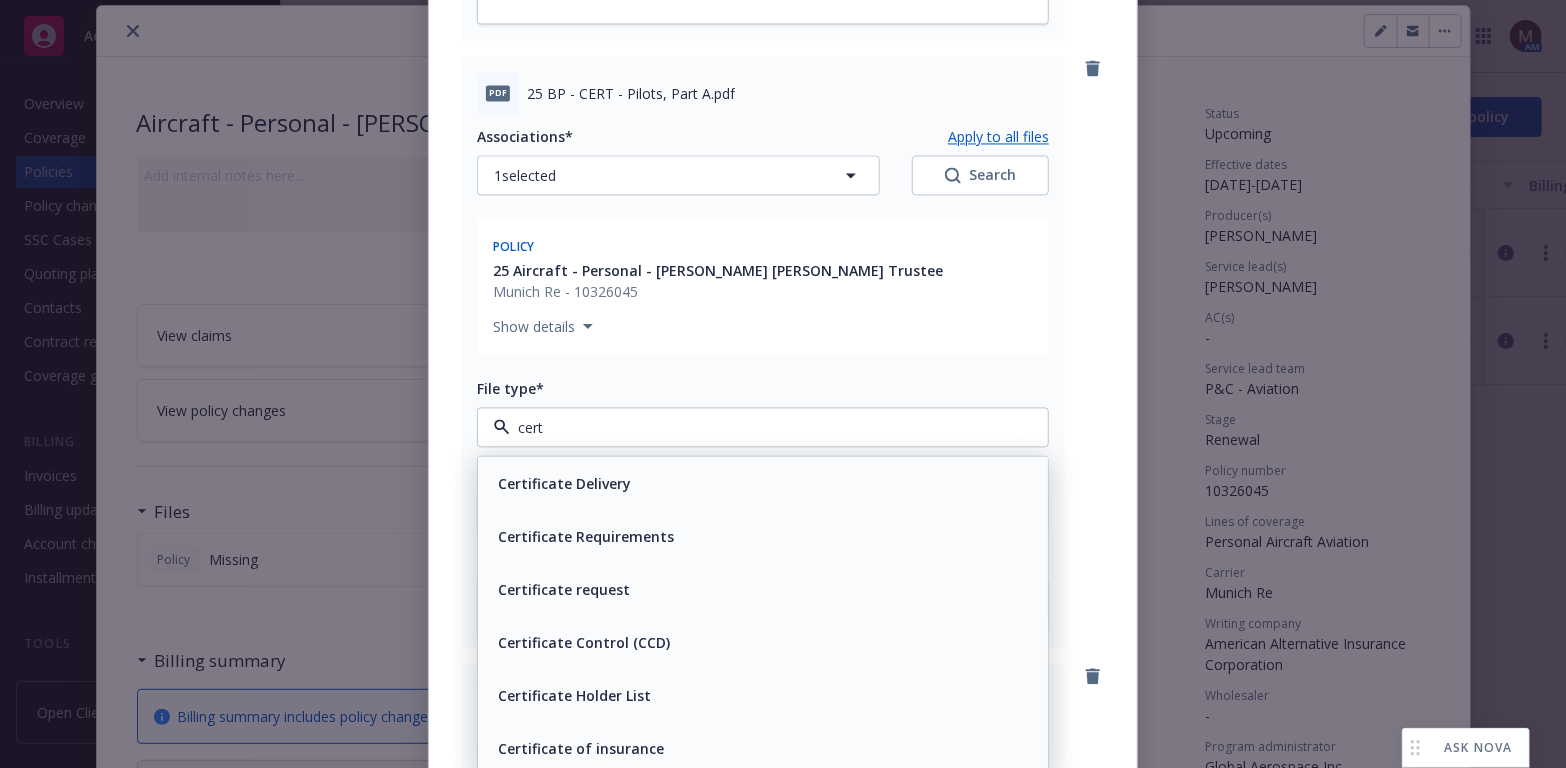 drag, startPoint x: 659, startPoint y: 748, endPoint x: 672, endPoint y: 710, distance: 40.16217 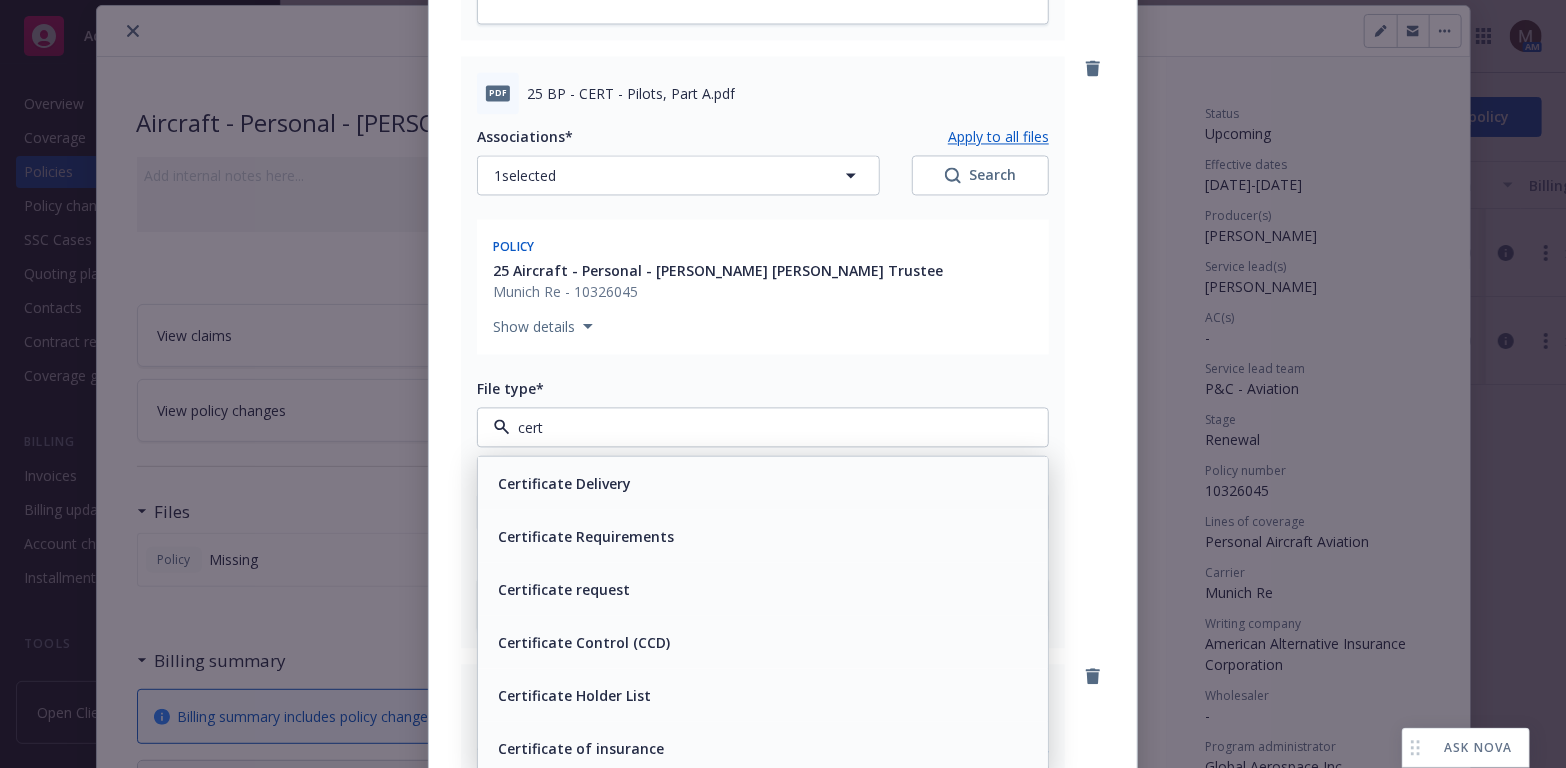 click on "Certificate of insurance" at bounding box center (763, 748) 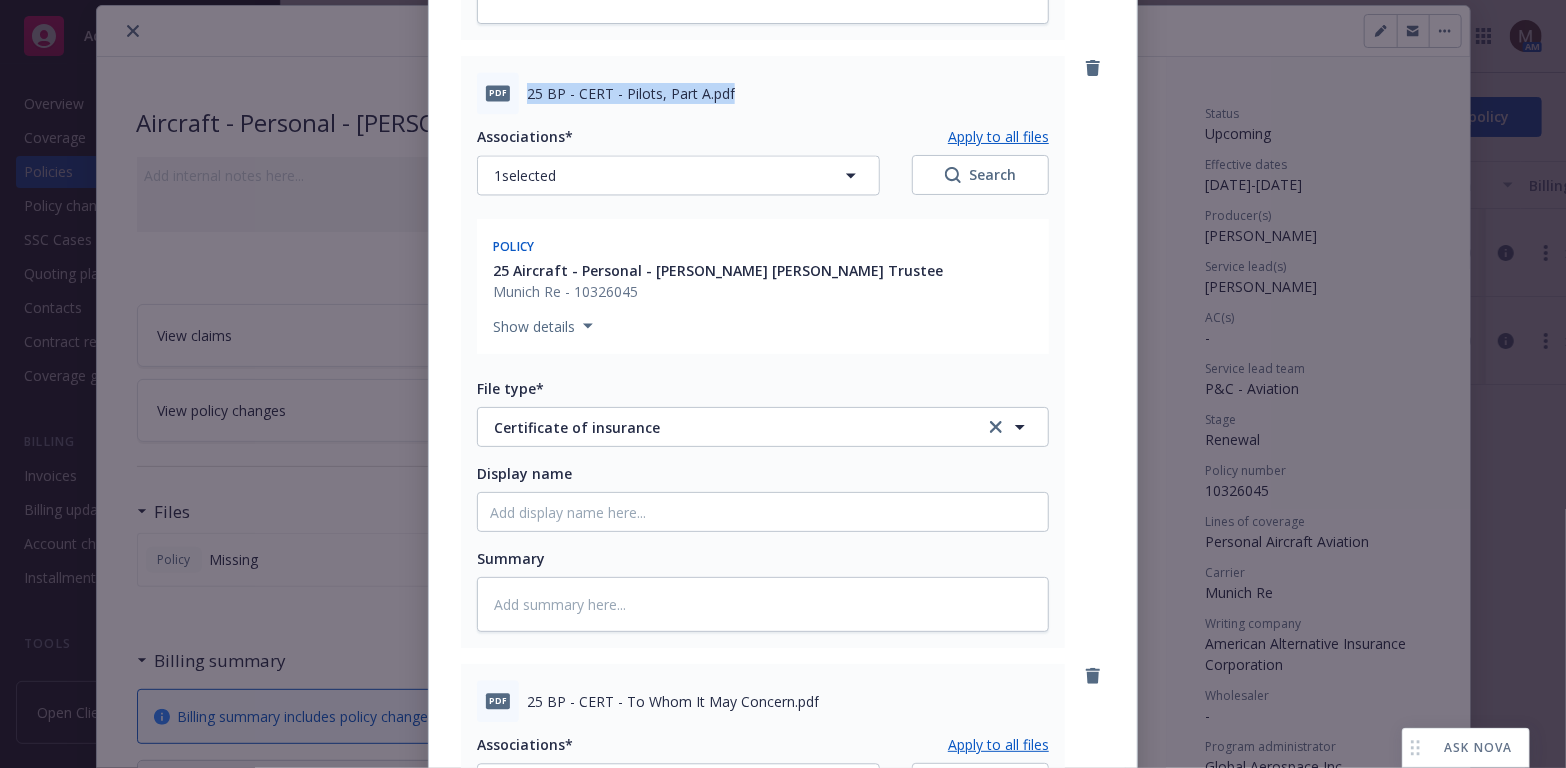 drag, startPoint x: 741, startPoint y: 94, endPoint x: 518, endPoint y: 104, distance: 223.2241 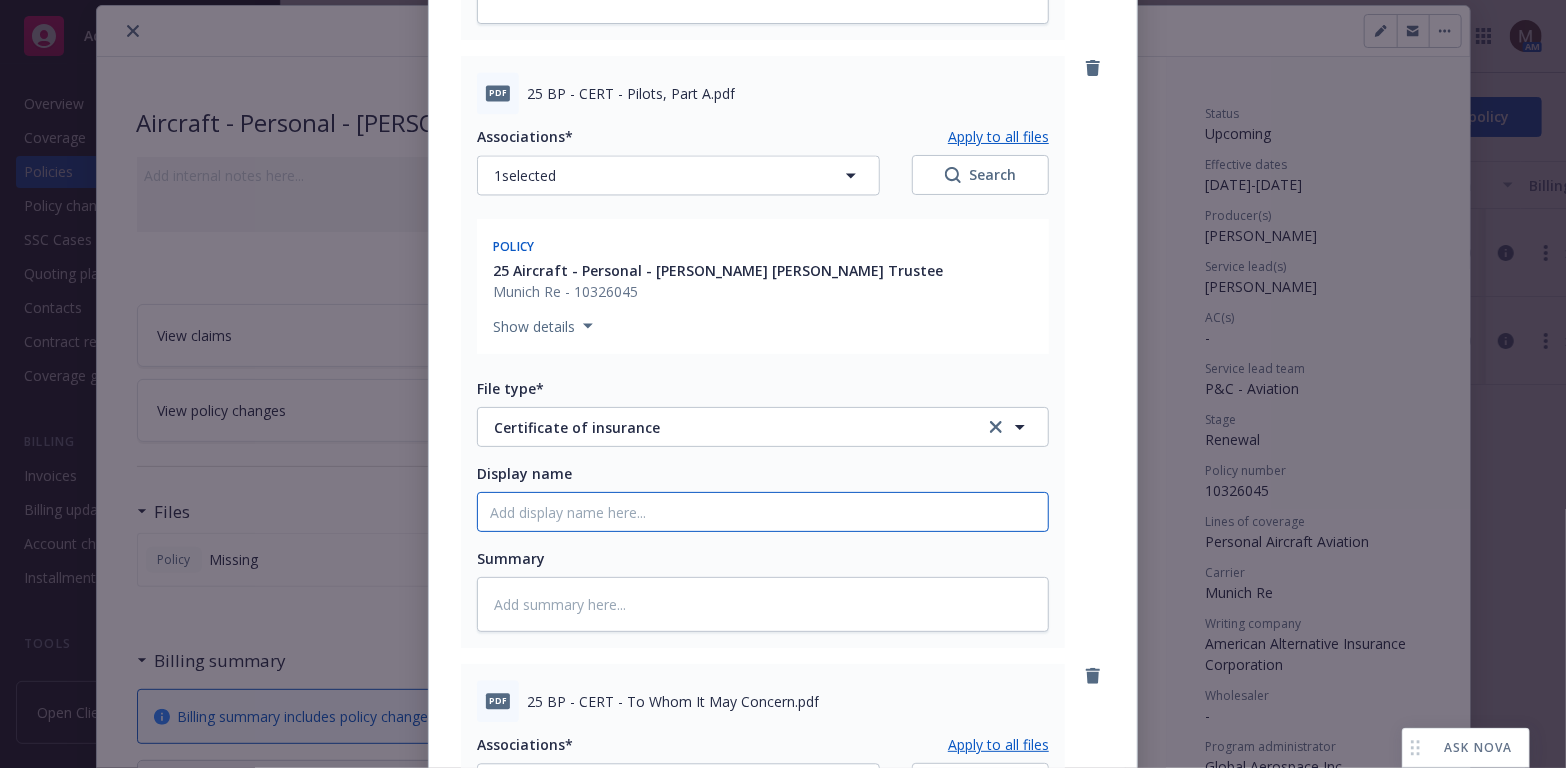 click on "Display name" at bounding box center [763, -1331] 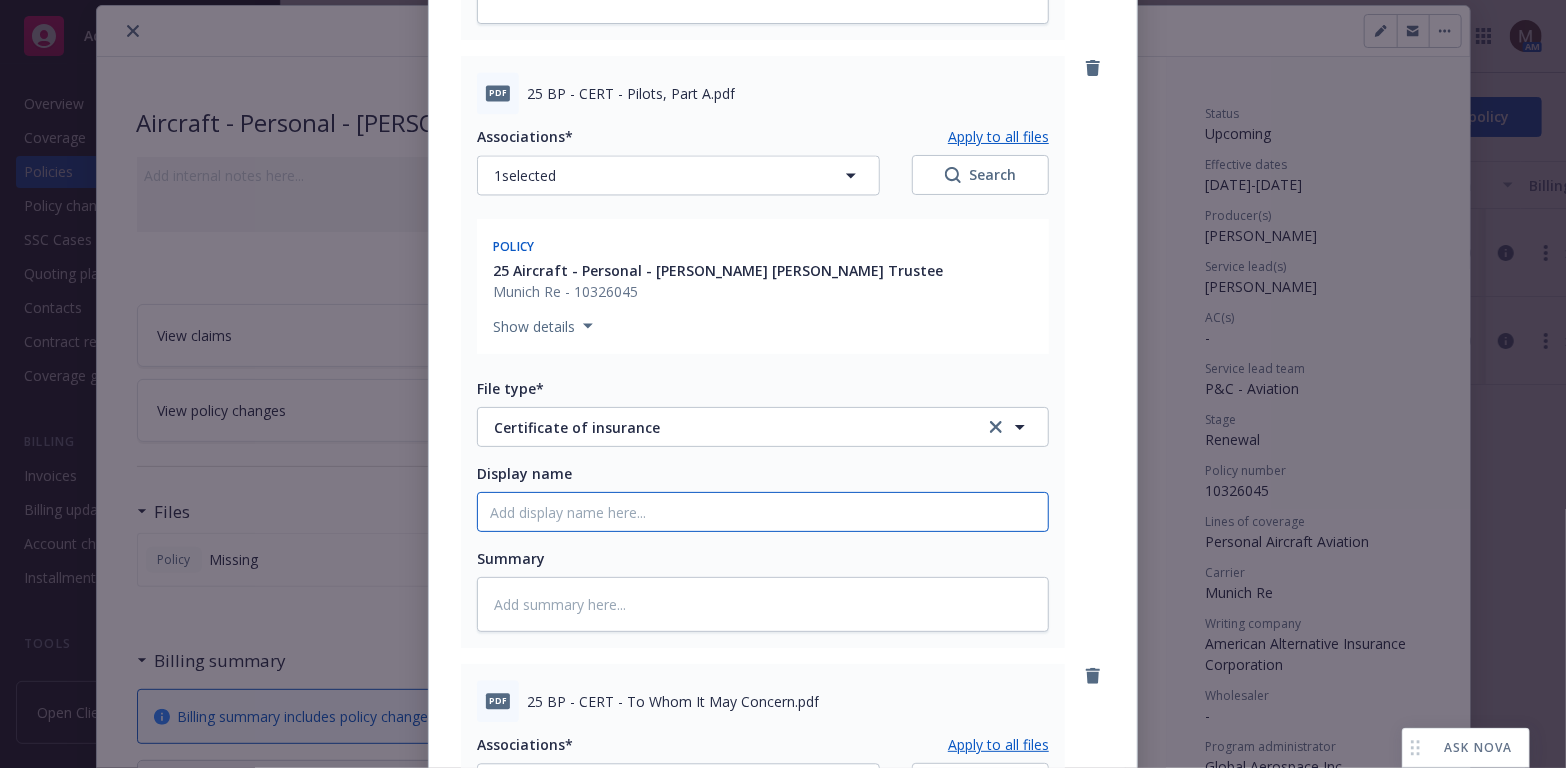 paste on "25 BP - CERT - Pilots, Part A.pdf" 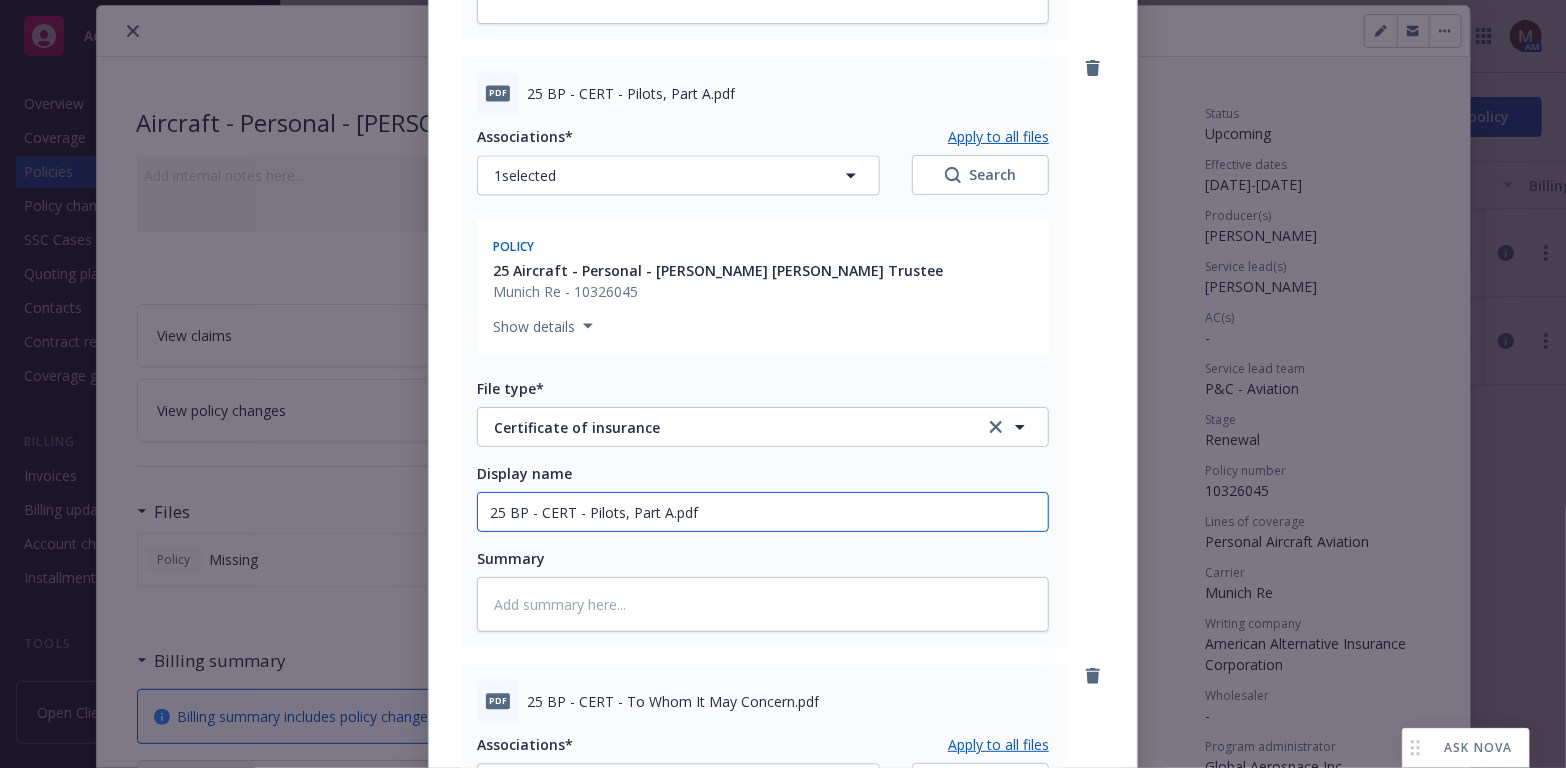 type on "25 BP - CERT - Pilots, Part A.pdf" 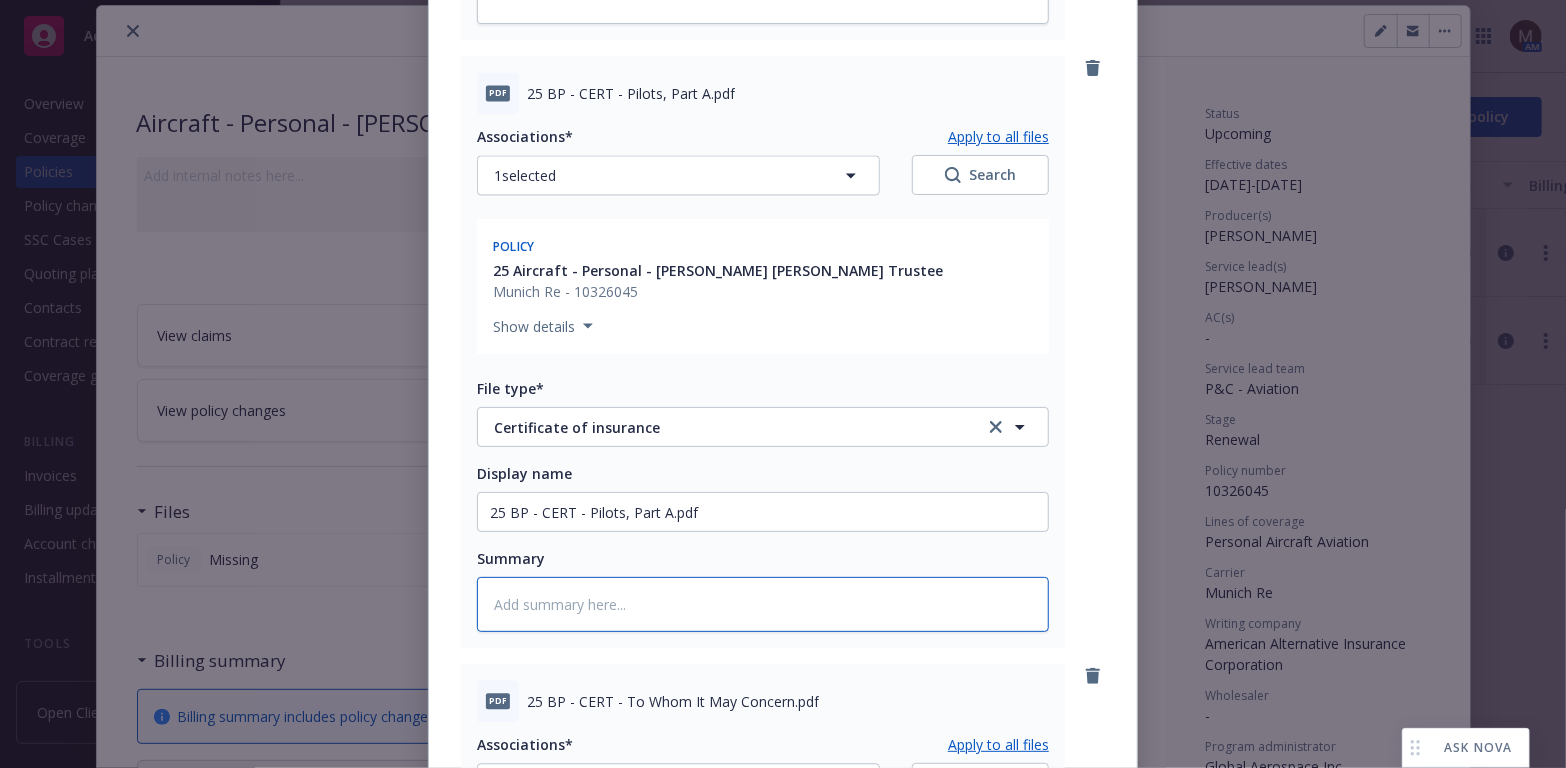 click at bounding box center [763, 604] 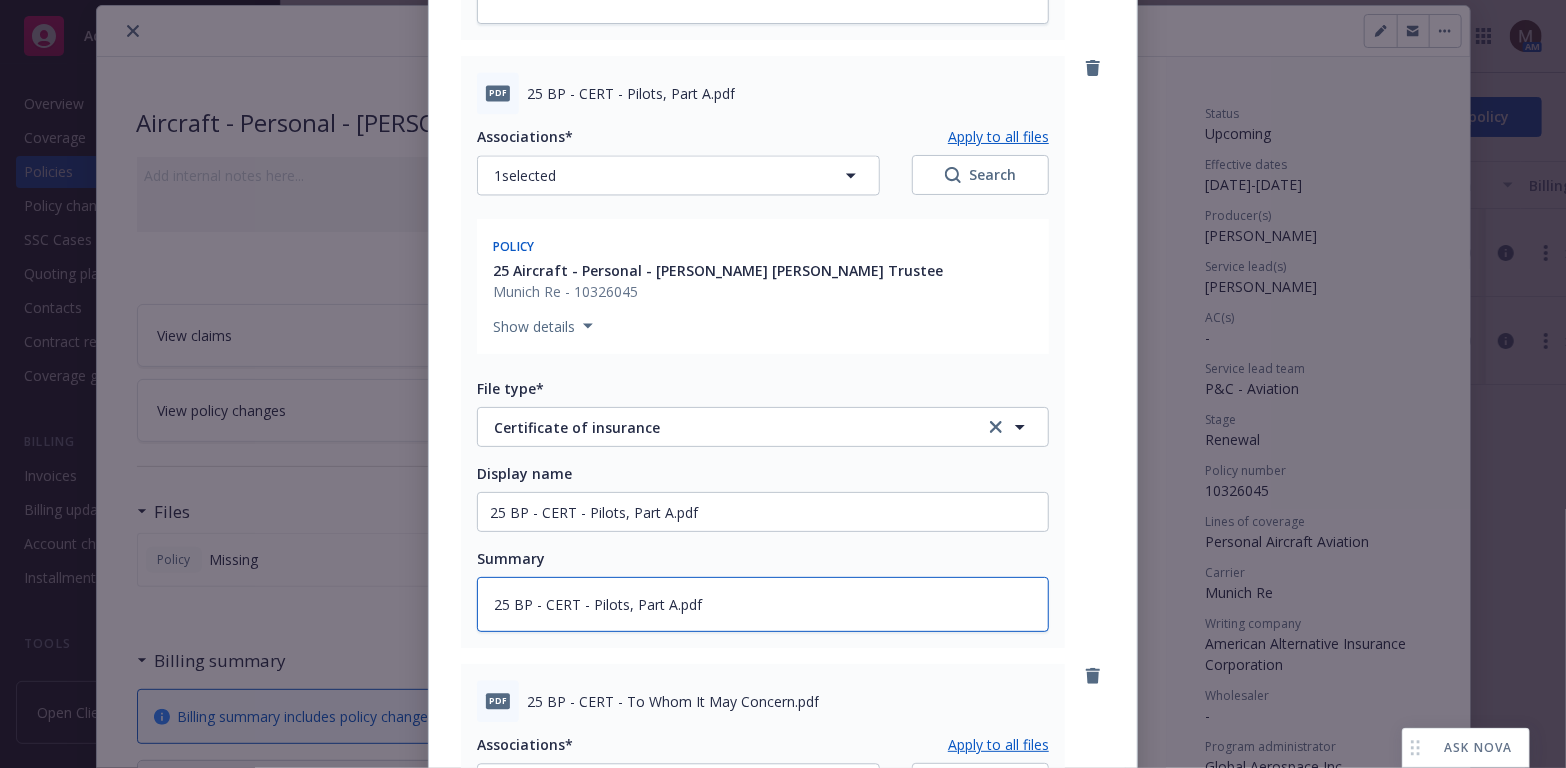 type on "x" 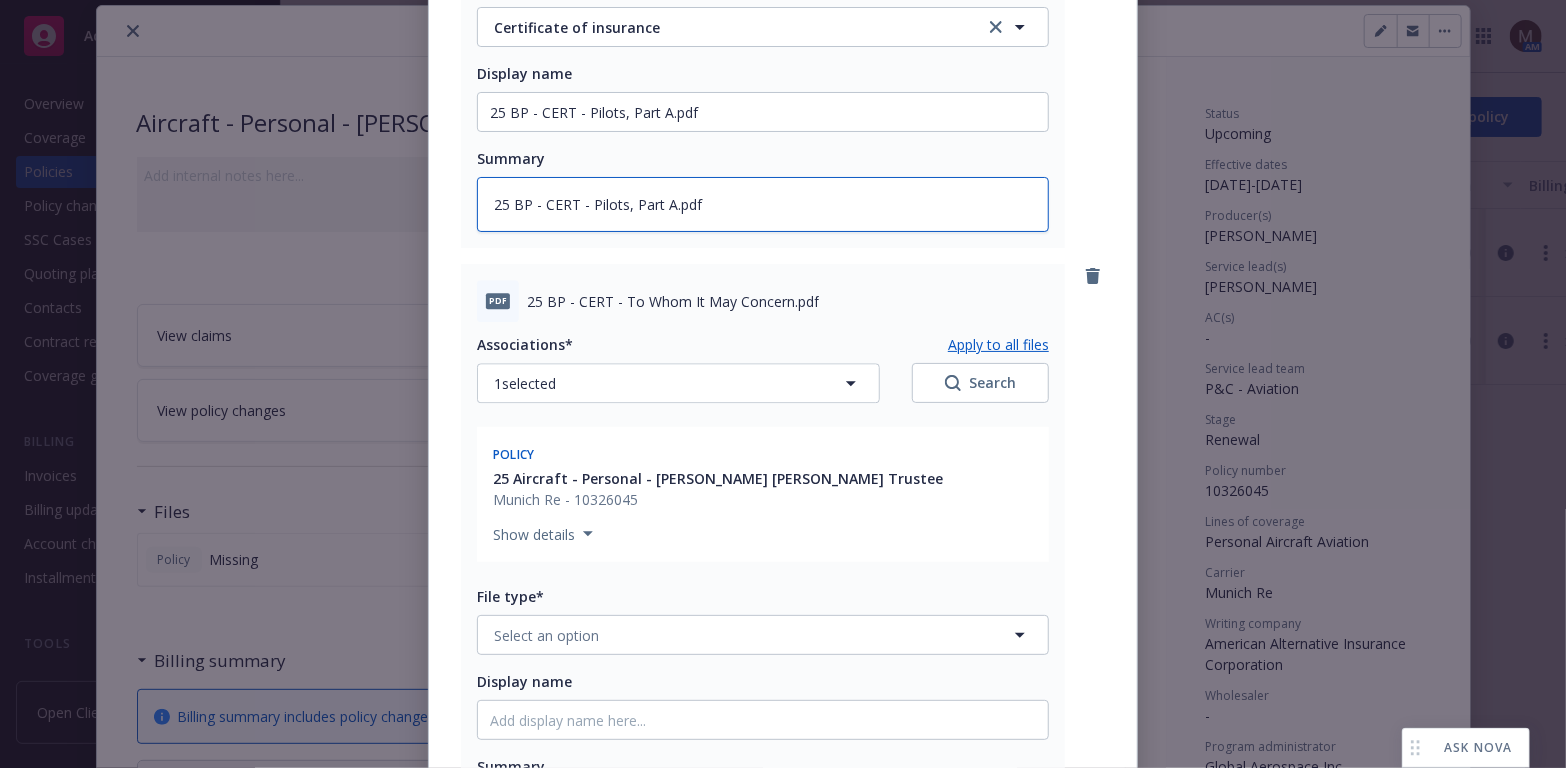 scroll, scrollTop: 2542, scrollLeft: 0, axis: vertical 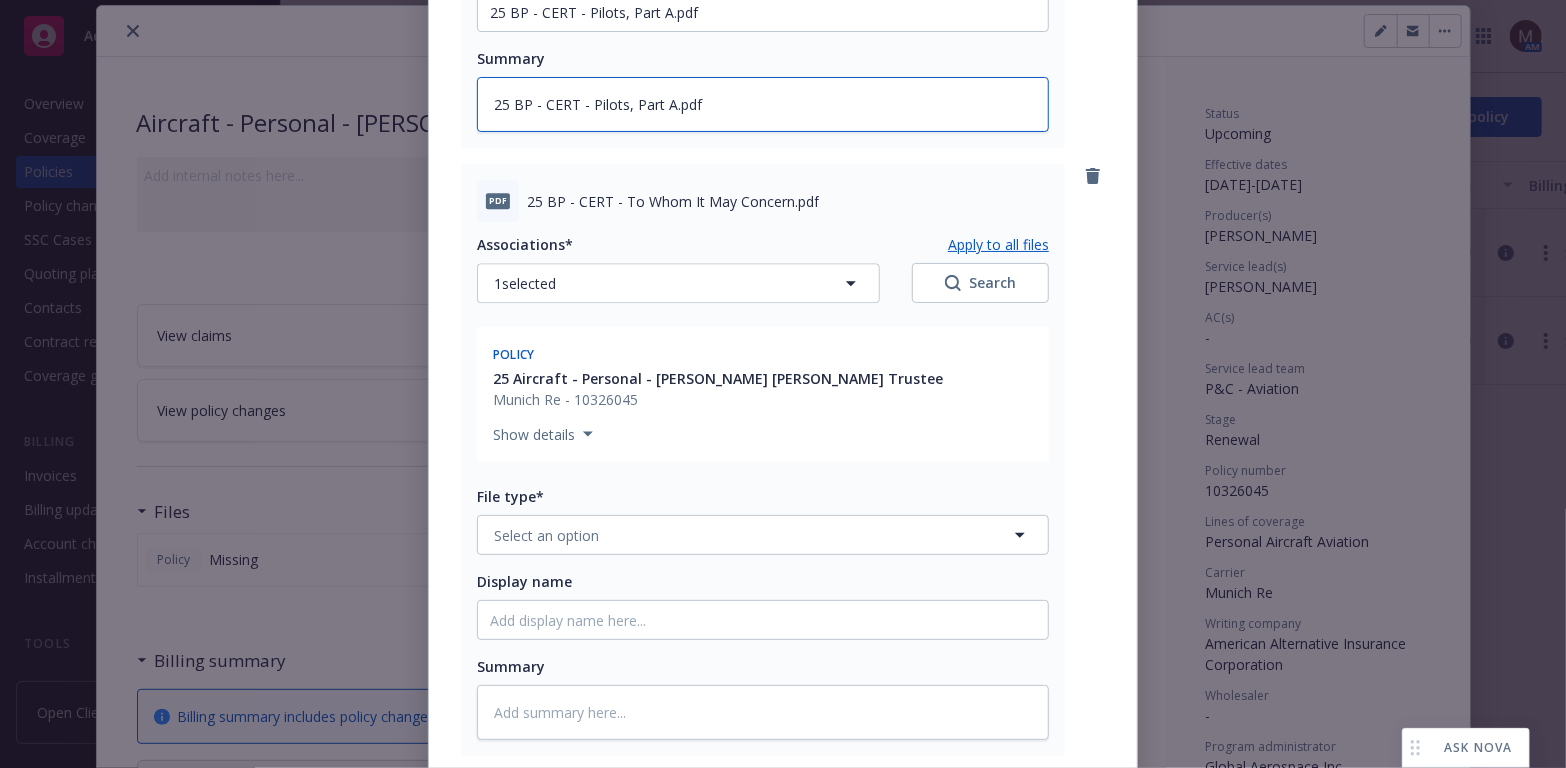 type on "25 BP - CERT - Pilots, Part A.pdf" 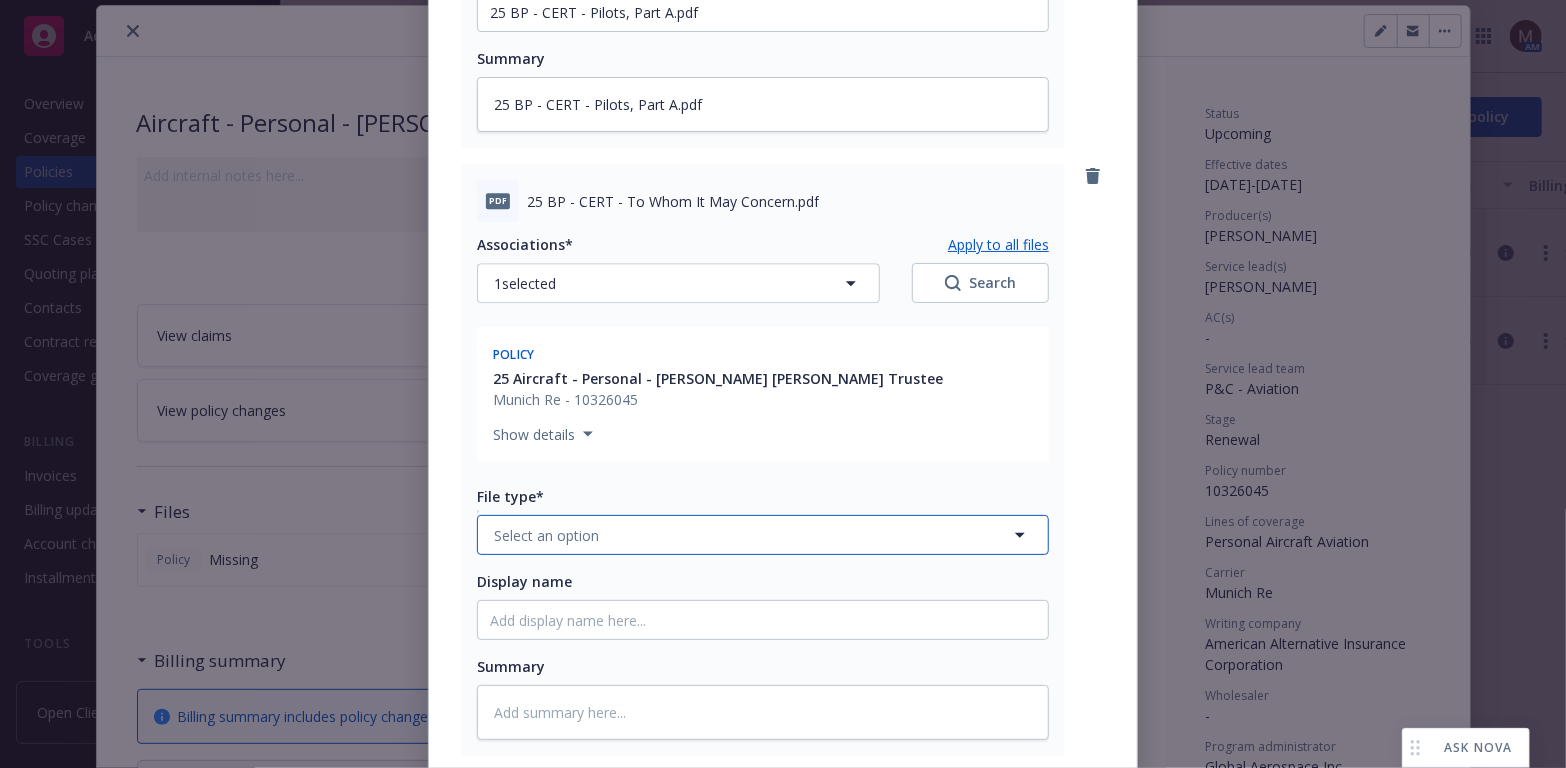 click 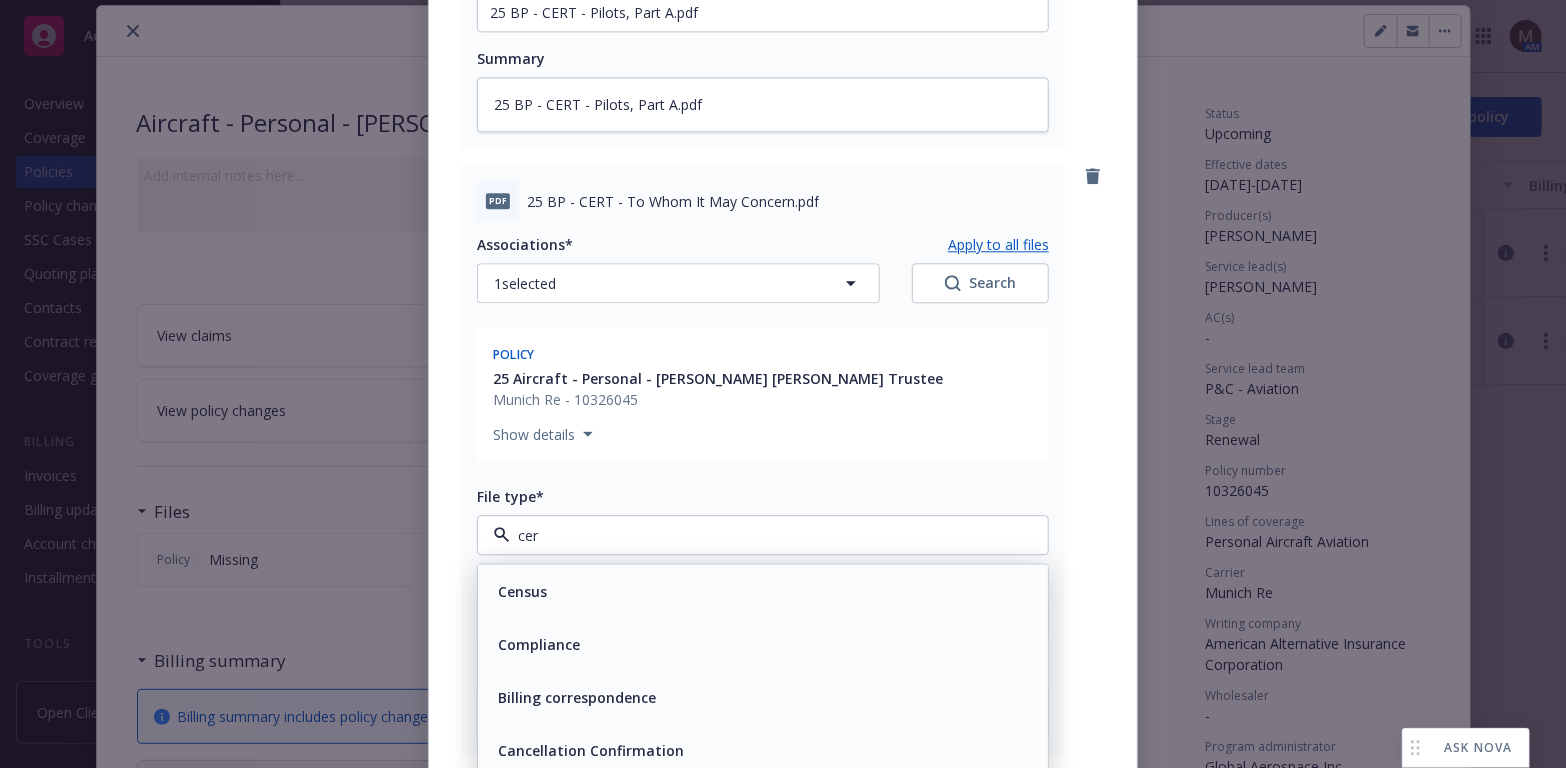 type on "cert" 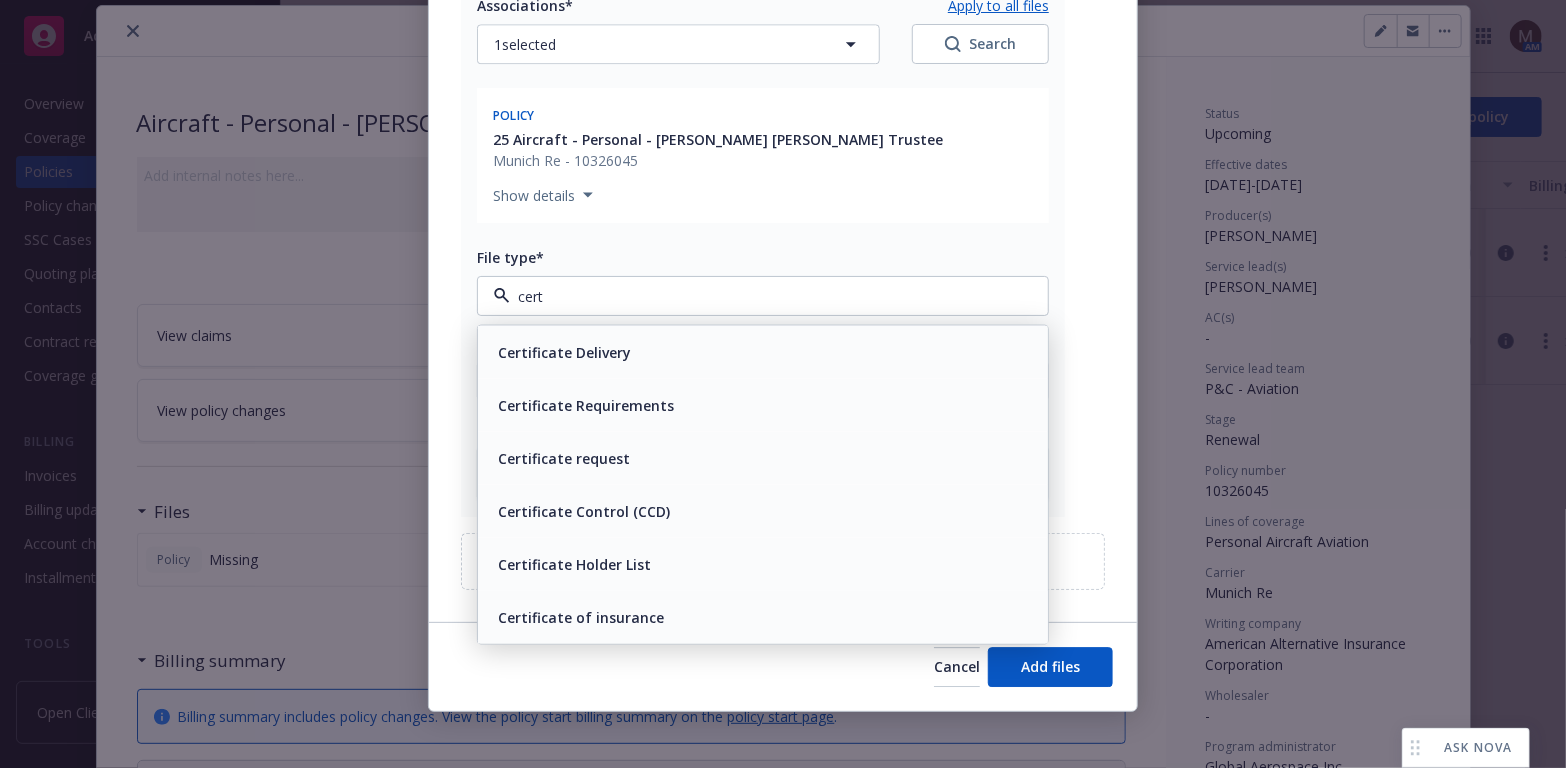 scroll, scrollTop: 2786, scrollLeft: 0, axis: vertical 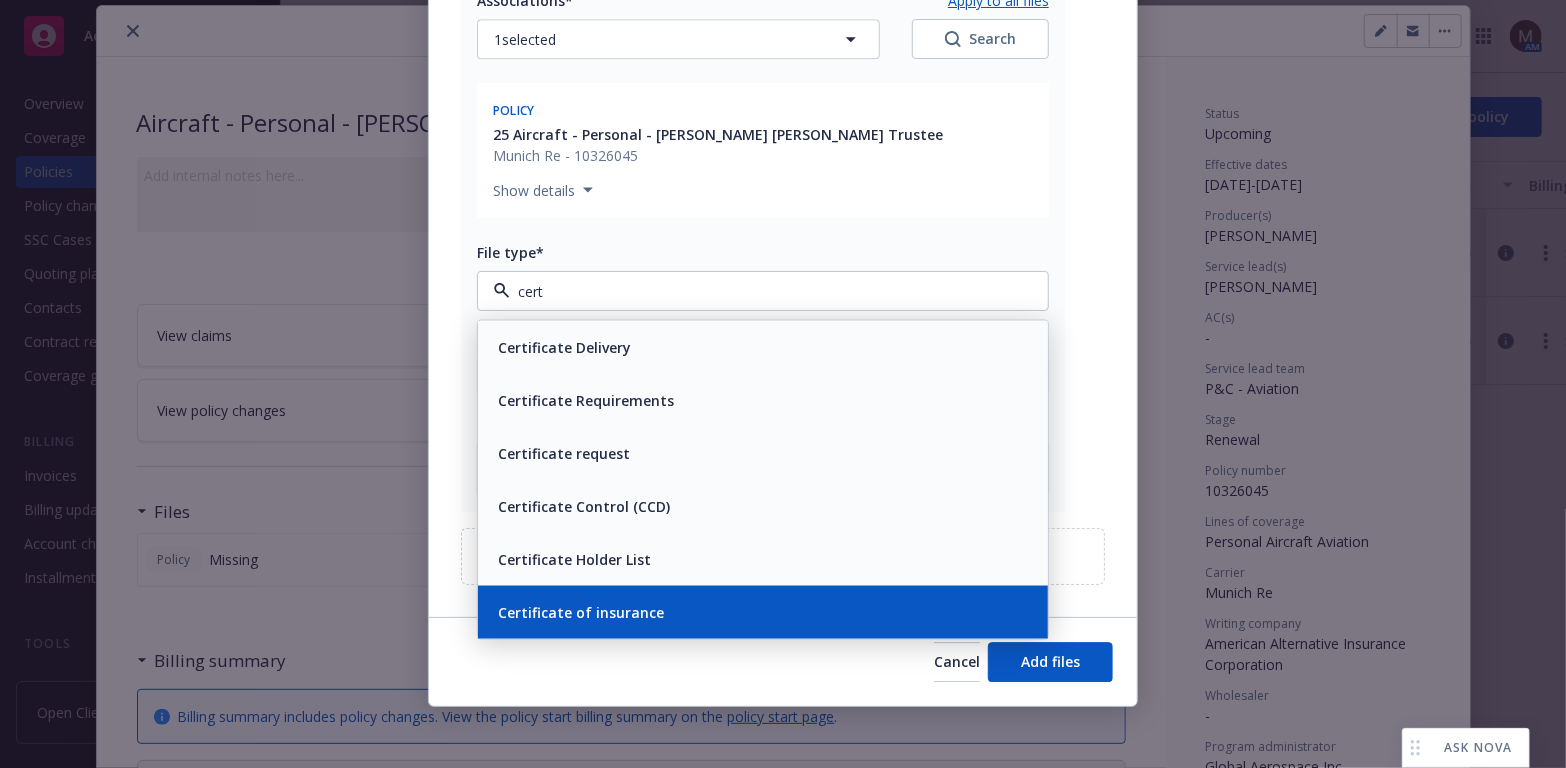 click on "Certificate of insurance" at bounding box center [763, 611] 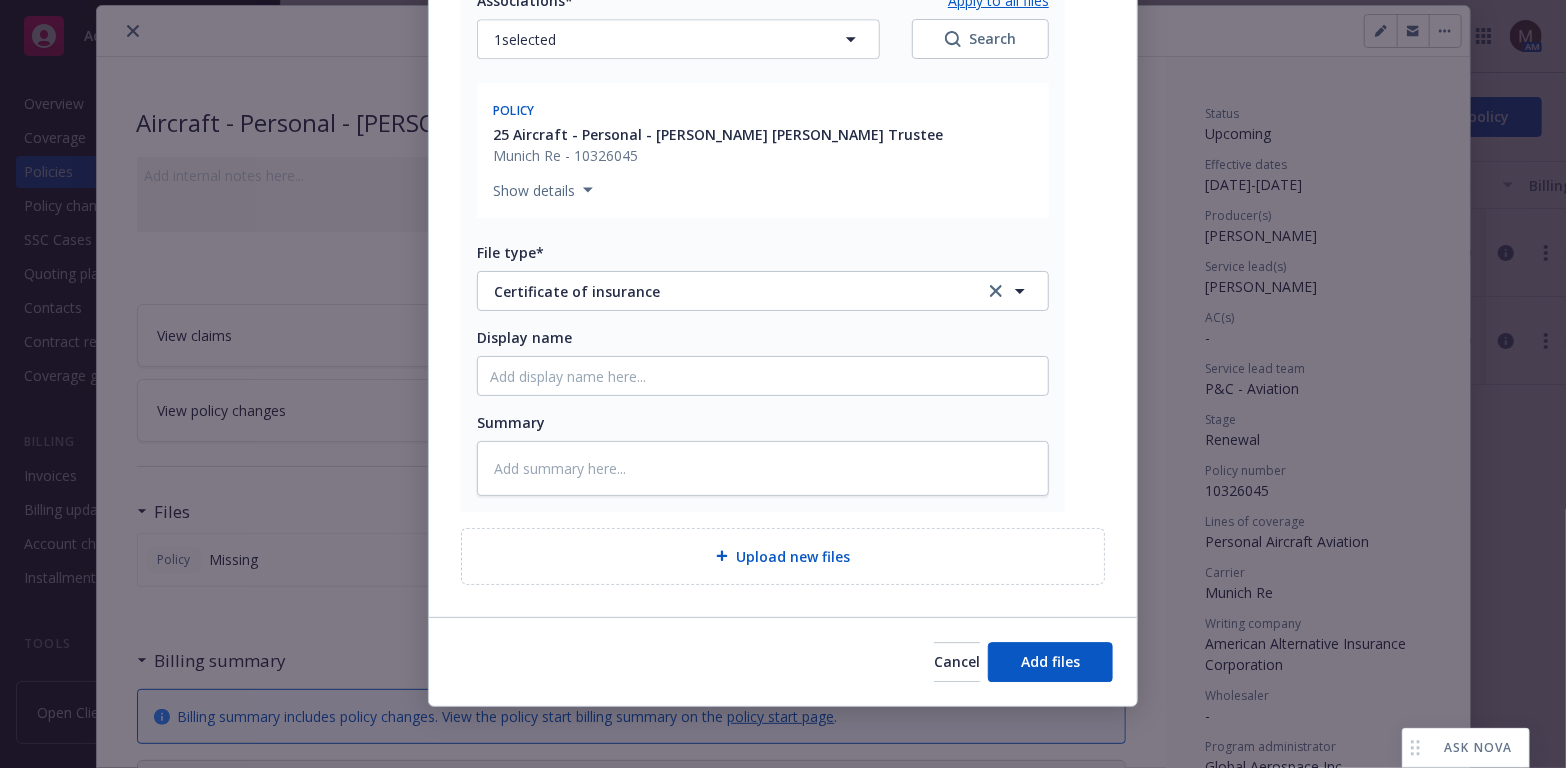 scroll, scrollTop: 2686, scrollLeft: 0, axis: vertical 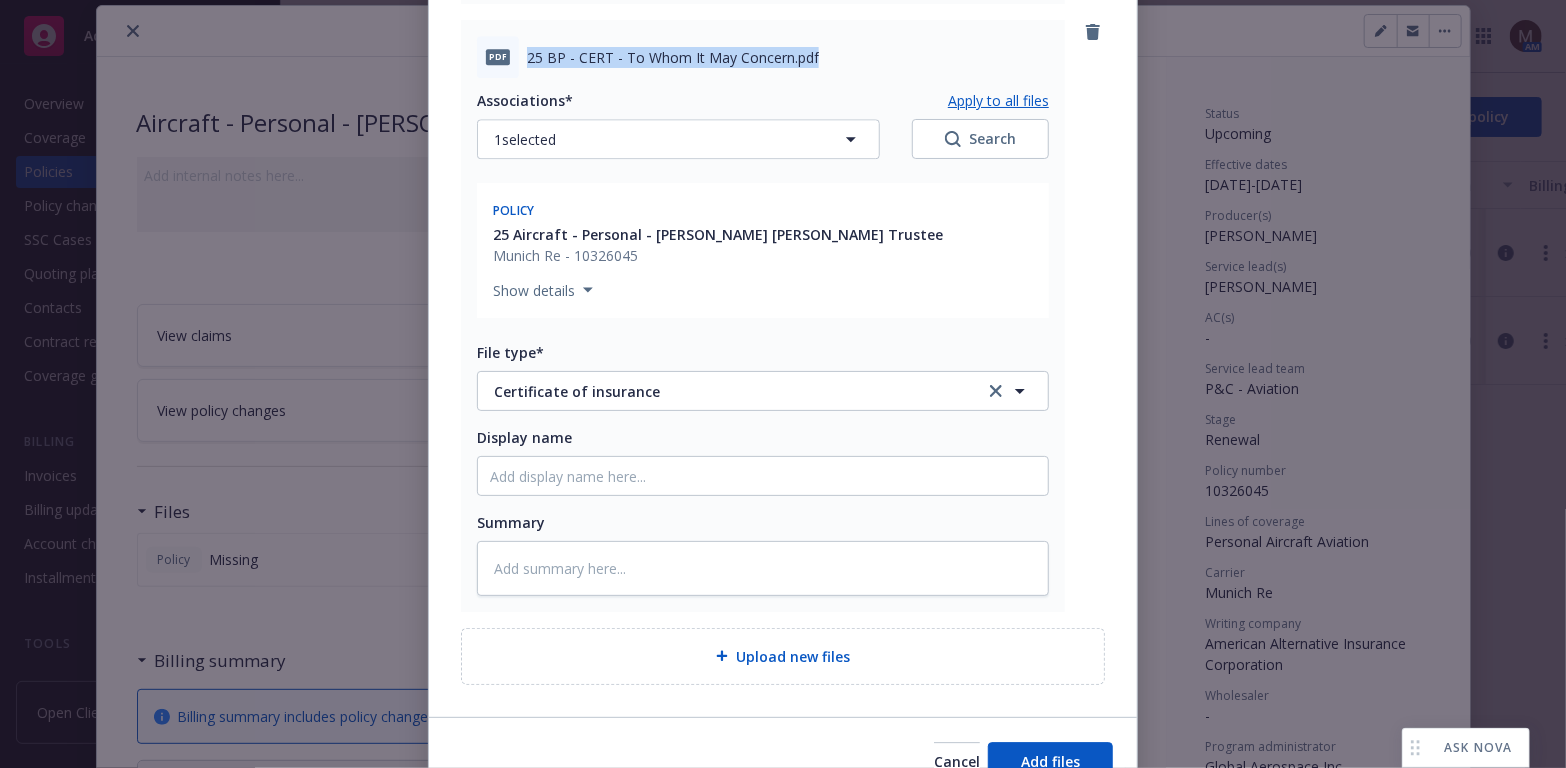 drag, startPoint x: 851, startPoint y: 64, endPoint x: 521, endPoint y: 63, distance: 330.00153 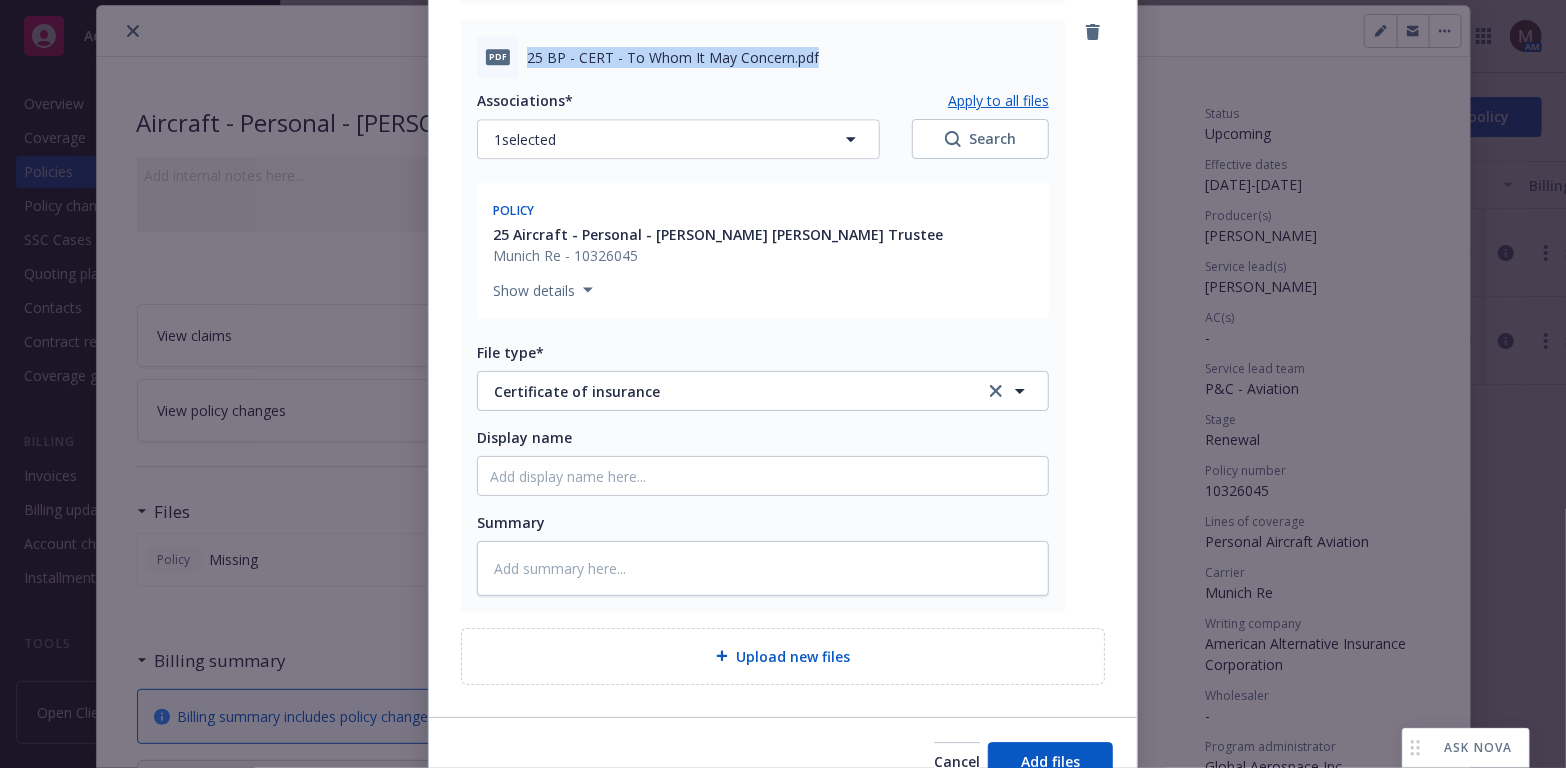 click on "25 BP - CERT - To Whom It May Concern.pdf" at bounding box center (788, 57) 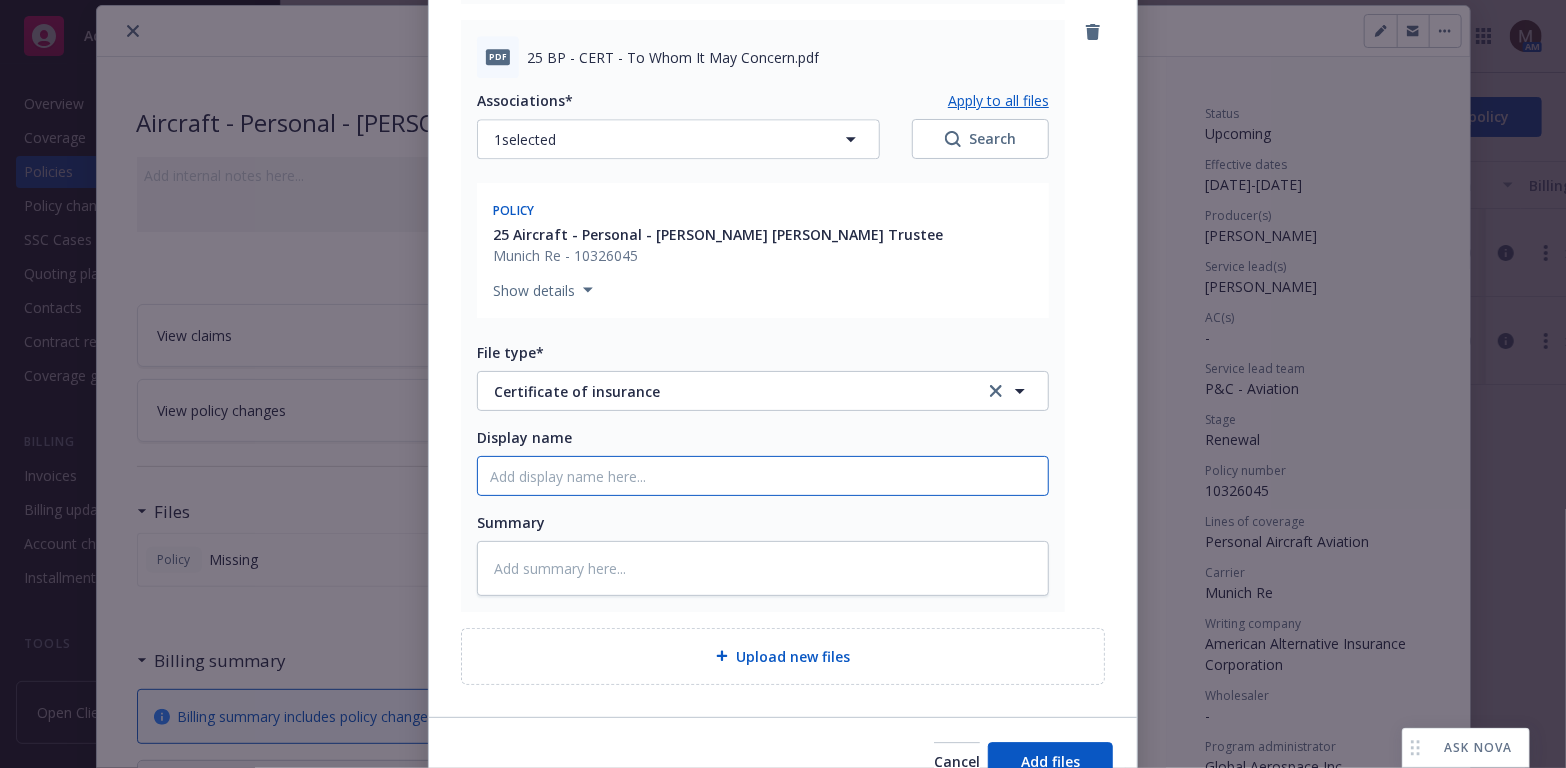click on "Display name" at bounding box center (763, -1975) 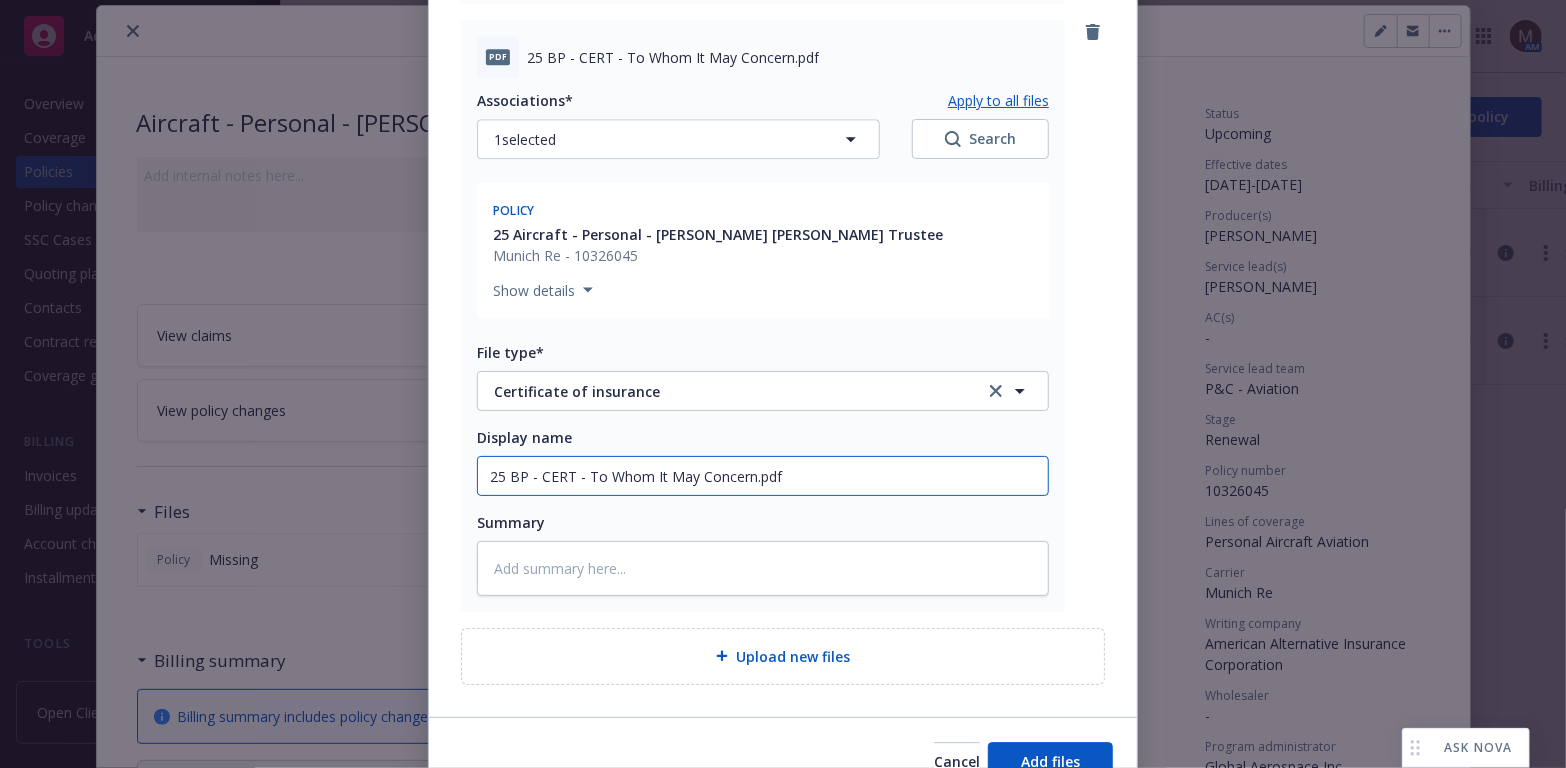 type on "x" 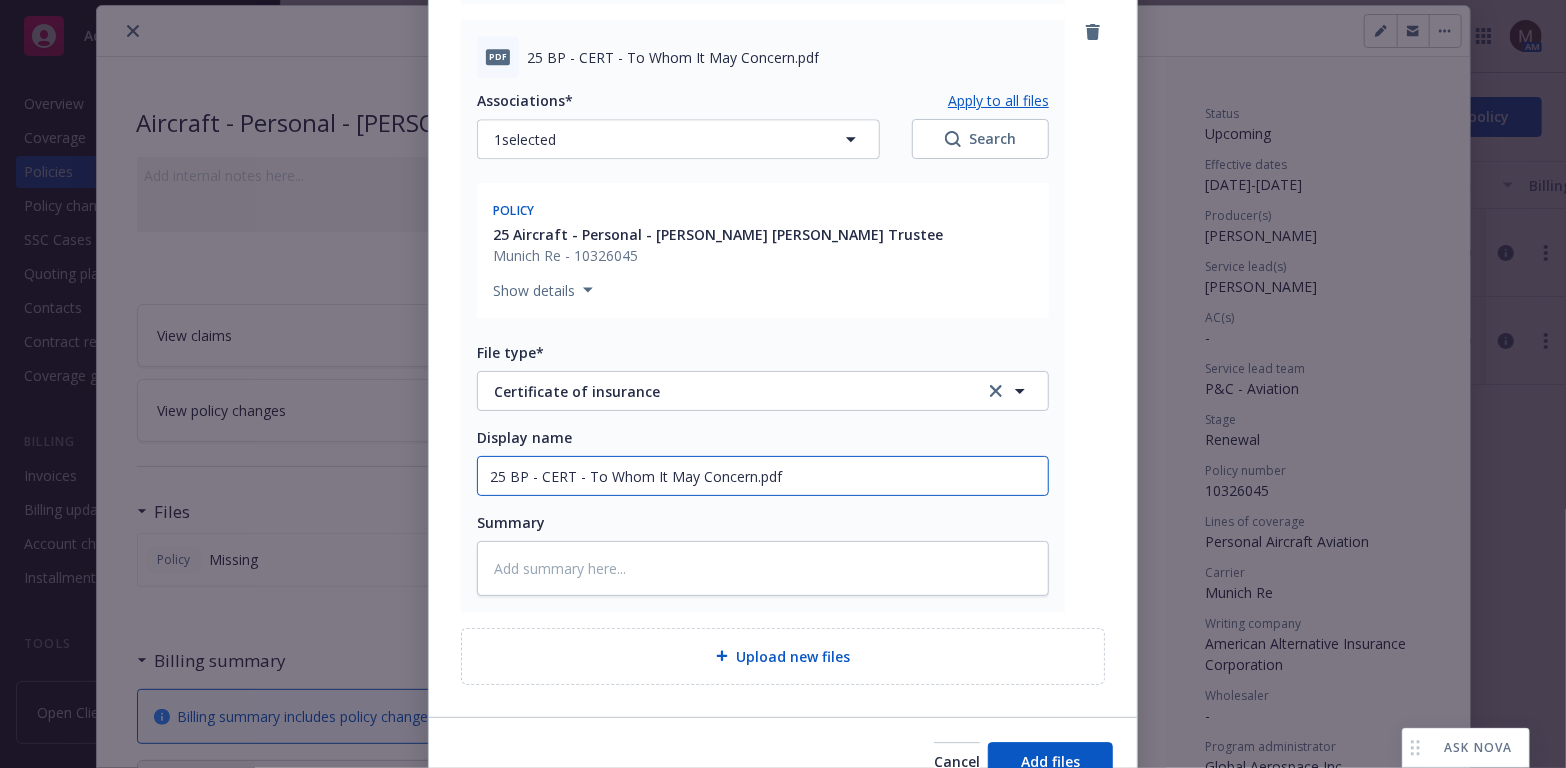type on "25 BP - CERT - To Whom It May Concern.pdf" 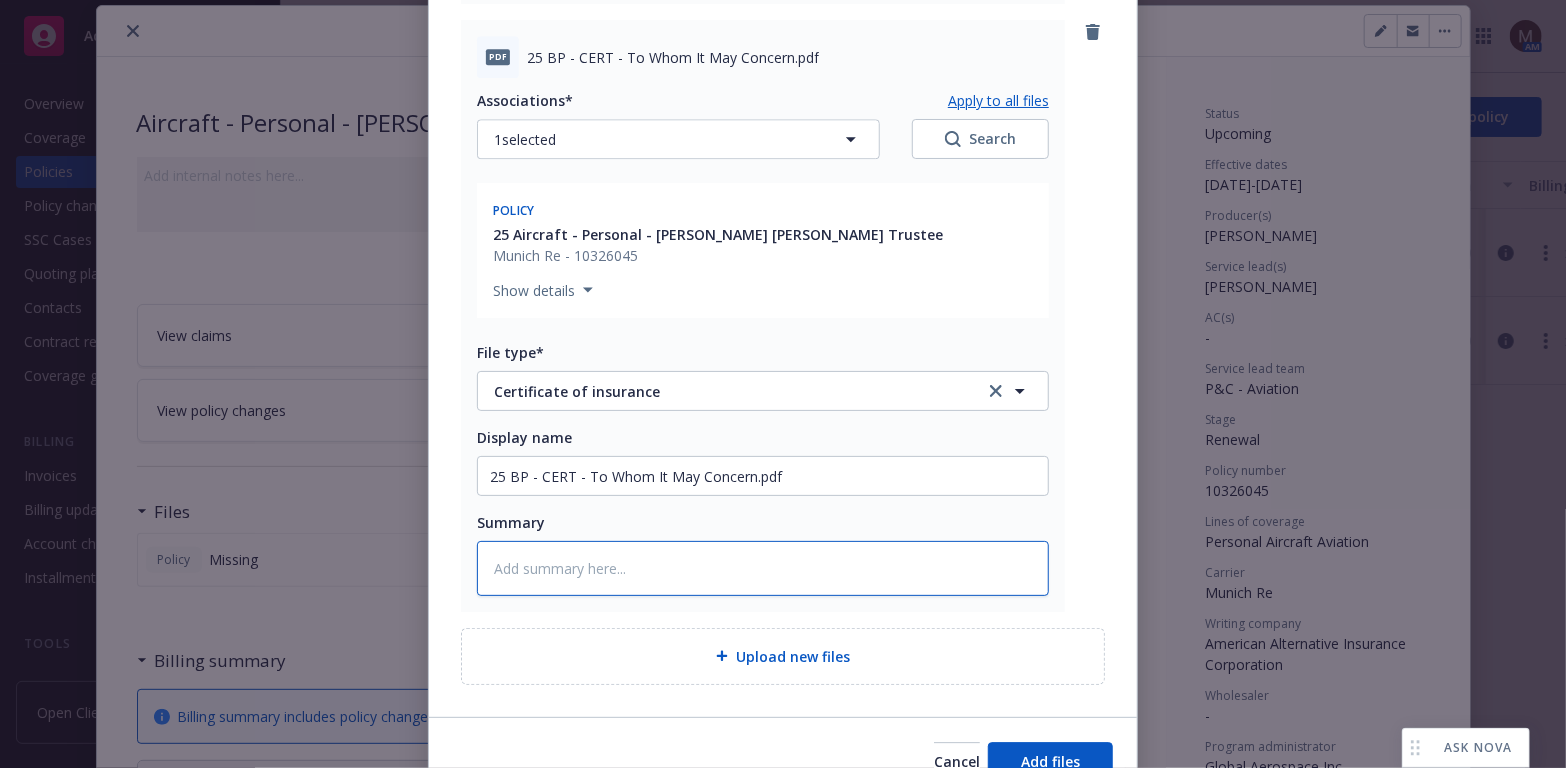 click at bounding box center [763, 568] 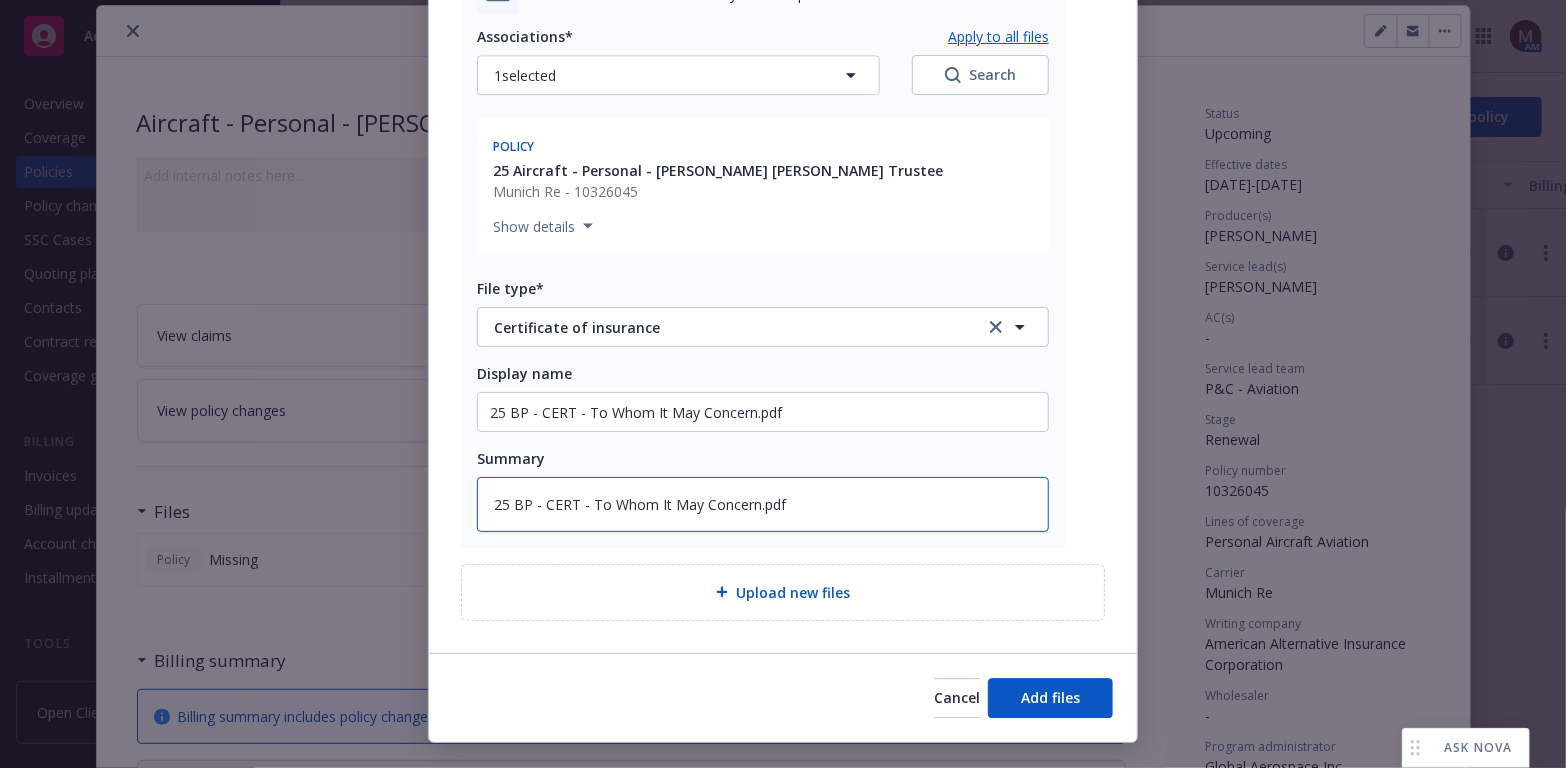 scroll, scrollTop: 2786, scrollLeft: 0, axis: vertical 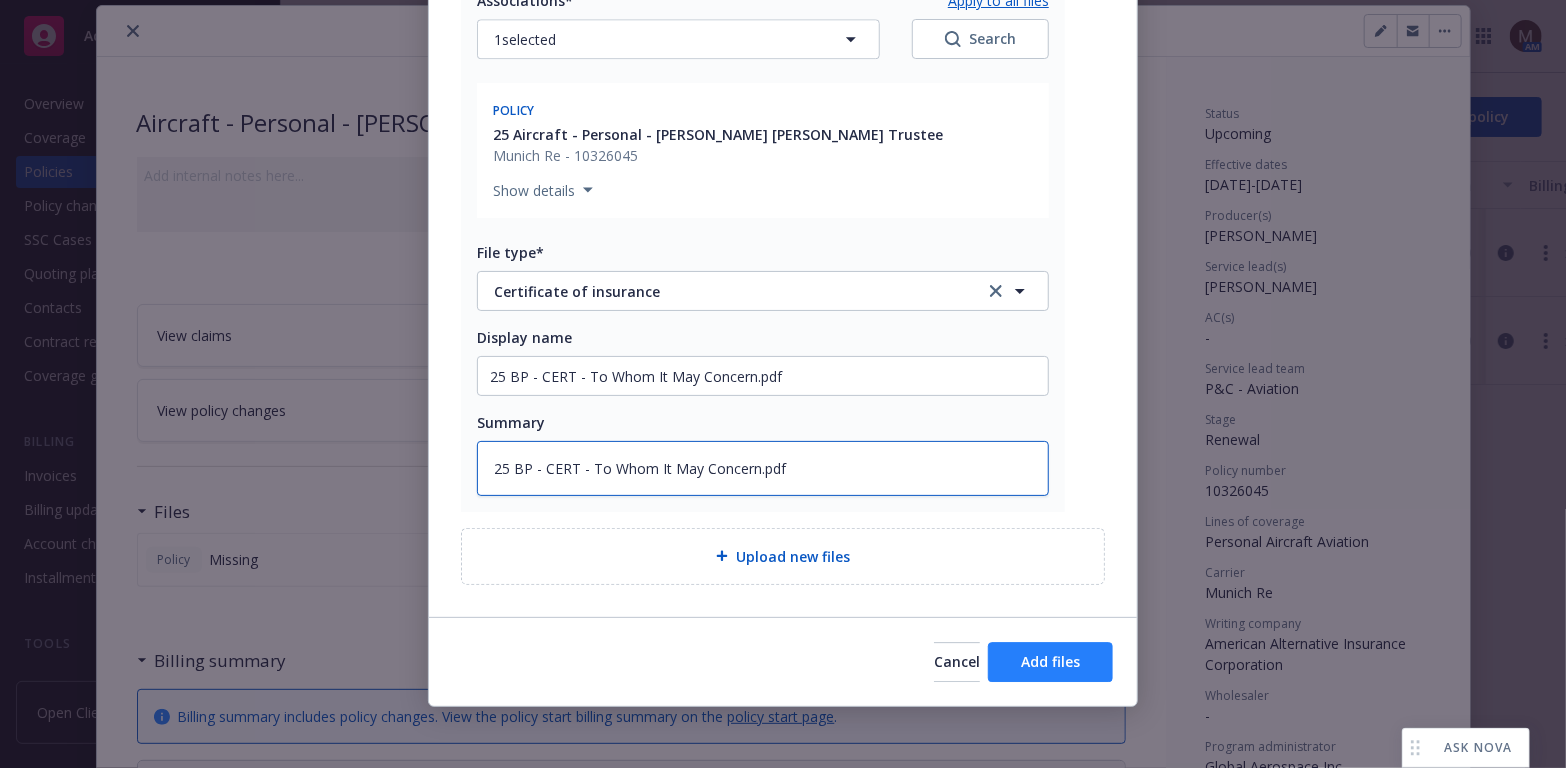 type on "25 BP - CERT - To Whom It May Concern.pdf" 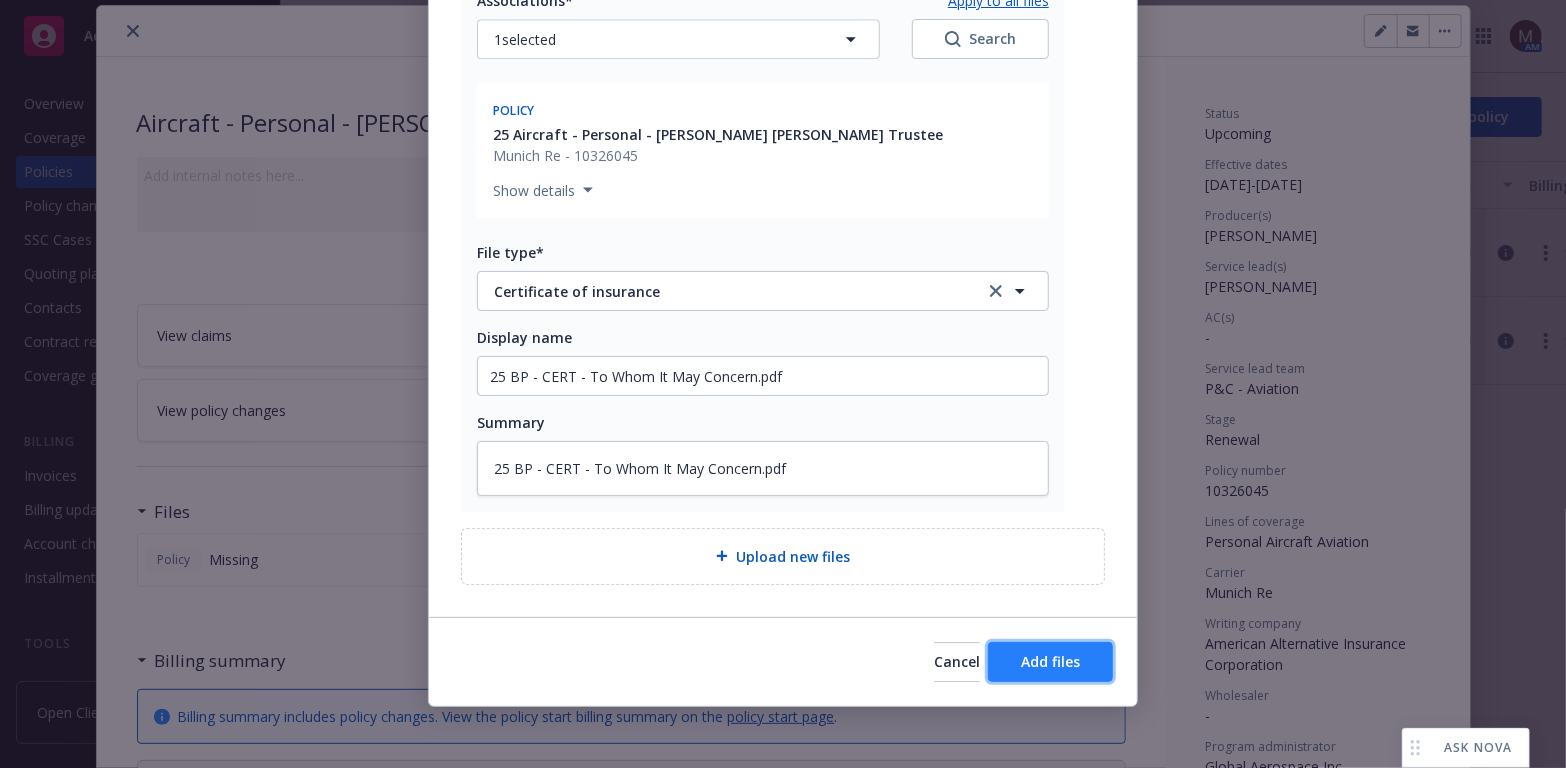 click on "Add files" at bounding box center [1050, 661] 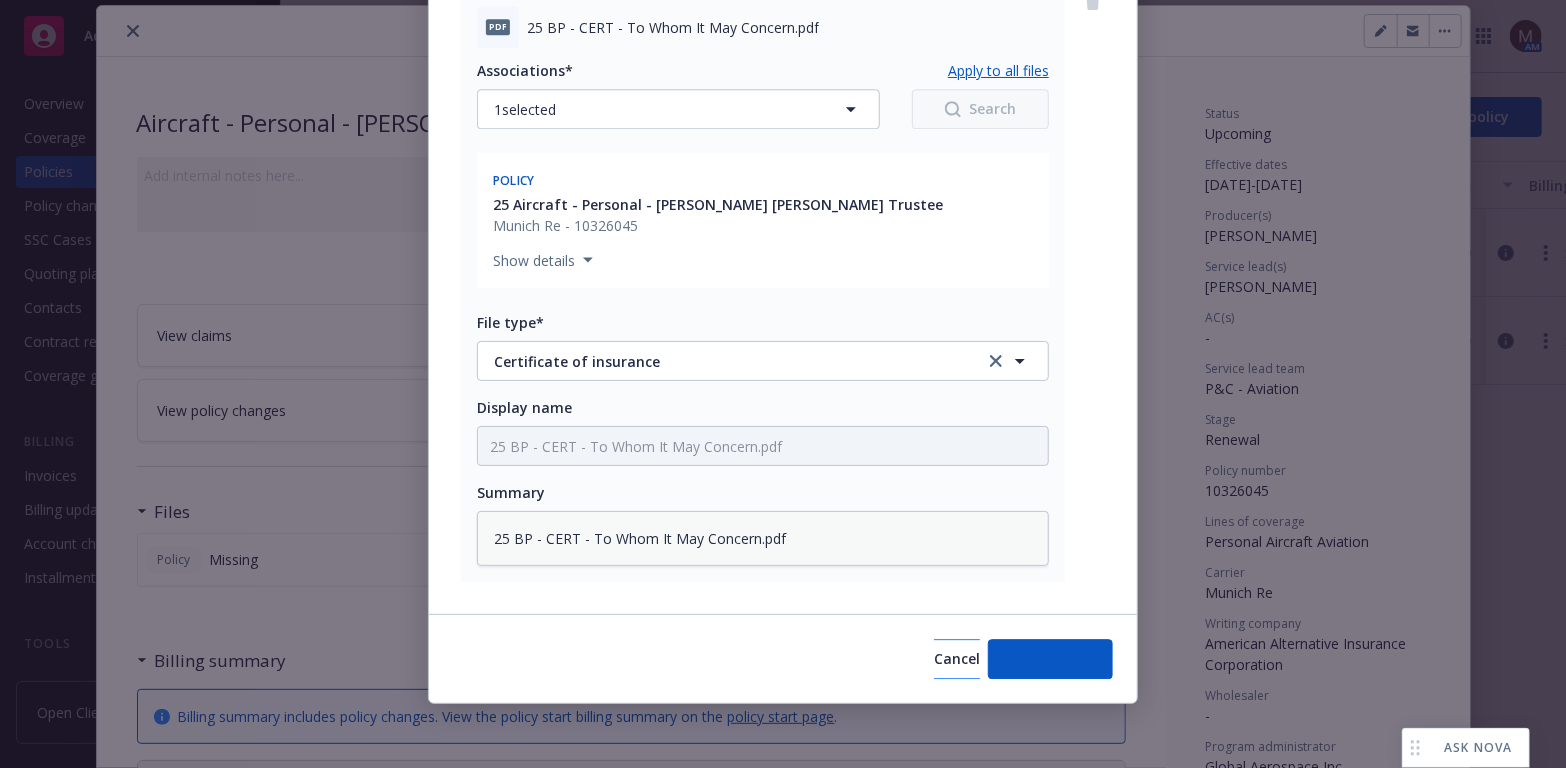 scroll, scrollTop: 2713, scrollLeft: 0, axis: vertical 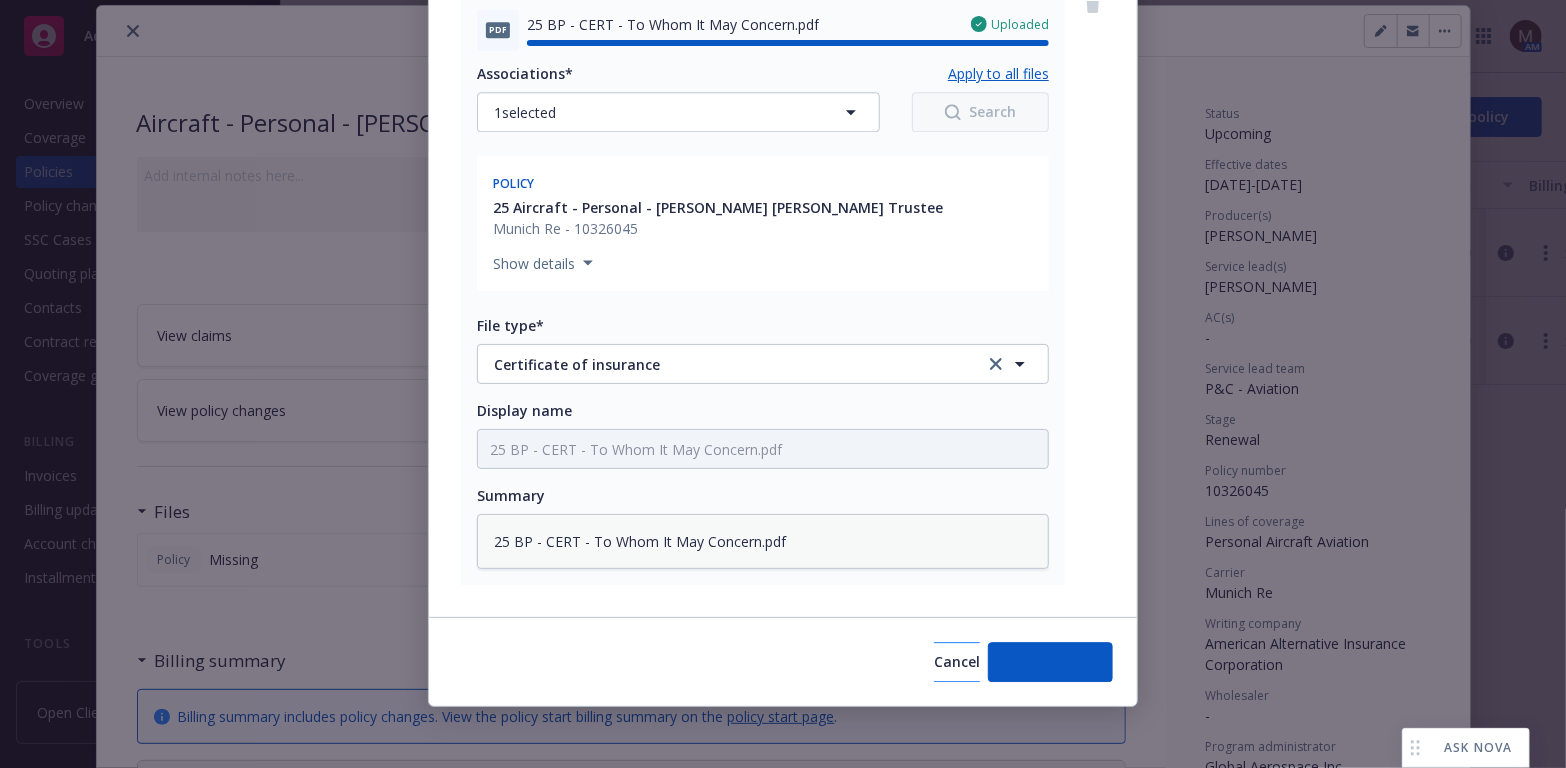 type on "x" 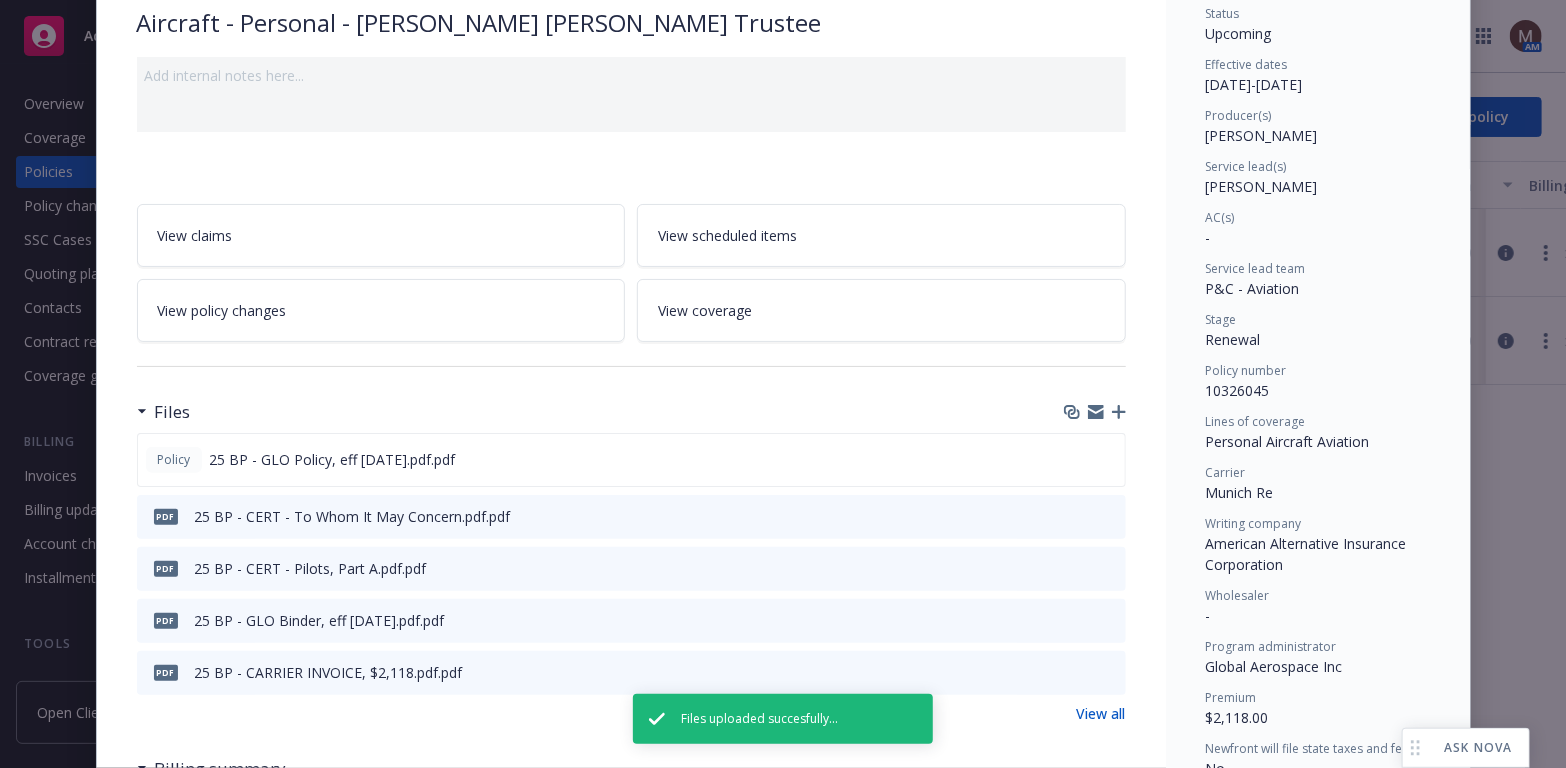 scroll, scrollTop: 59, scrollLeft: 0, axis: vertical 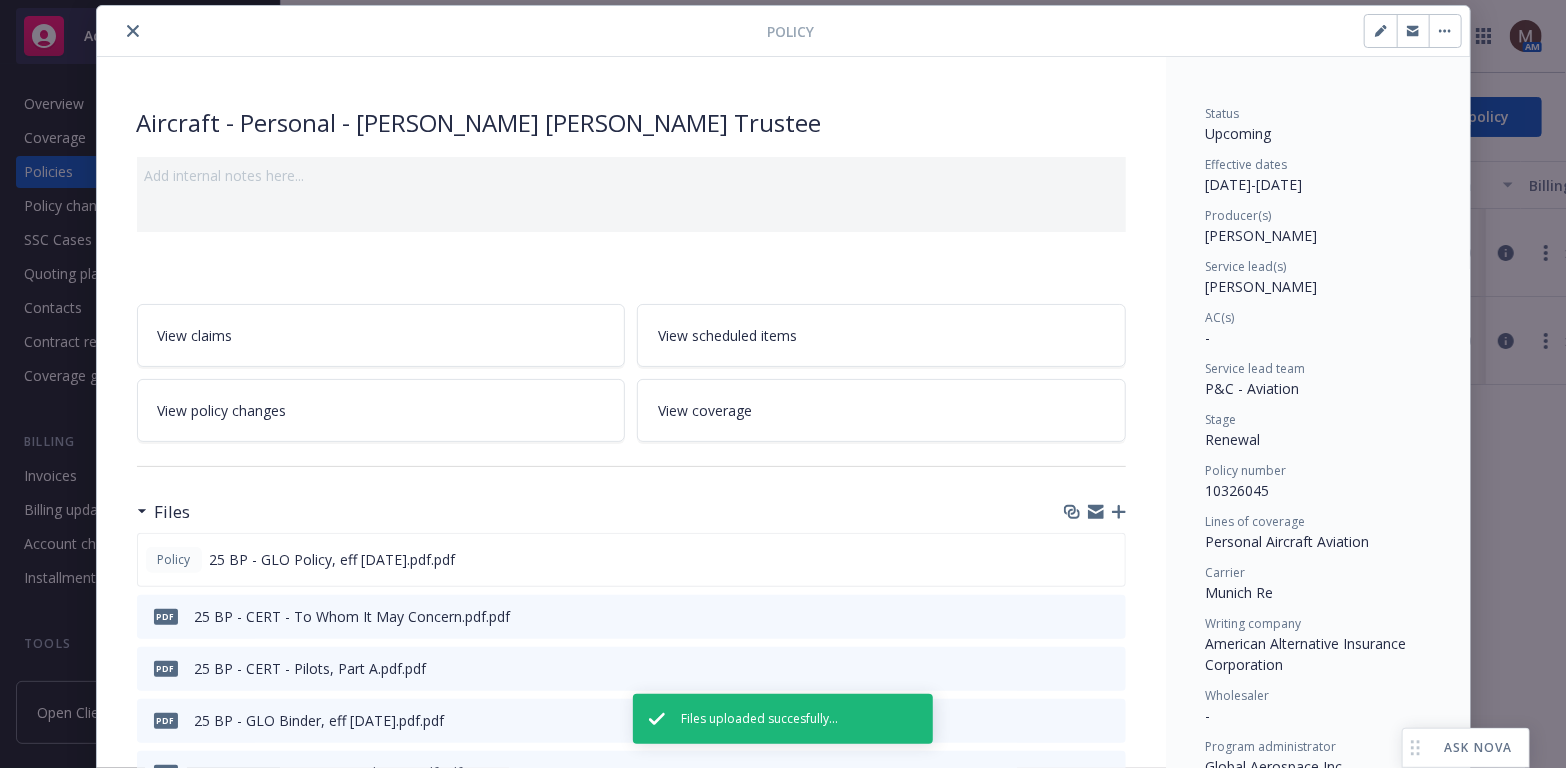 click 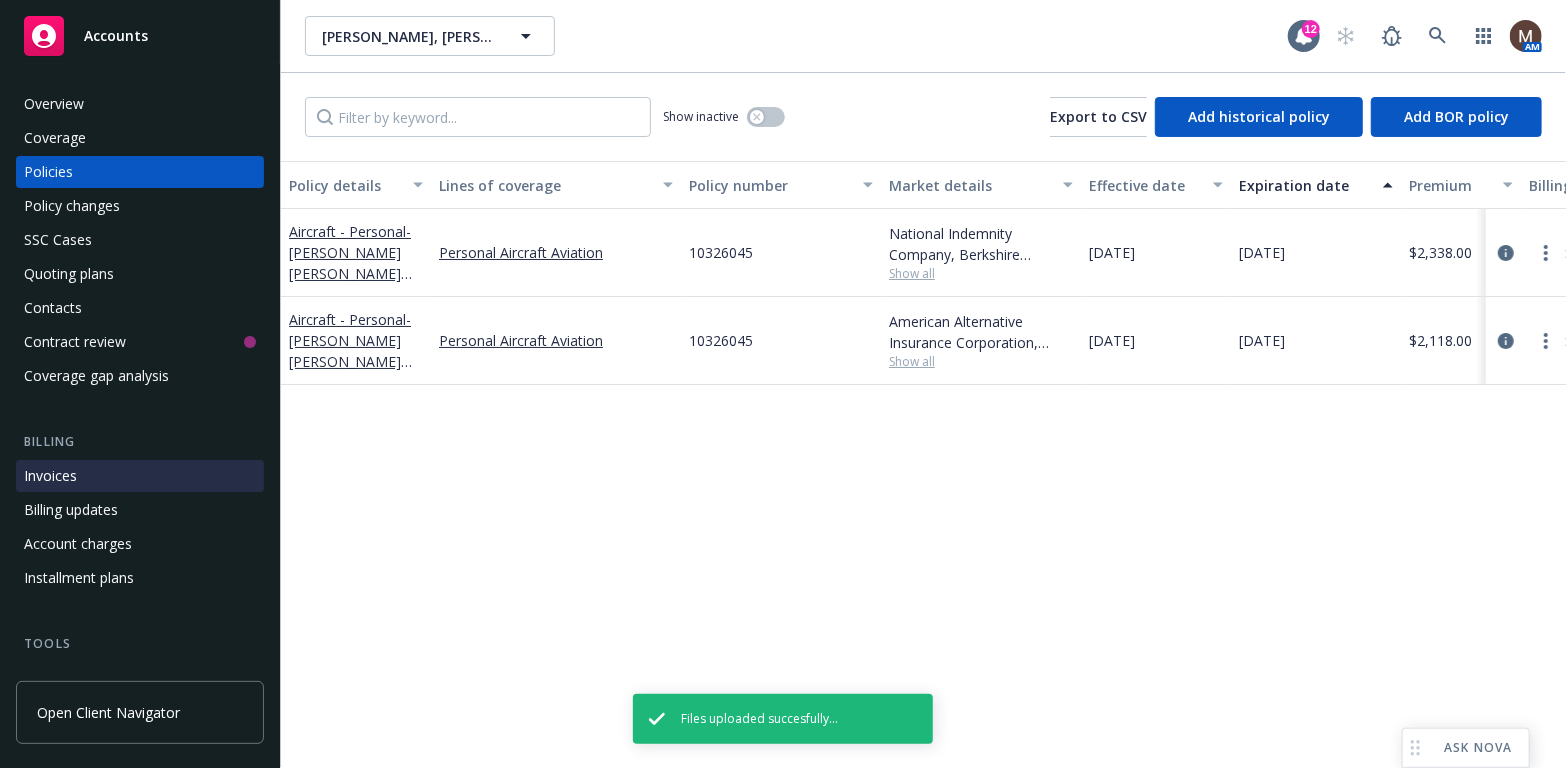 click on "Invoices" at bounding box center [140, 476] 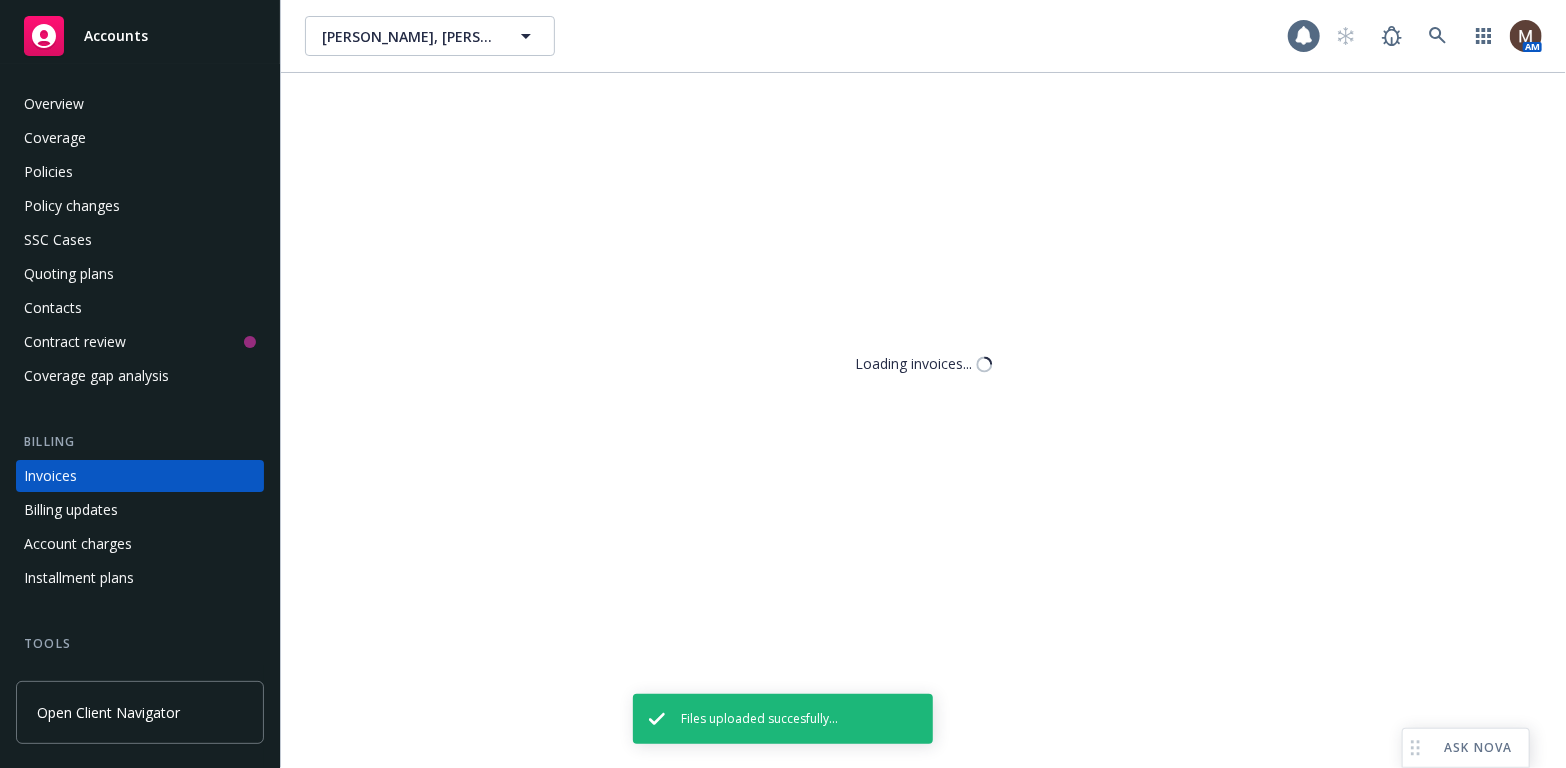 scroll, scrollTop: 59, scrollLeft: 0, axis: vertical 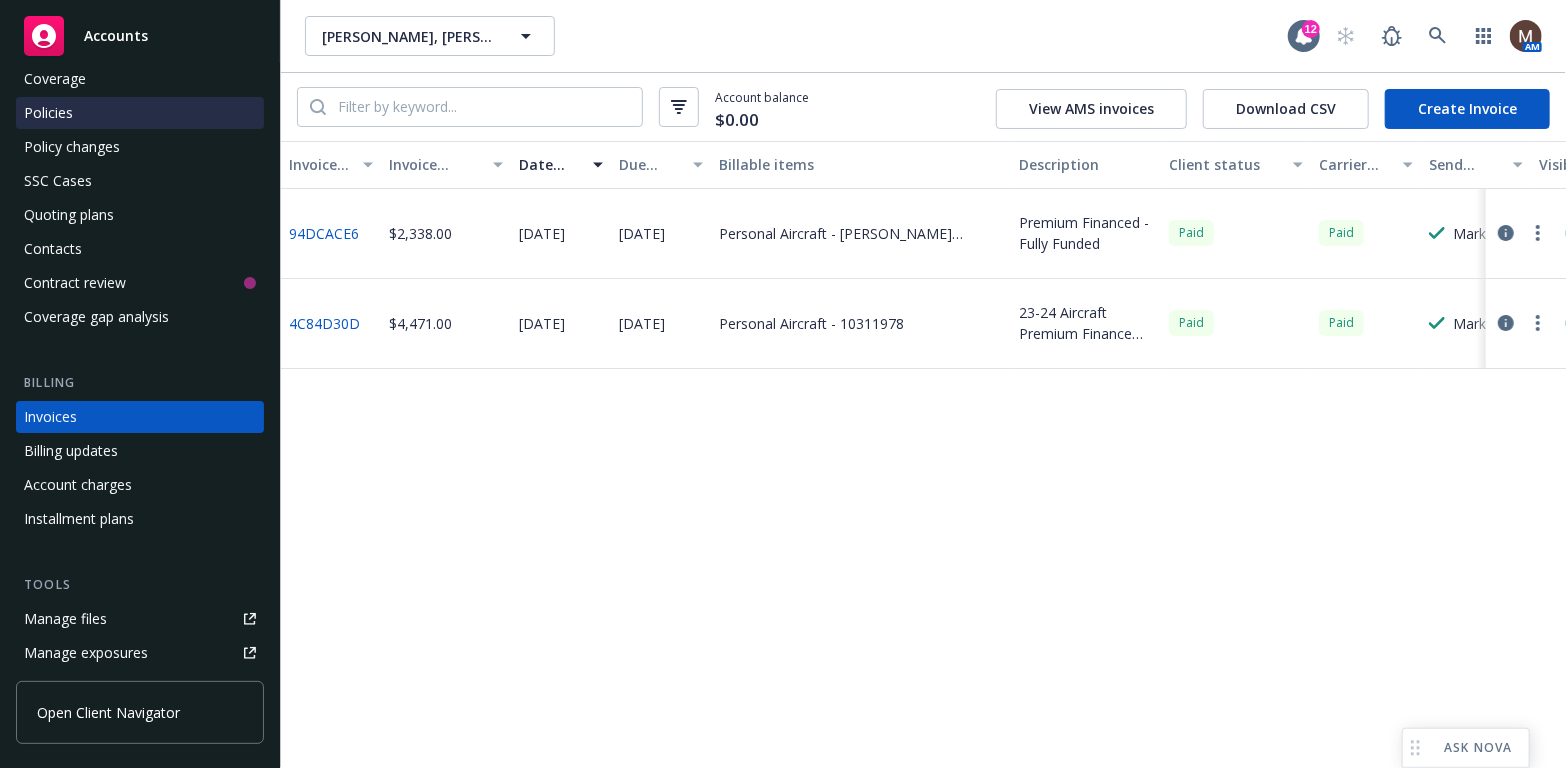 click on "Policies" at bounding box center [140, 113] 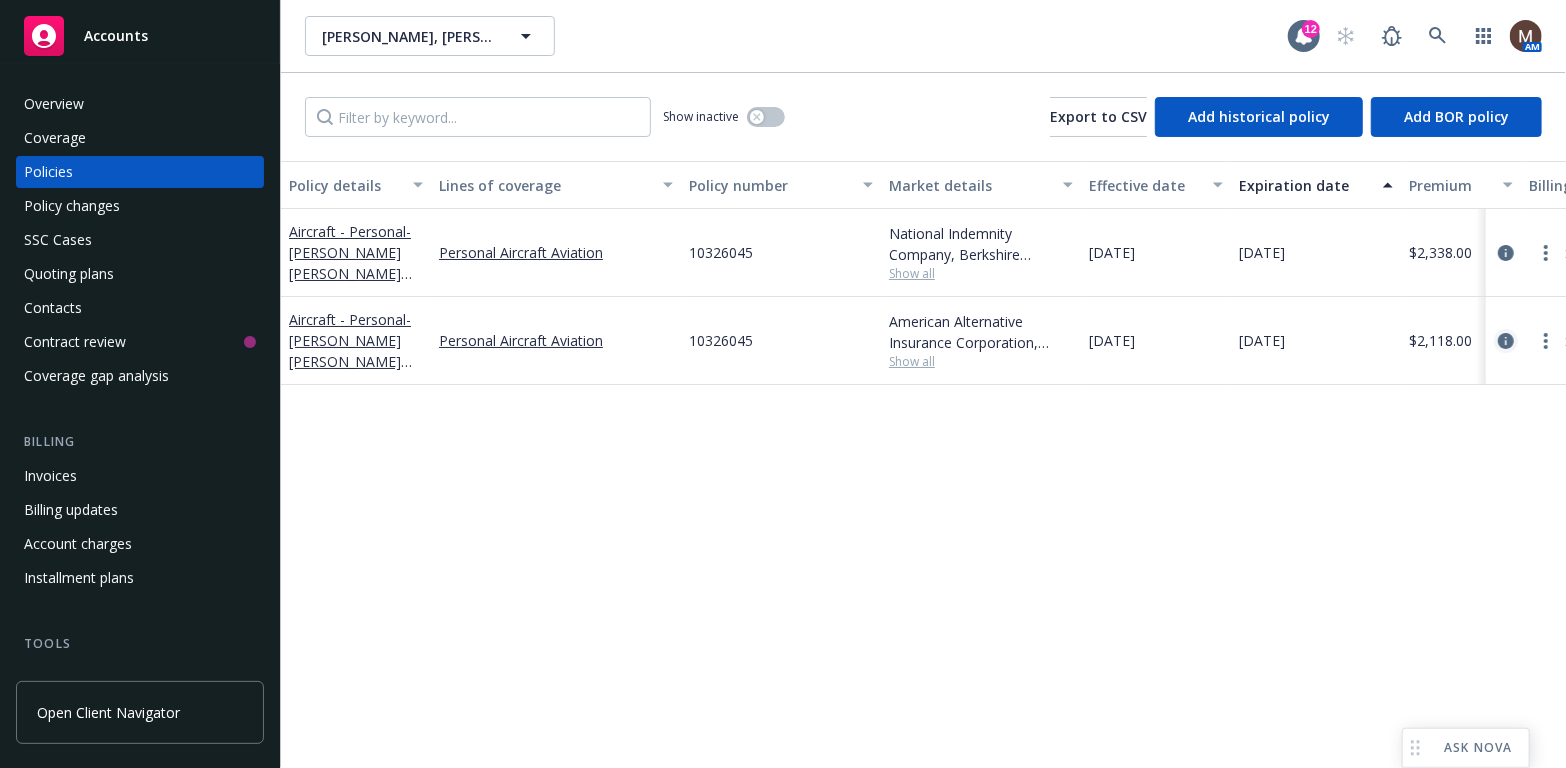 click 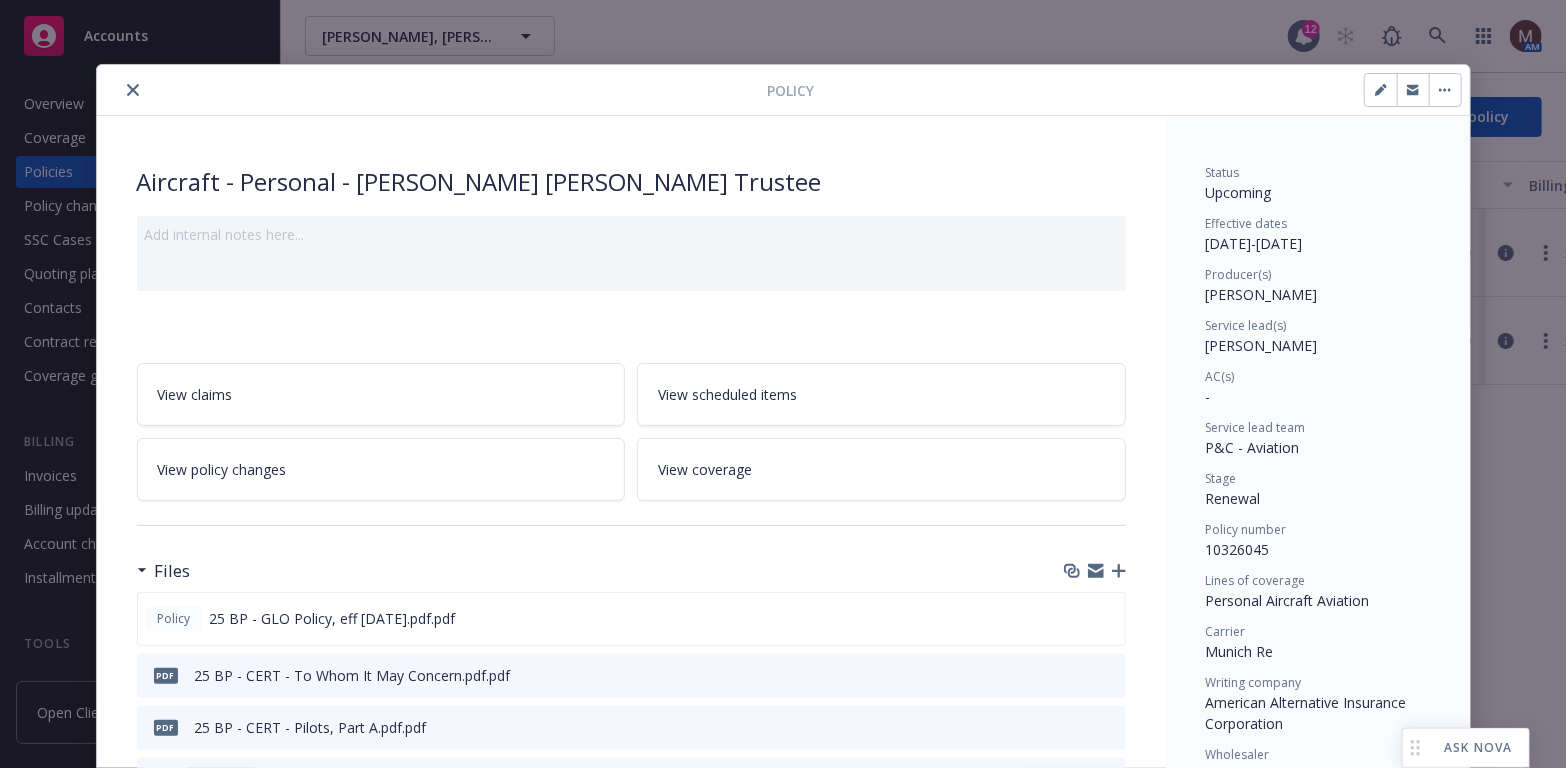 scroll, scrollTop: 59, scrollLeft: 0, axis: vertical 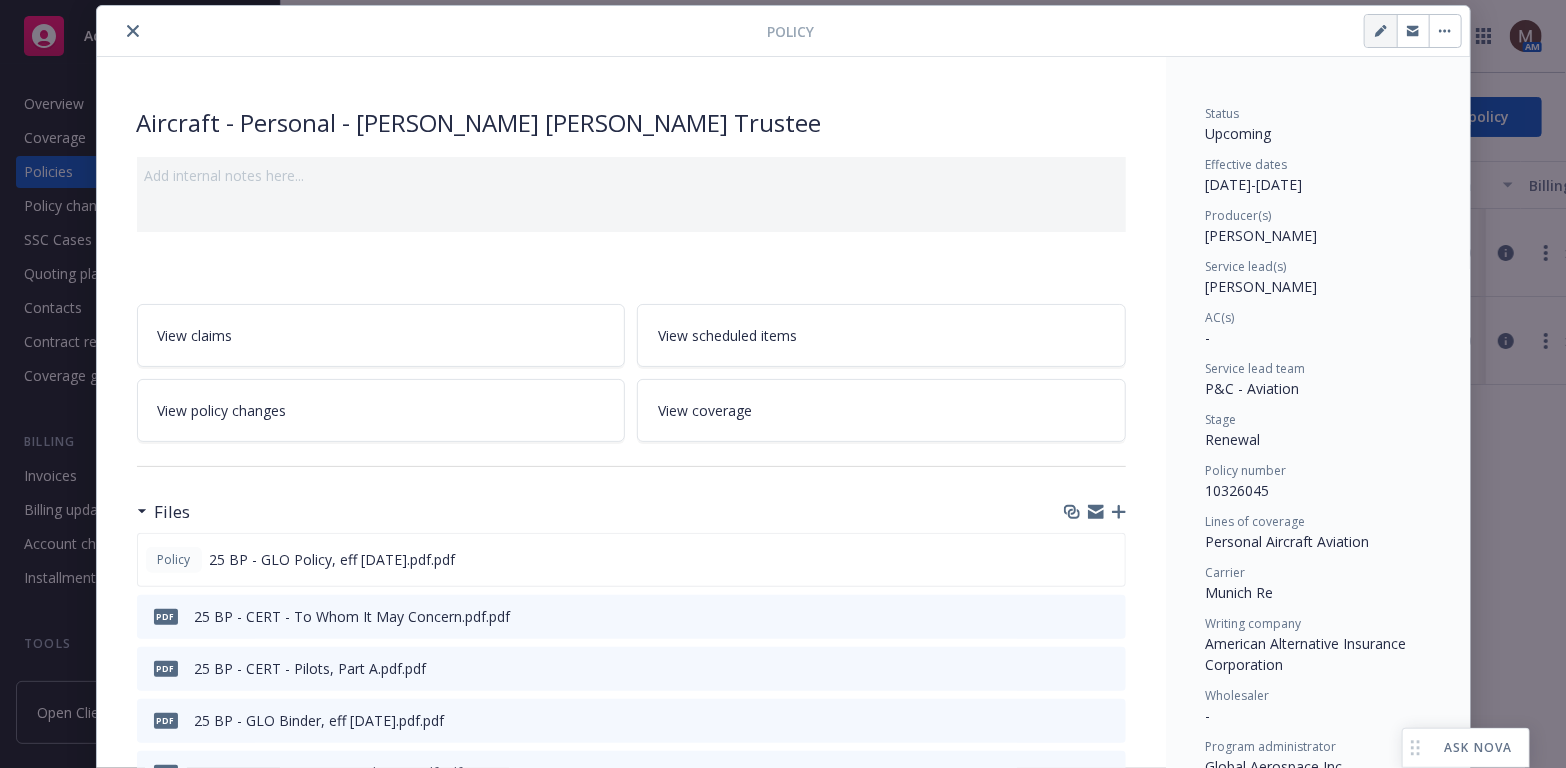 click 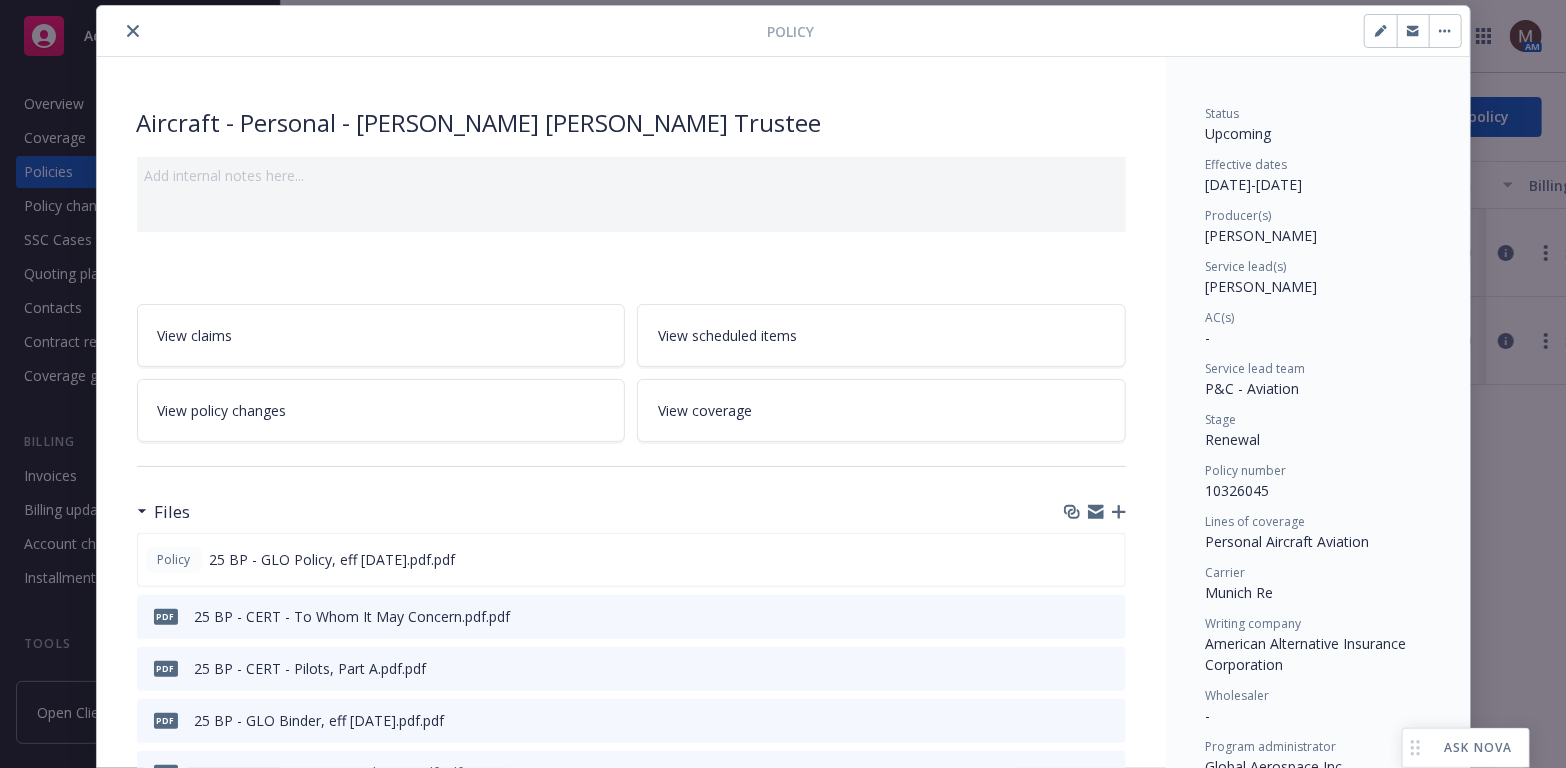 select on "RENEWAL" 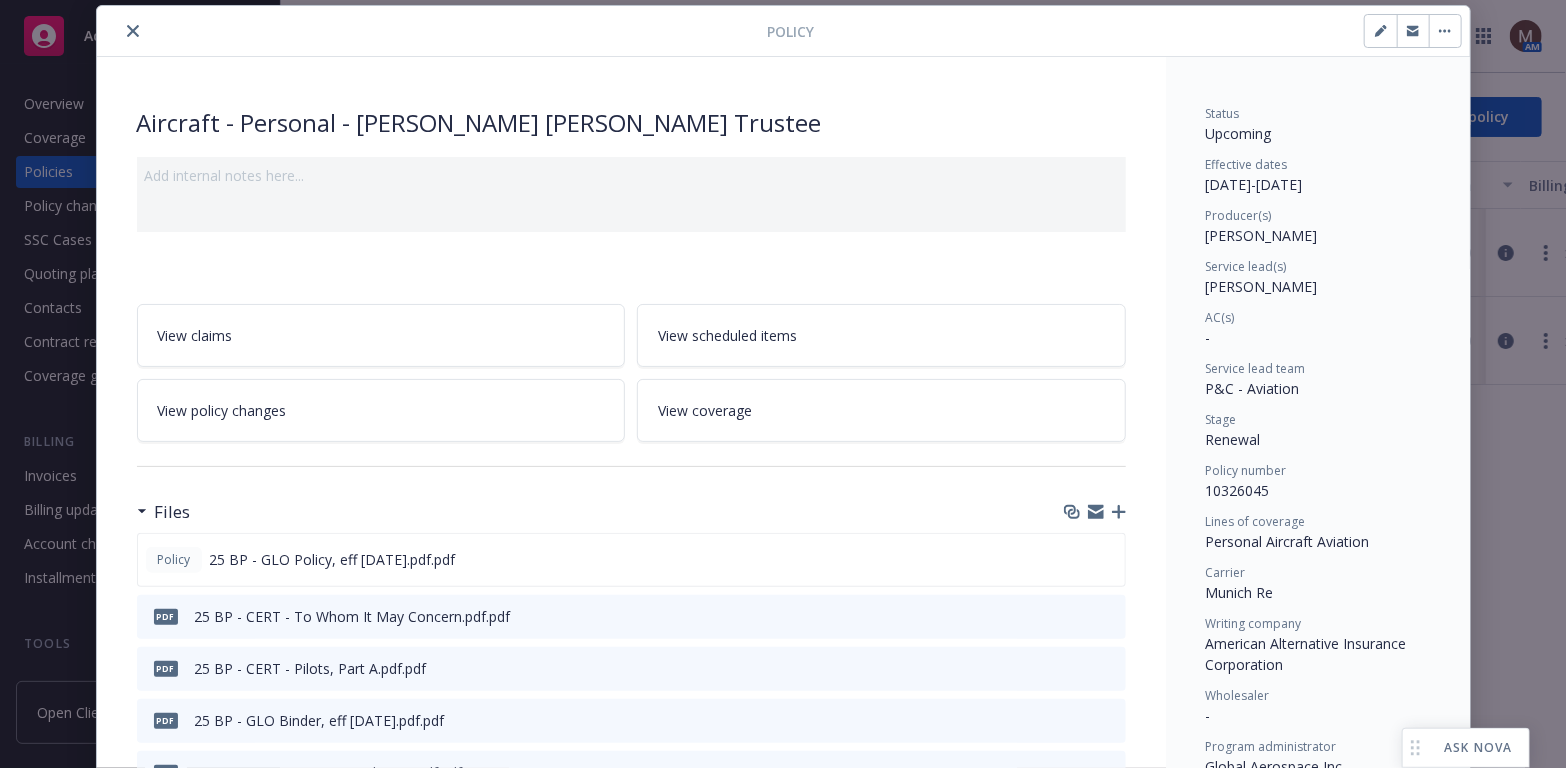 select on "12" 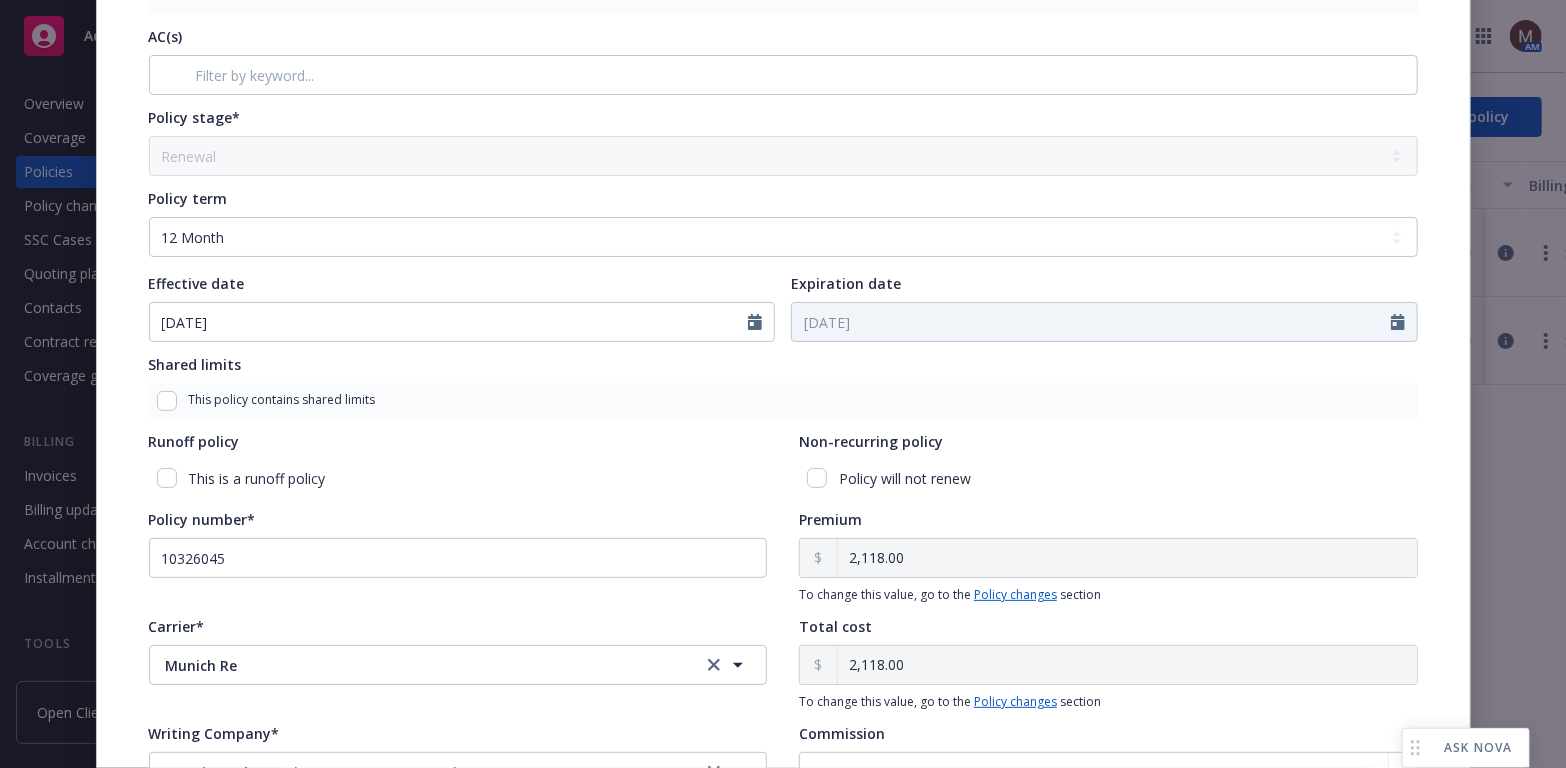 scroll, scrollTop: 659, scrollLeft: 0, axis: vertical 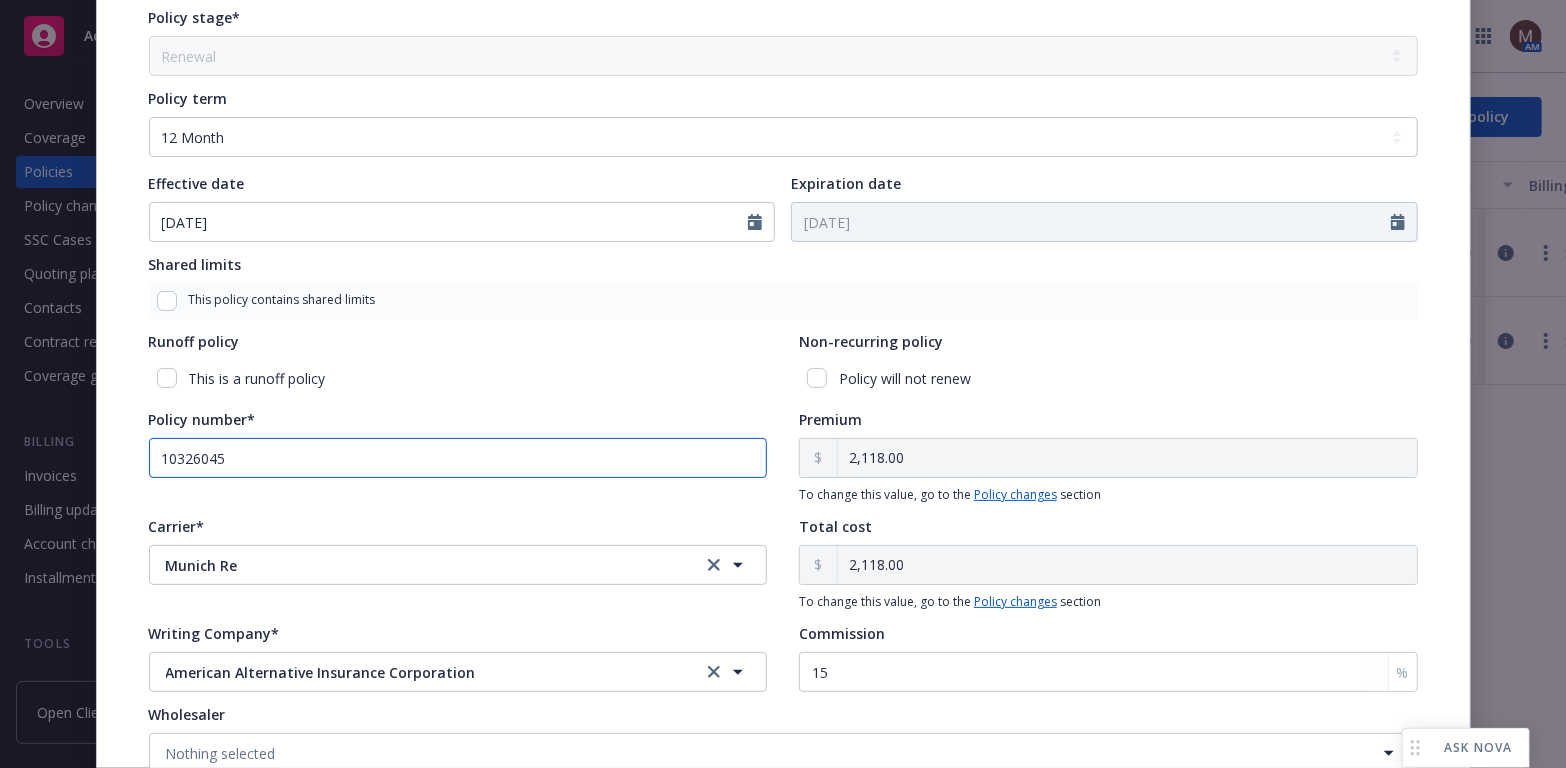 drag, startPoint x: 235, startPoint y: 455, endPoint x: 109, endPoint y: 413, distance: 132.81566 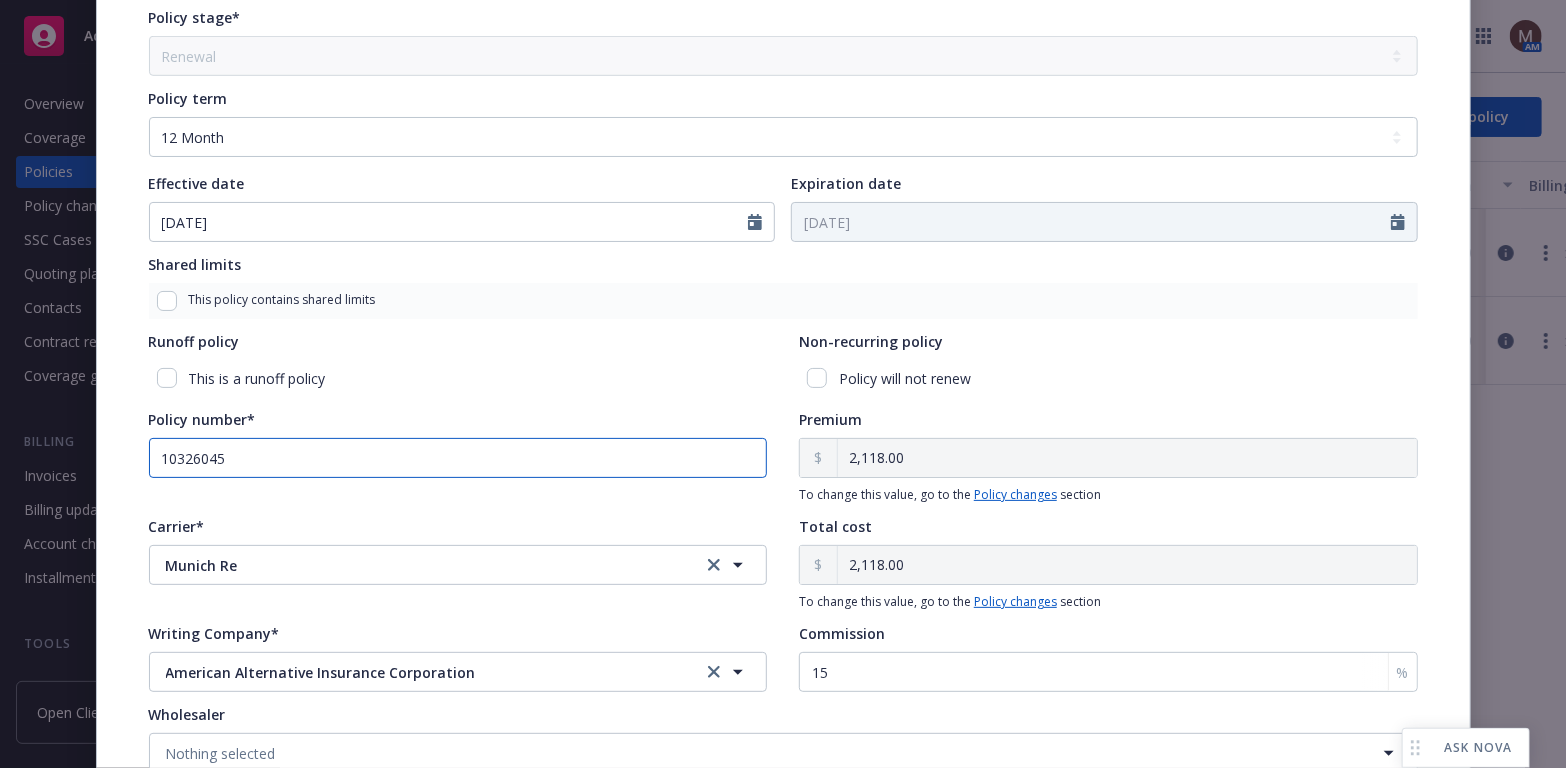 click on "Policy type* Aircraft - Personal Display name George Sterling Gardner Trustee Producer(s)* SVP, Principal and Commercial Insurance Broker Scott Gault Service lead(s)* Account Manager Mary Hammer AC(s) Policy stage* Select policy stage Historical New New BOR BOR Renewal Non payment Policy term Select policy term 12 Month 6 Month 4 Month 3 Month 2 Month 1 Month 36 Month (3 yr) 72 Month (6 yr) 120 Month (10 yr) 180 Month (15 yr) 240 Month (20 yr) 300 Month (25 yr) 360 Month (30 yr) Other Effective date 07/13/2025 Expiration date 07/13/2026 Shared limits This policy contains shared limits Runoff policy This is a runoff policy Non-recurring policy Policy will not renew Policy number* 10326045 Premium 2,118.00 To change this value, go to the   Policy changes   section Carrier* Munich Re Munich Re Total cost 2,118.00 To change this value, go to the   Policy changes   section Writing Company* American Alternative Insurance Corporation American Alternative Insurance Corporation Commission 15 % Wholesaler" at bounding box center (783, 188) 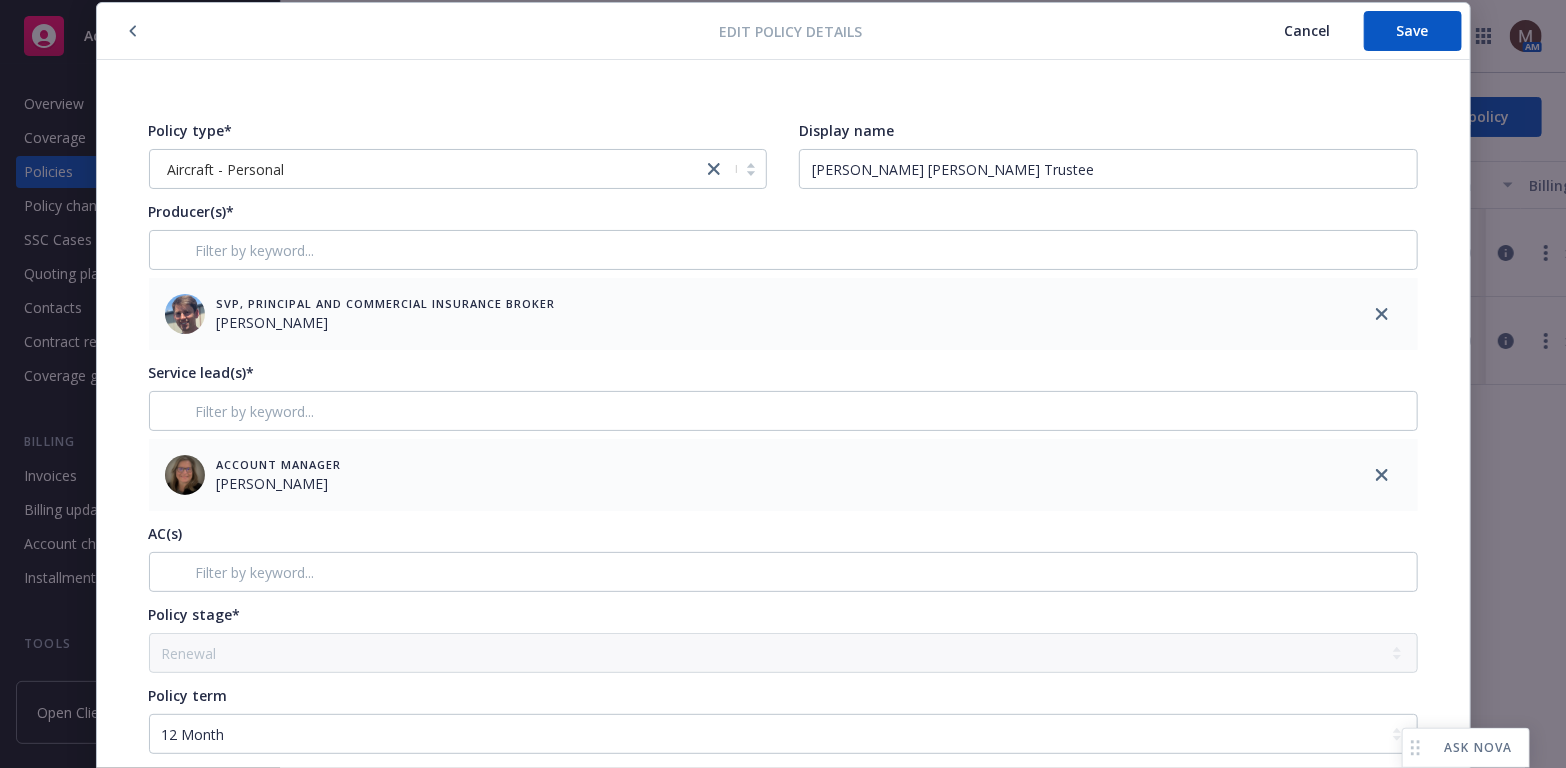 scroll, scrollTop: 59, scrollLeft: 0, axis: vertical 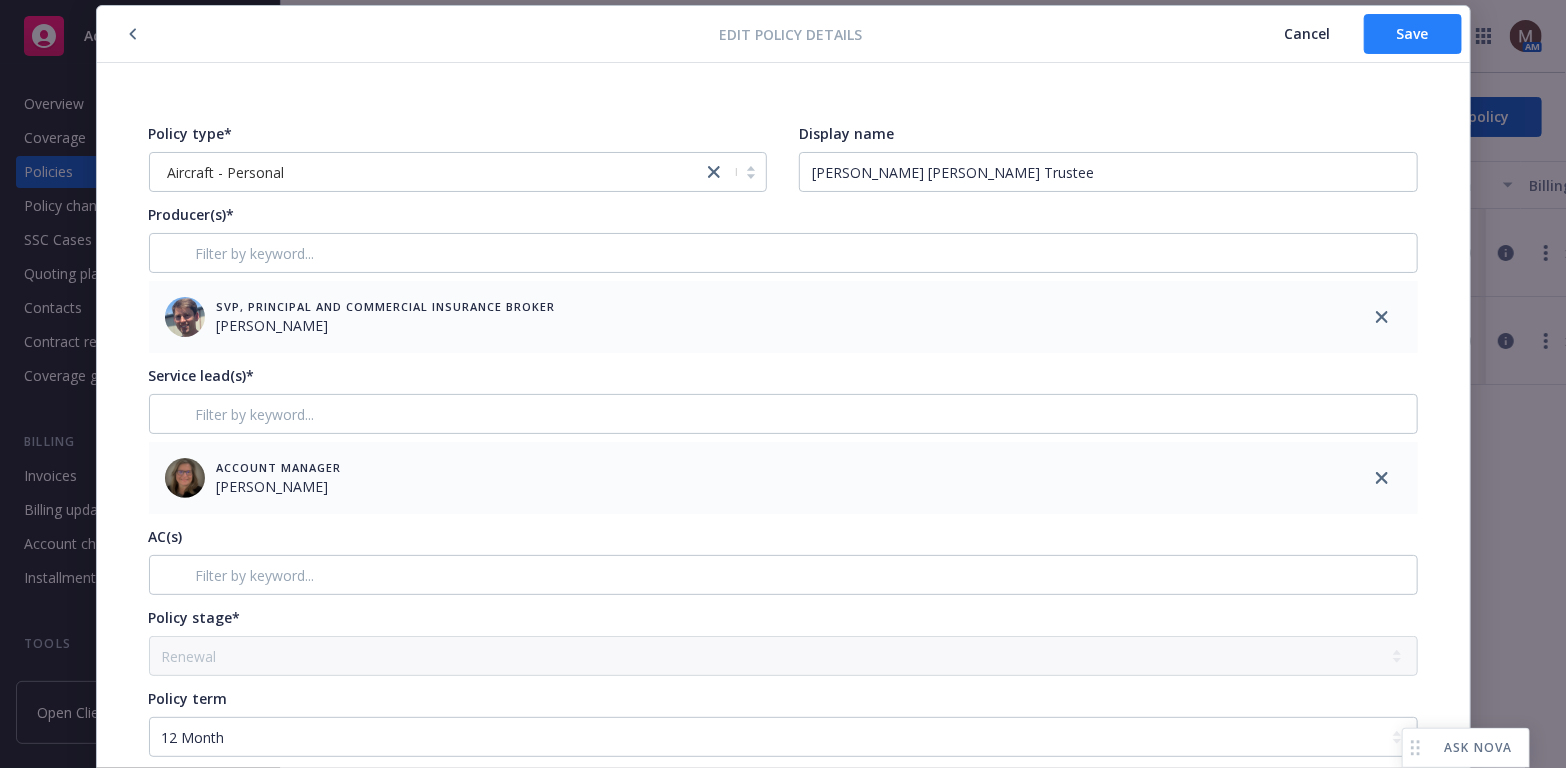 type on "10335487" 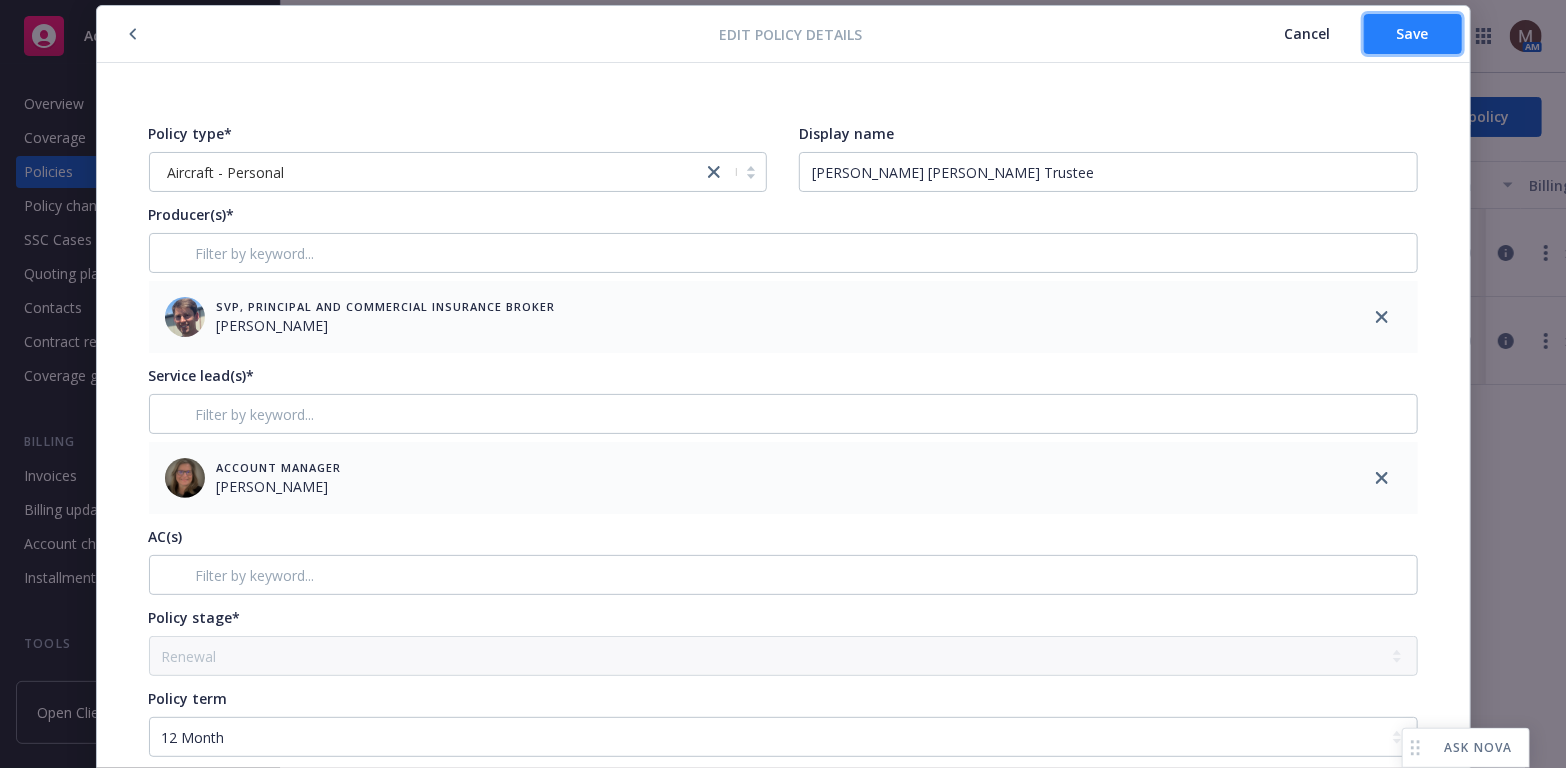click on "Save" at bounding box center (1413, 34) 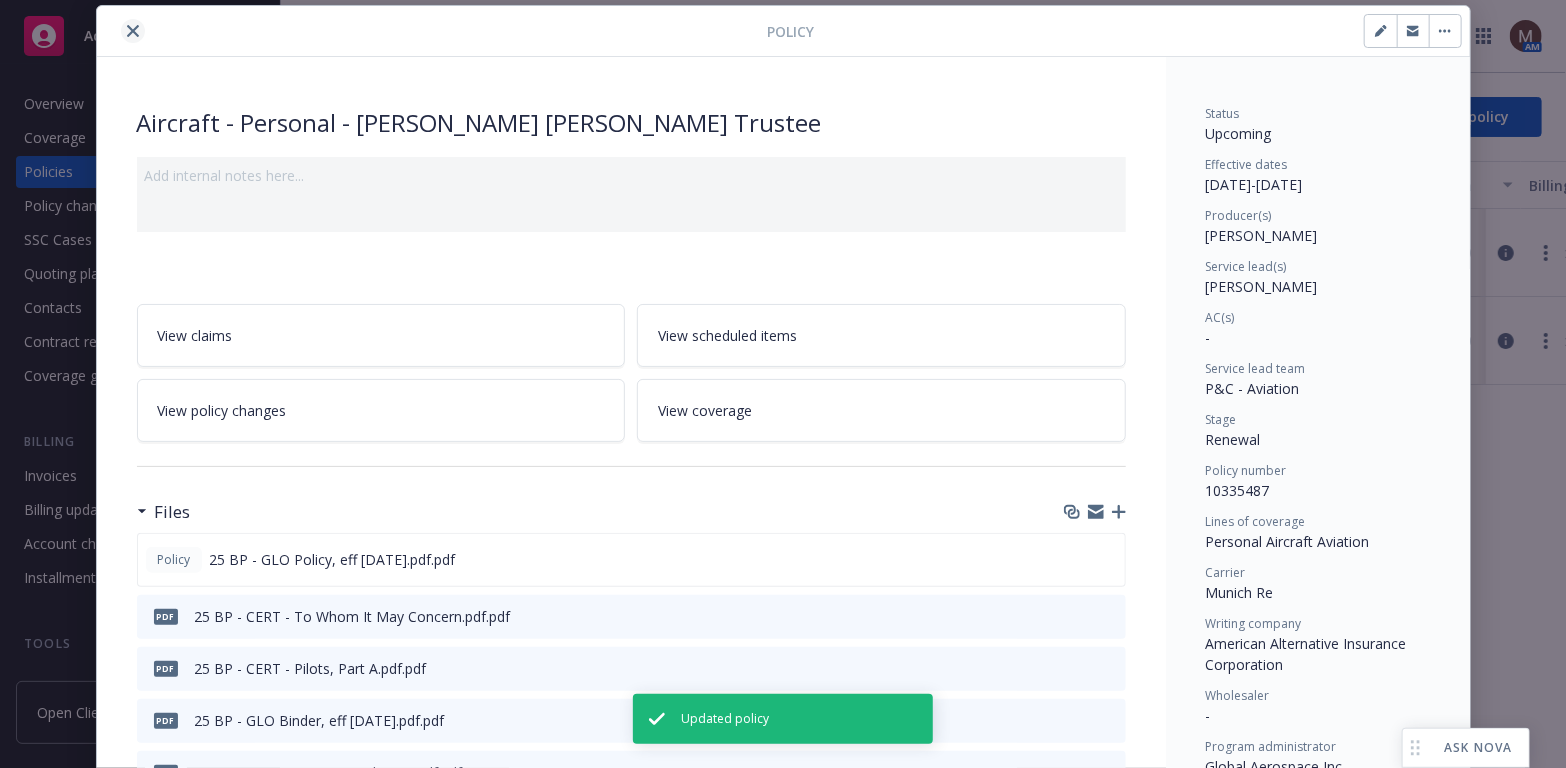 click 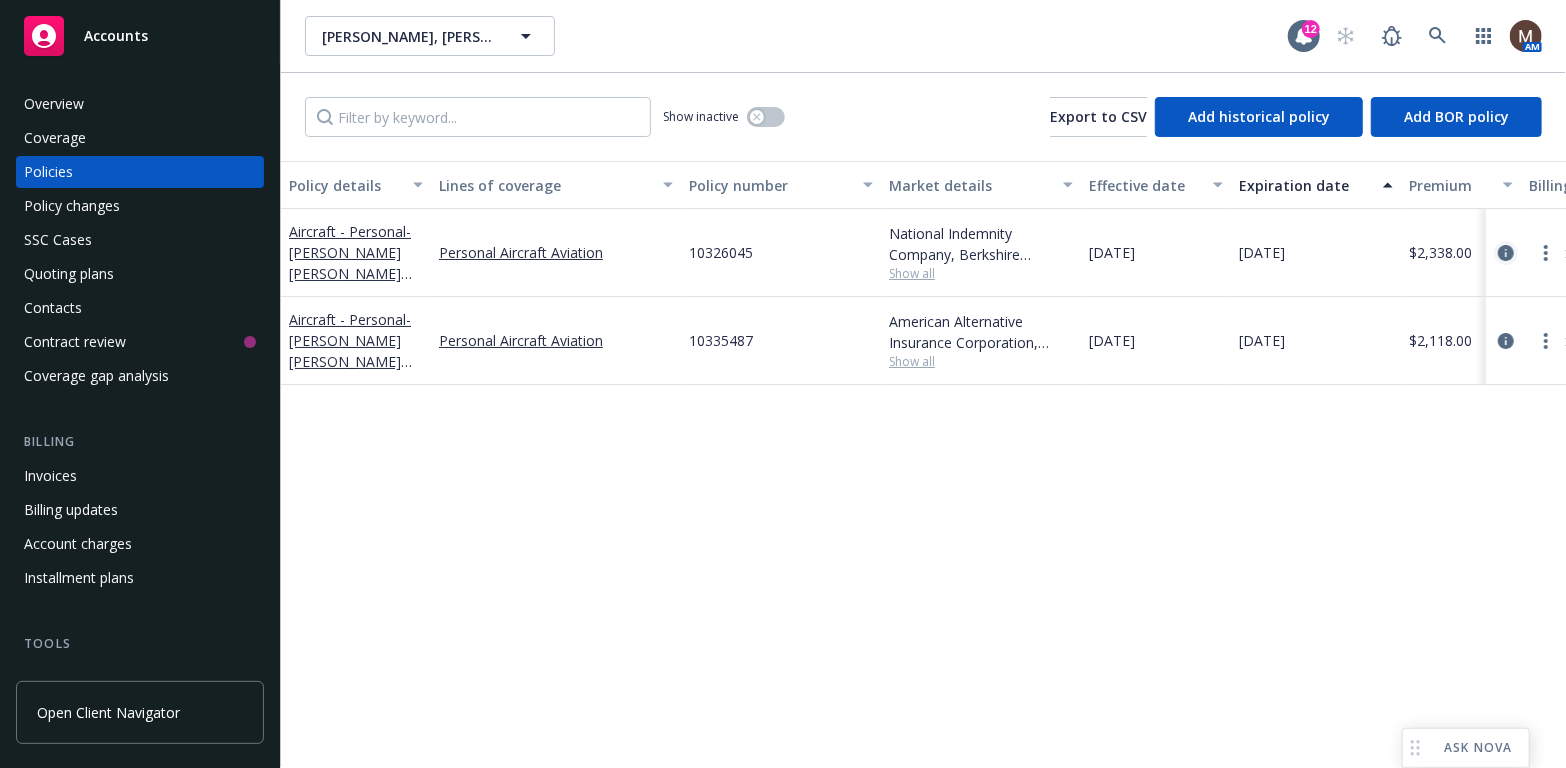 click 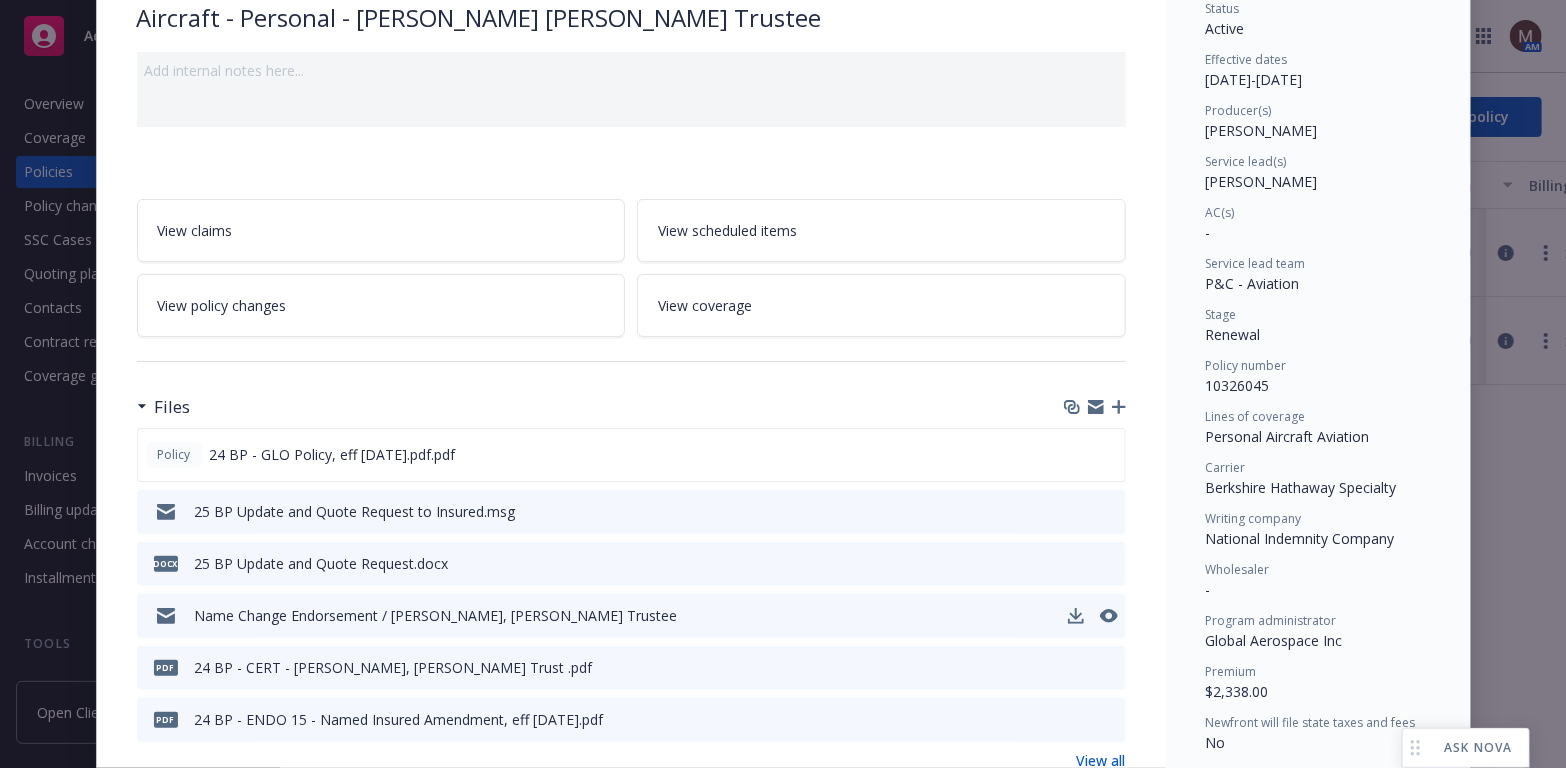 scroll, scrollTop: 200, scrollLeft: 0, axis: vertical 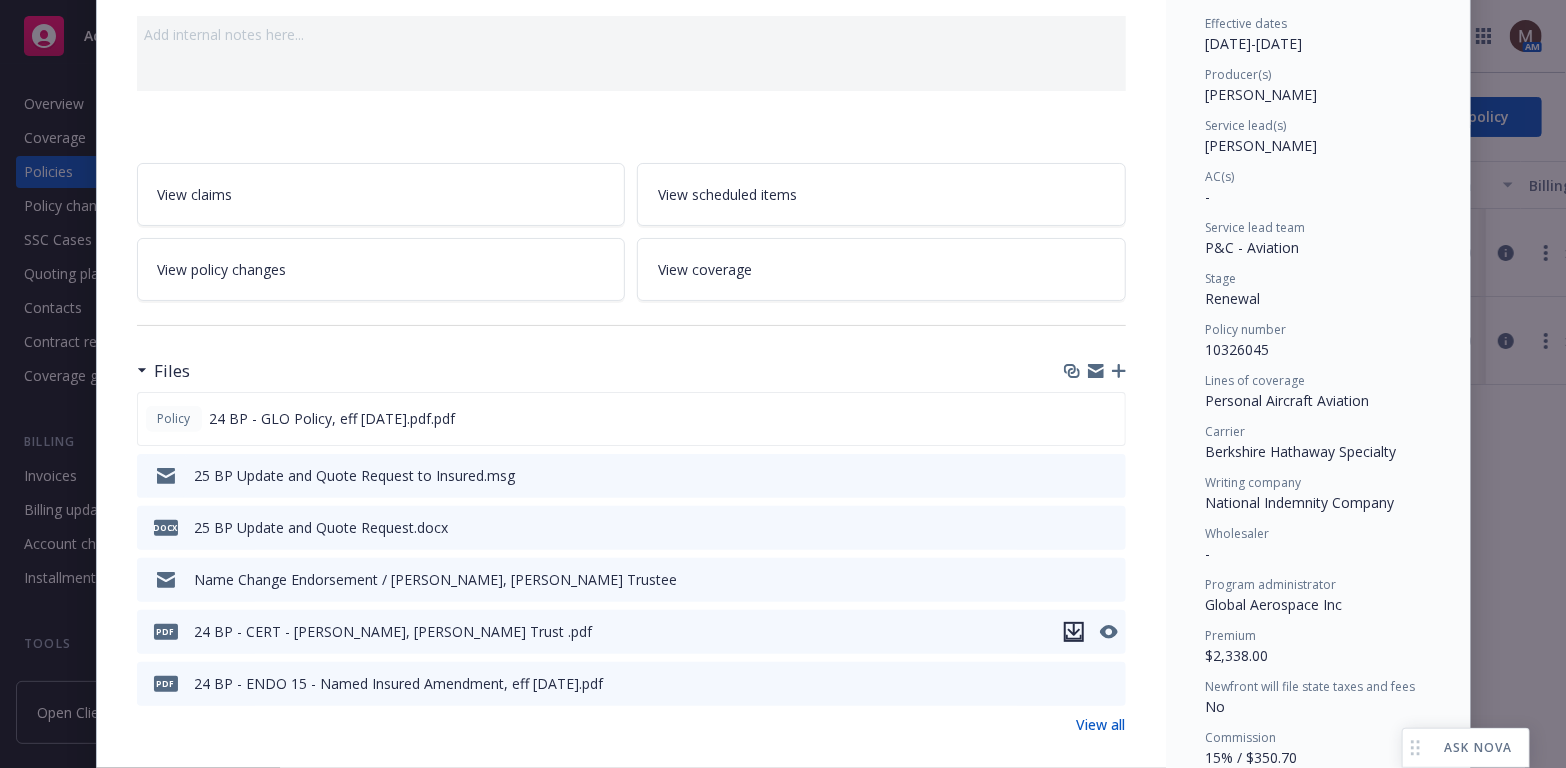 click 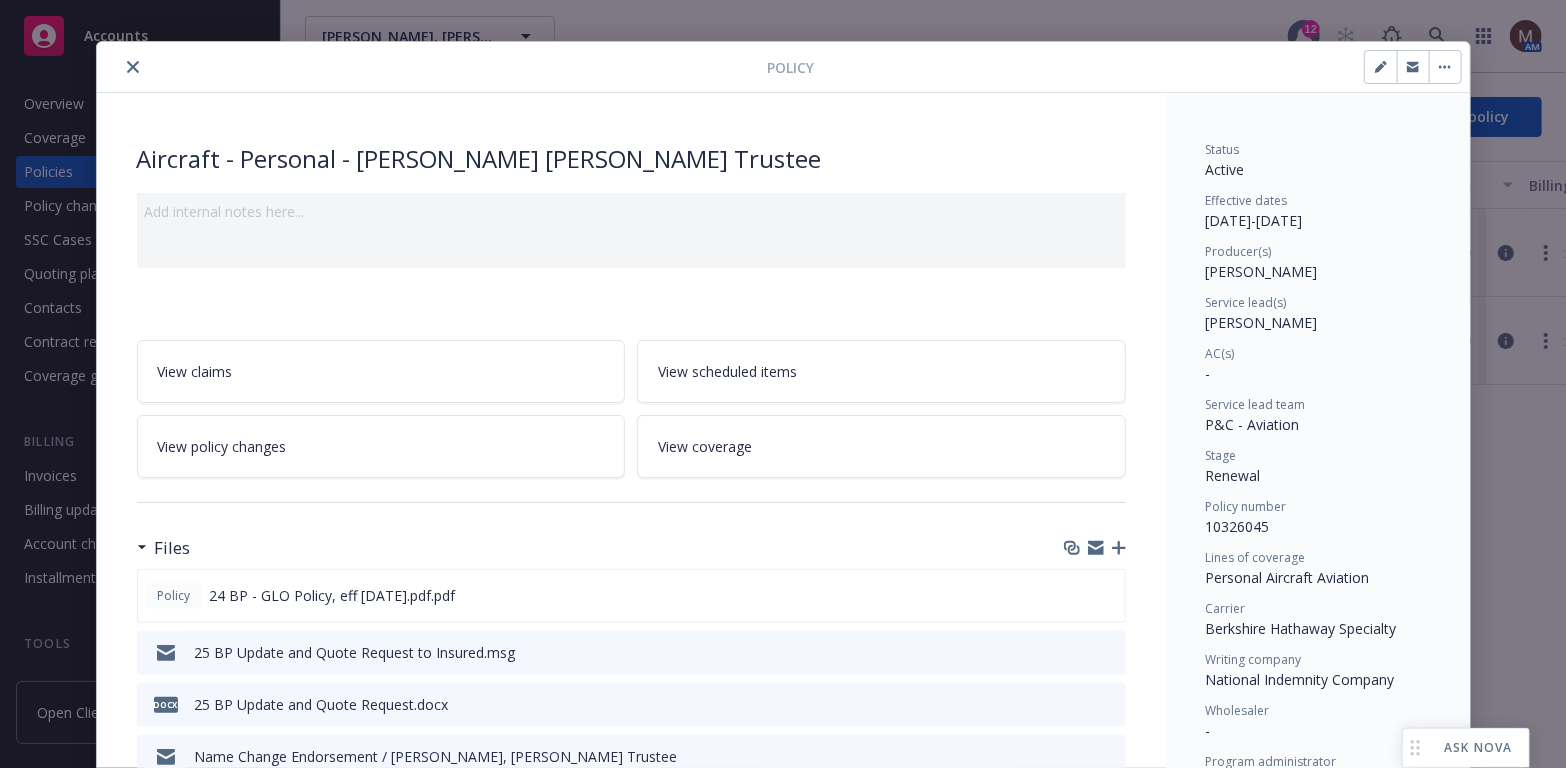 scroll, scrollTop: 0, scrollLeft: 0, axis: both 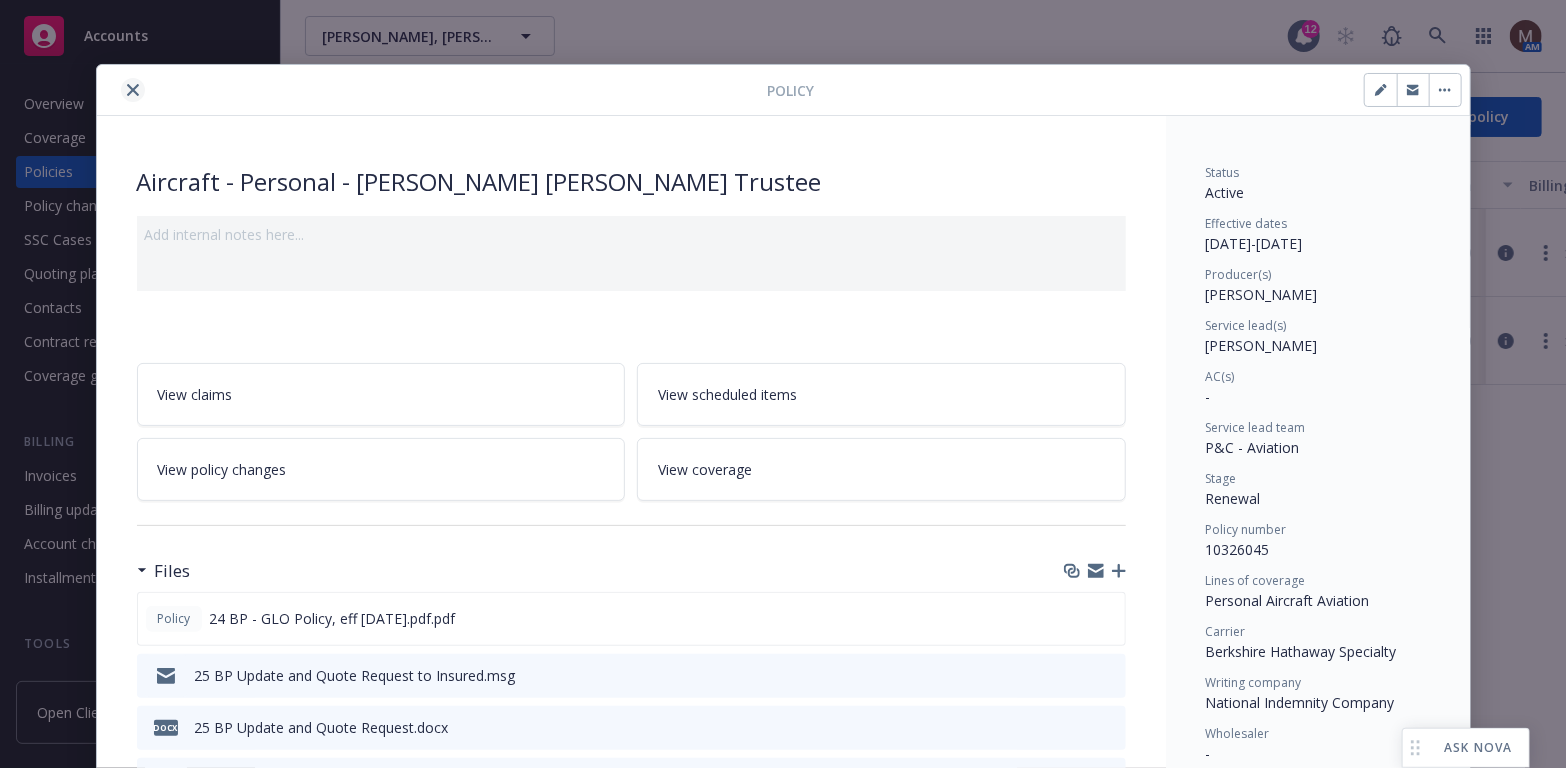 click at bounding box center [133, 90] 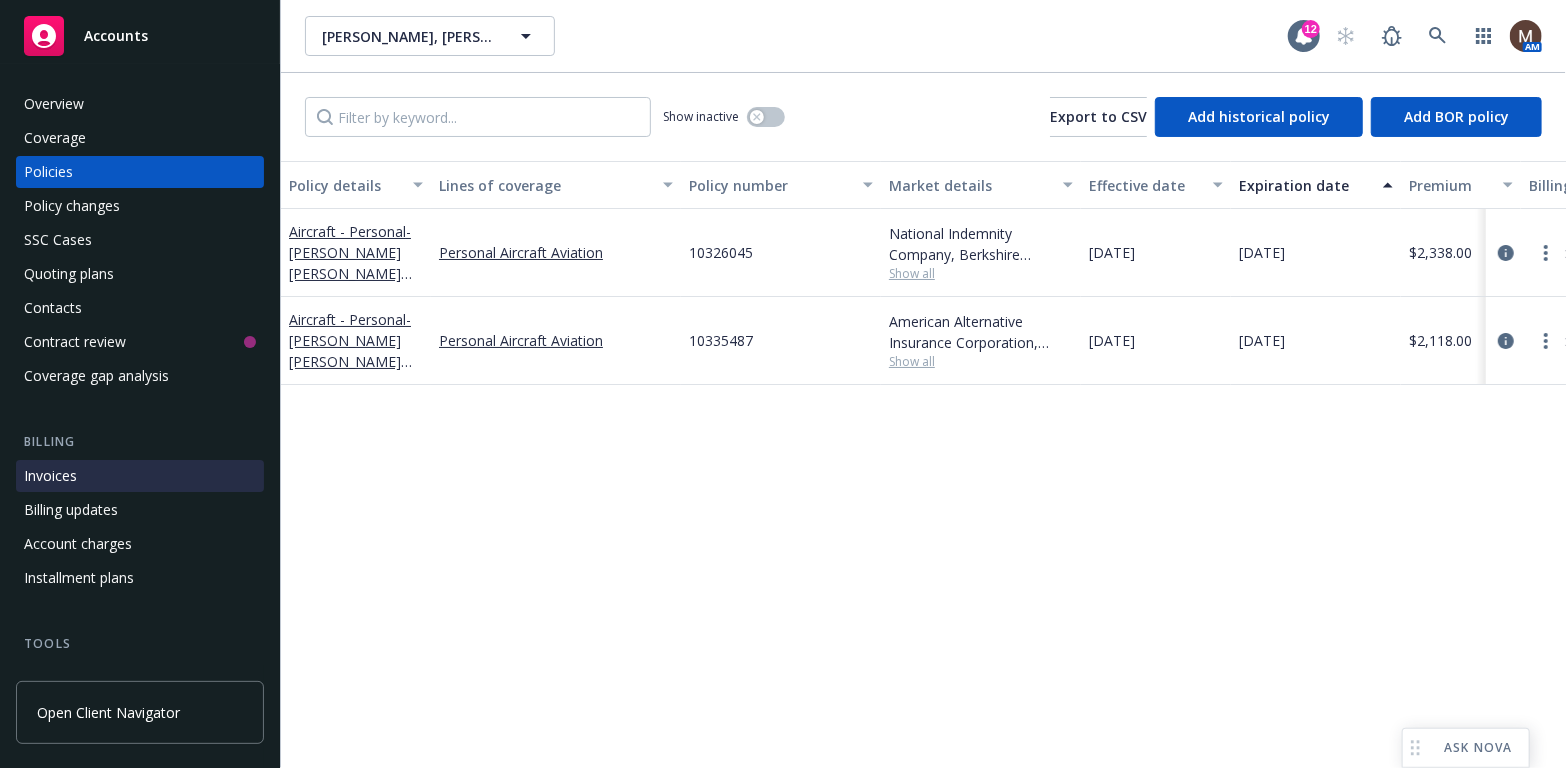 click on "Invoices" at bounding box center [50, 476] 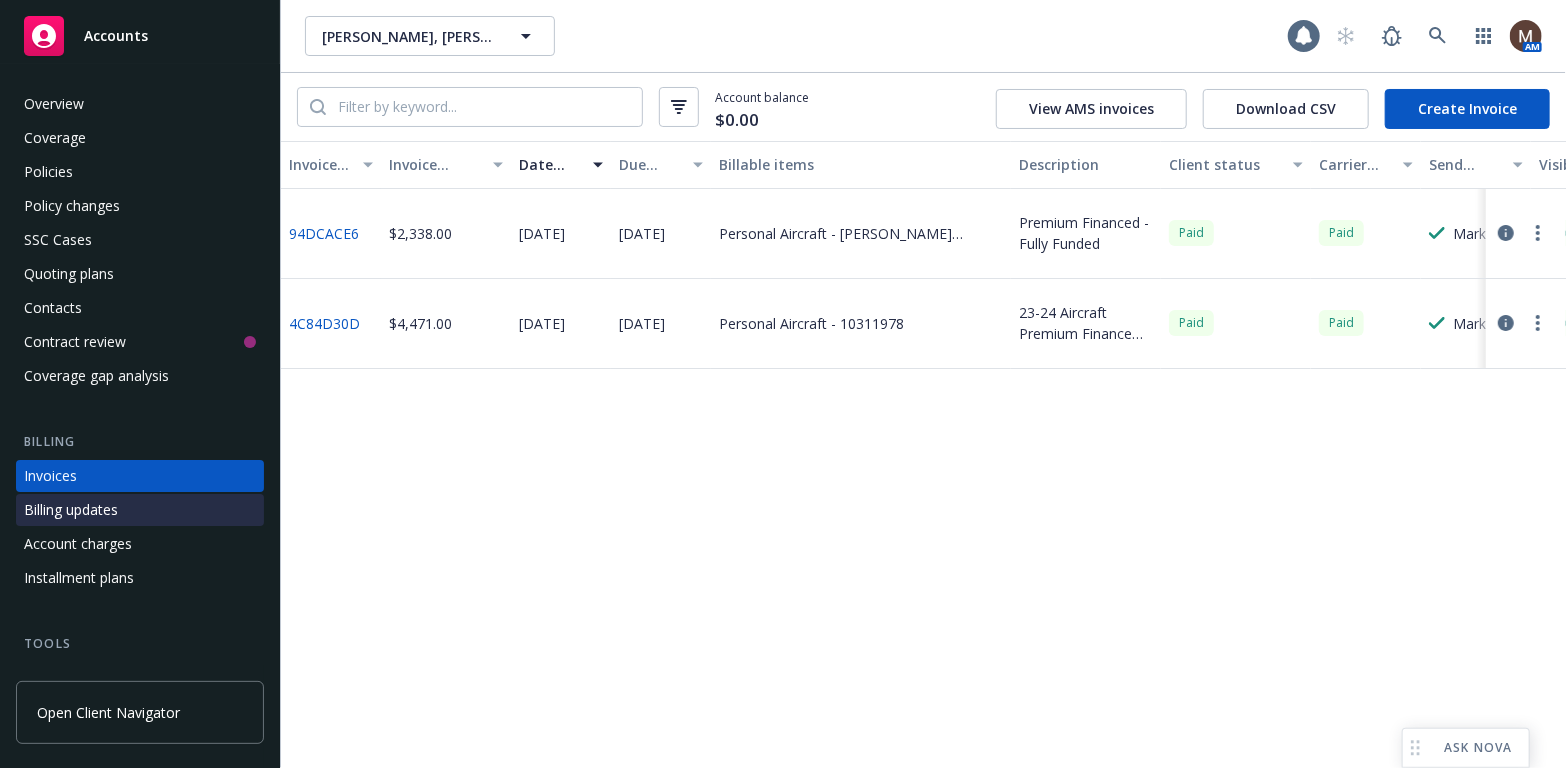 scroll, scrollTop: 59, scrollLeft: 0, axis: vertical 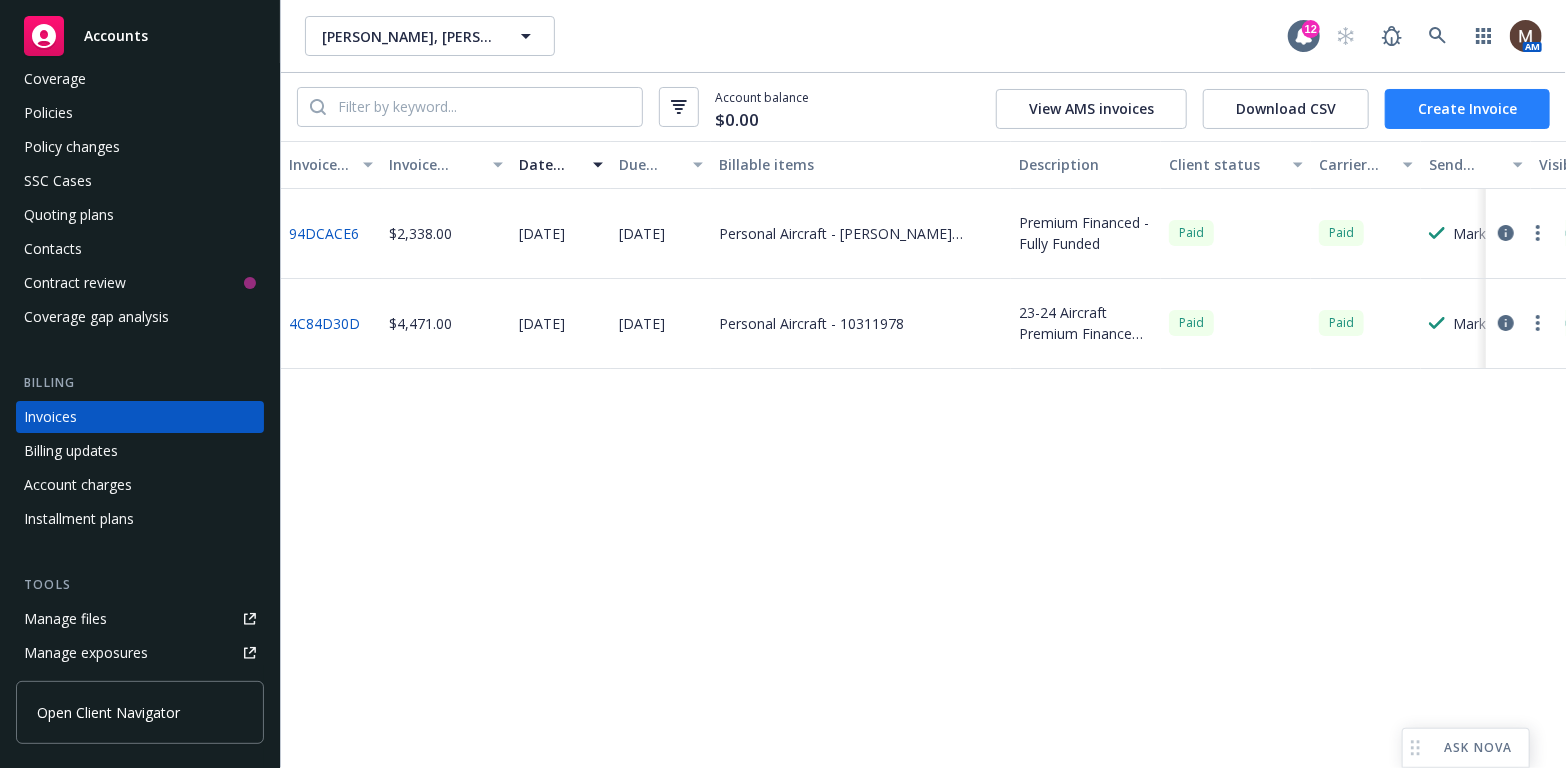 click on "Create Invoice" at bounding box center [1467, 109] 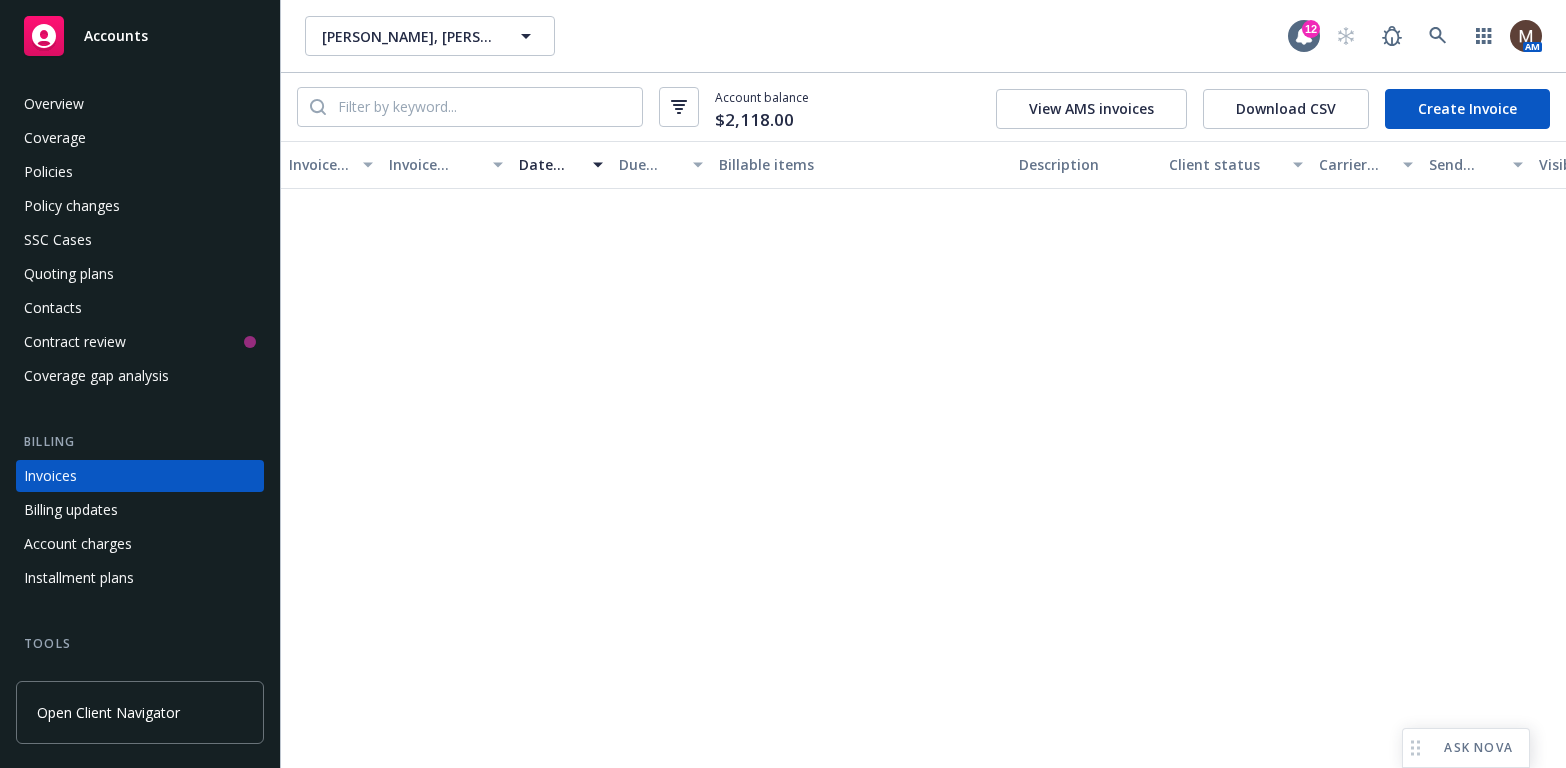 scroll, scrollTop: 0, scrollLeft: 0, axis: both 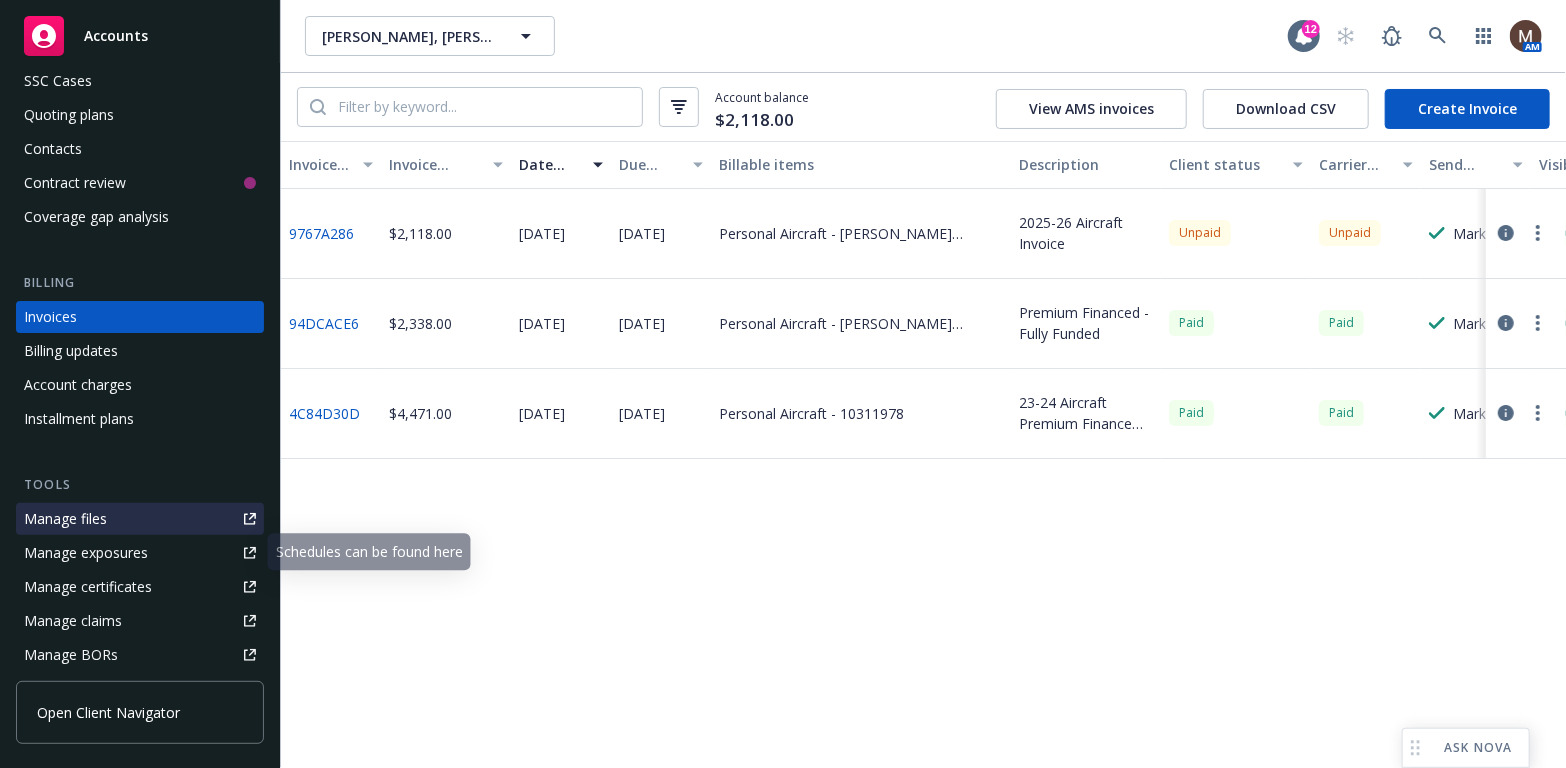 click on "Manage files" at bounding box center (140, 519) 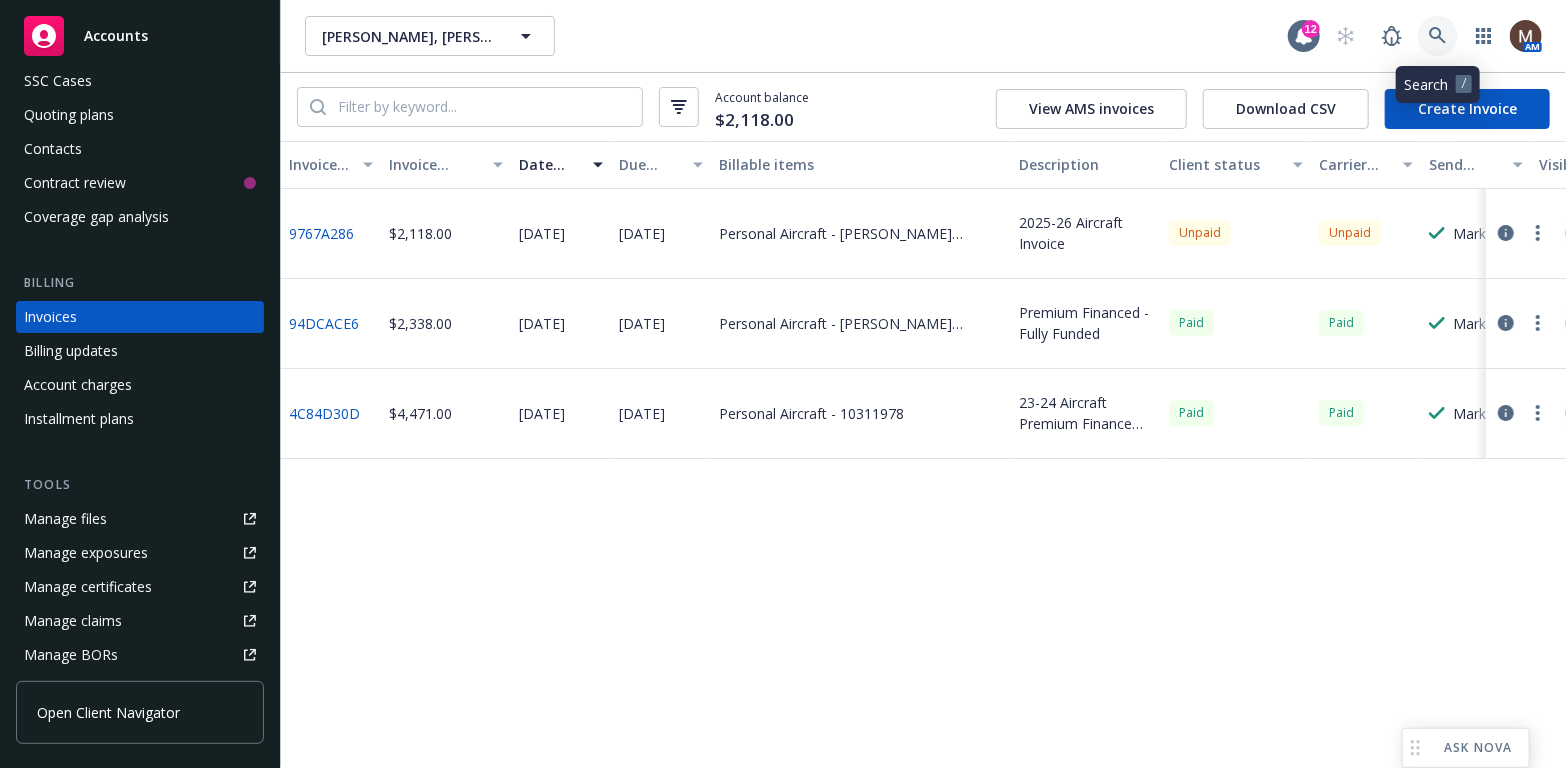 click at bounding box center [1438, 36] 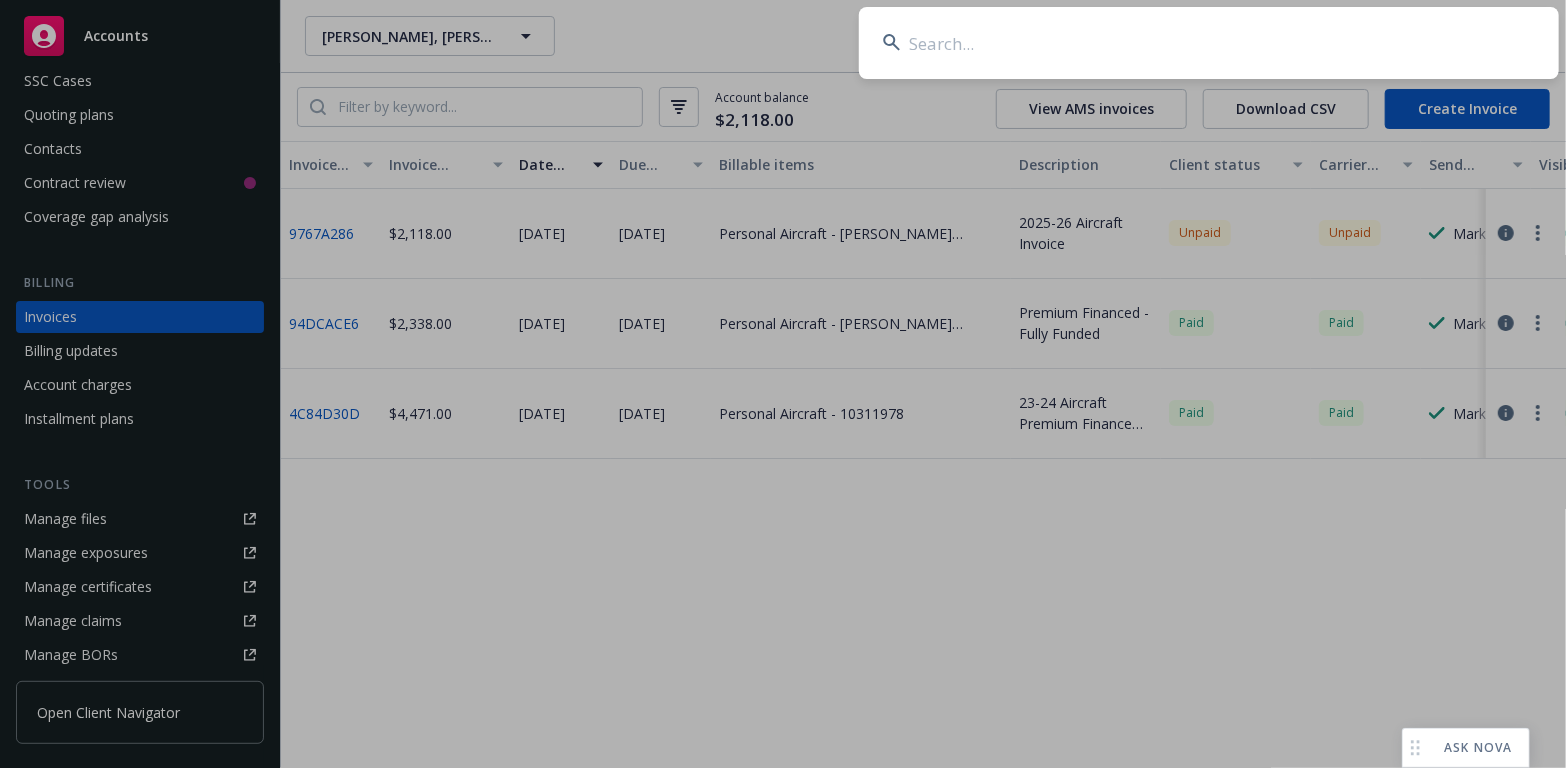 click at bounding box center (1209, 43) 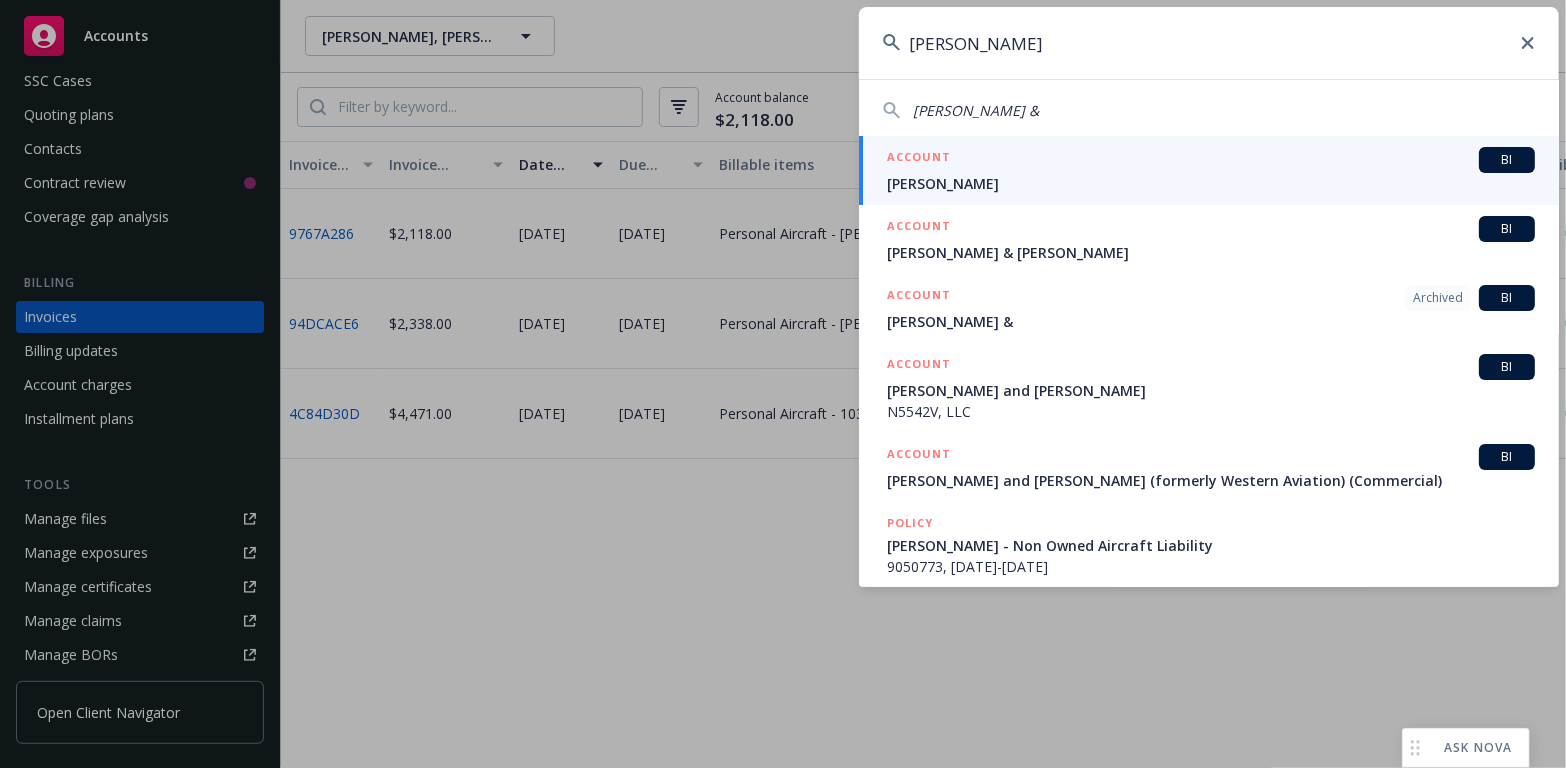 type on "joseph ba" 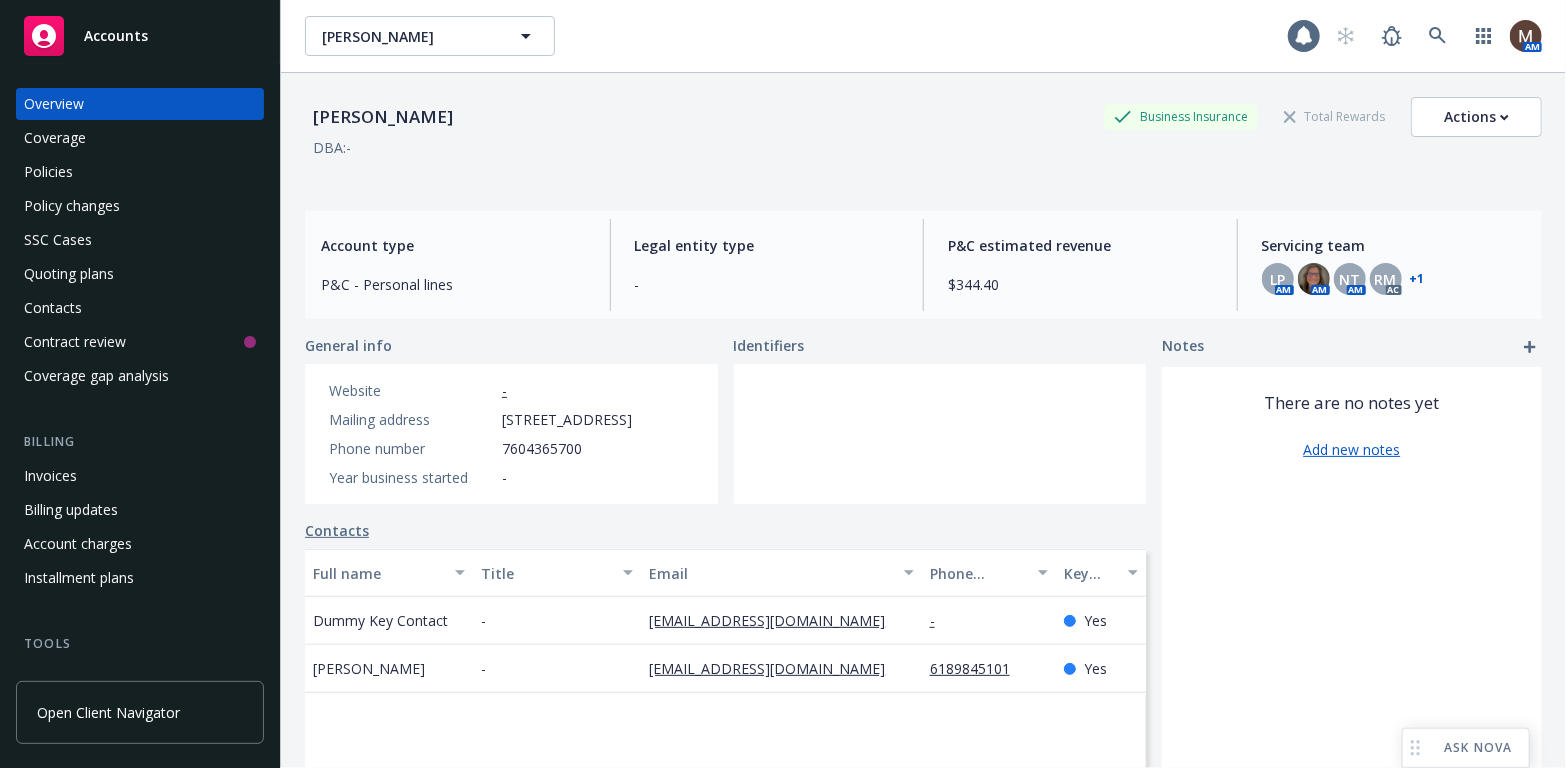 scroll, scrollTop: 100, scrollLeft: 0, axis: vertical 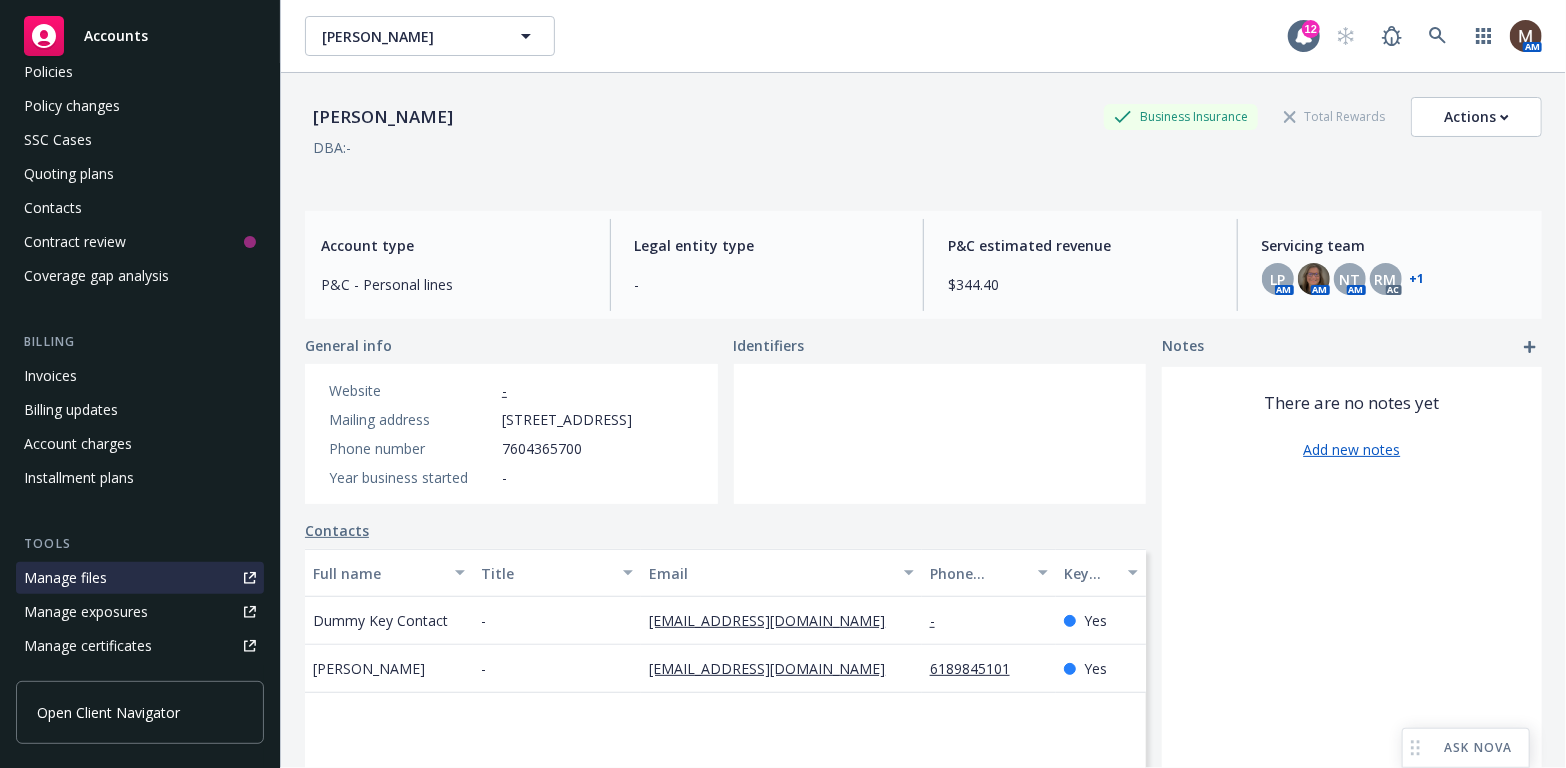 click on "Manage files" at bounding box center (140, 578) 